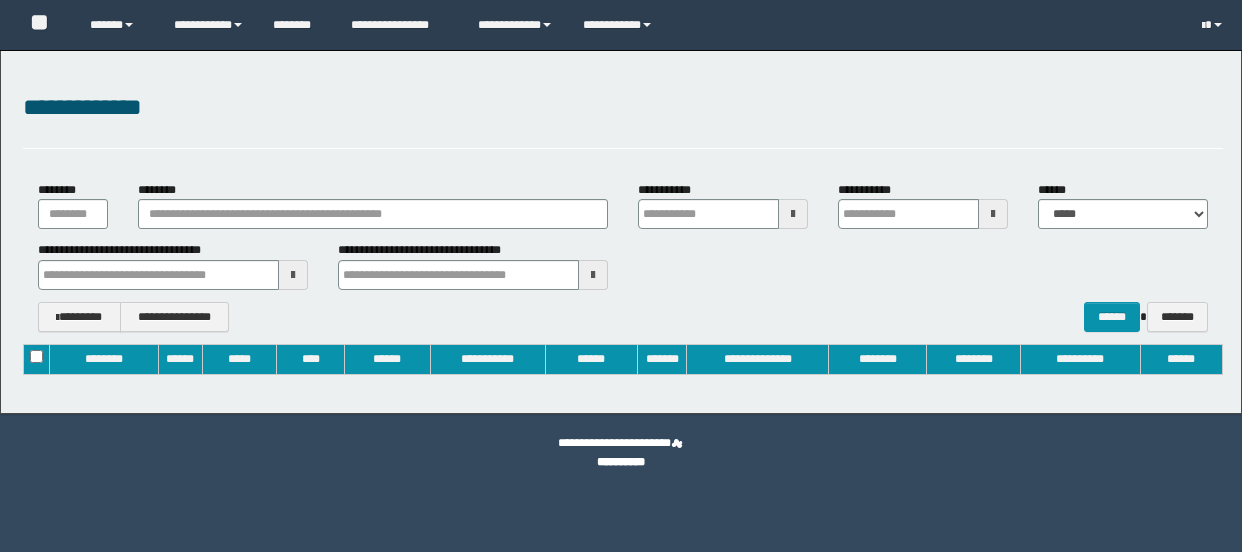 type on "**********" 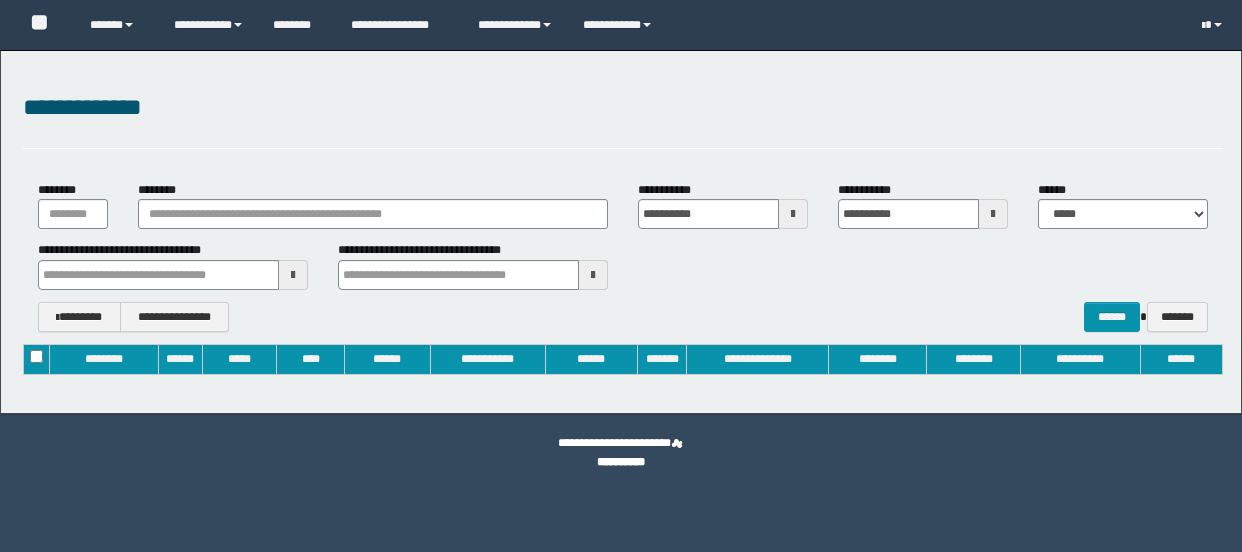scroll, scrollTop: 0, scrollLeft: 0, axis: both 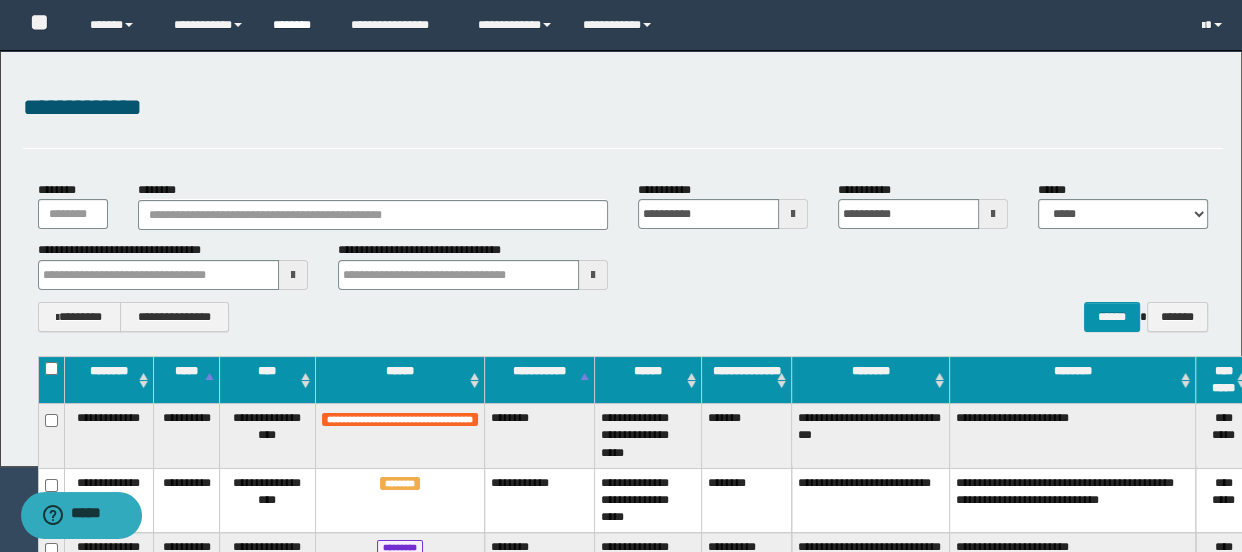 type 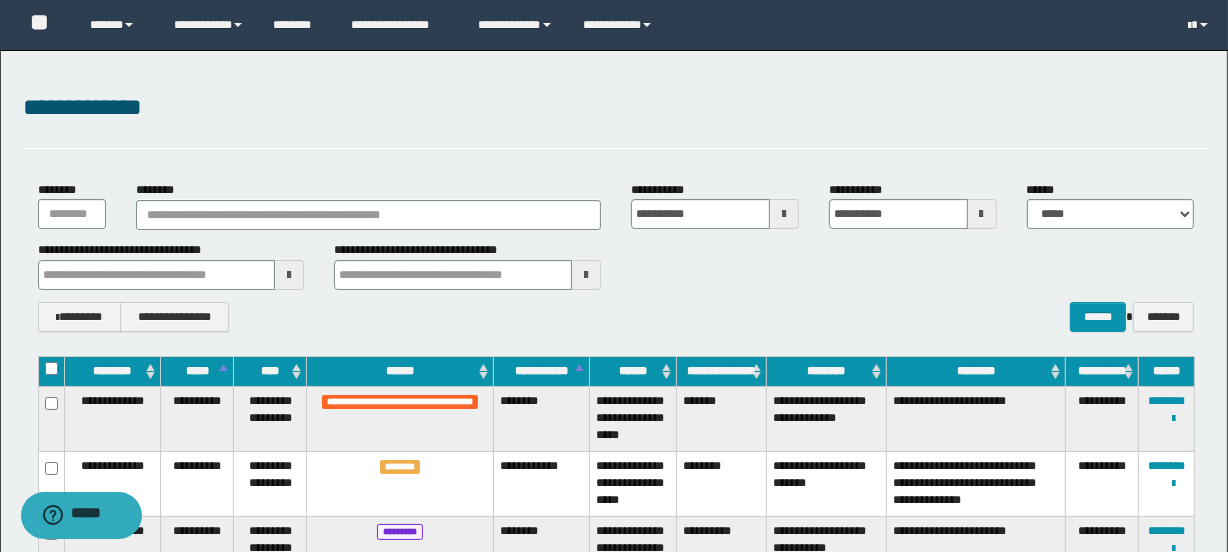 click at bounding box center (368, 214) 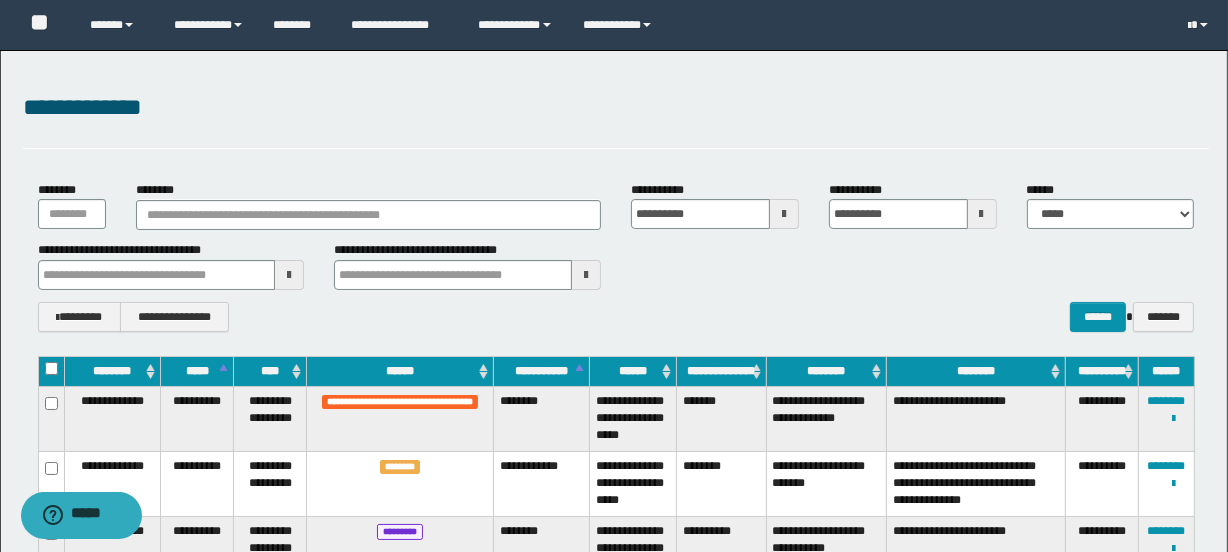 type 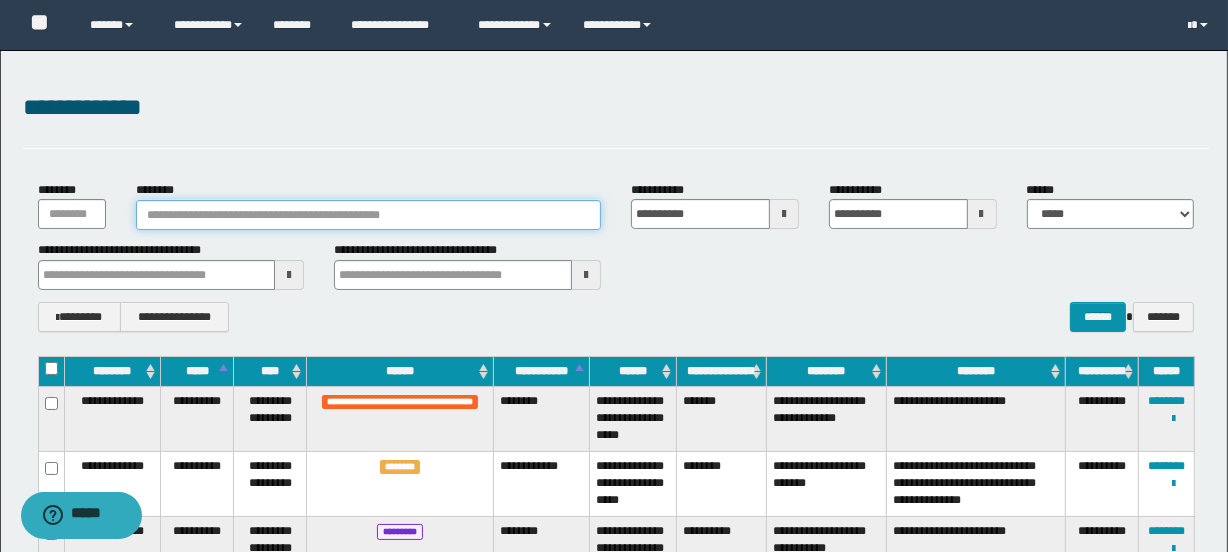 click on "********" at bounding box center (368, 215) 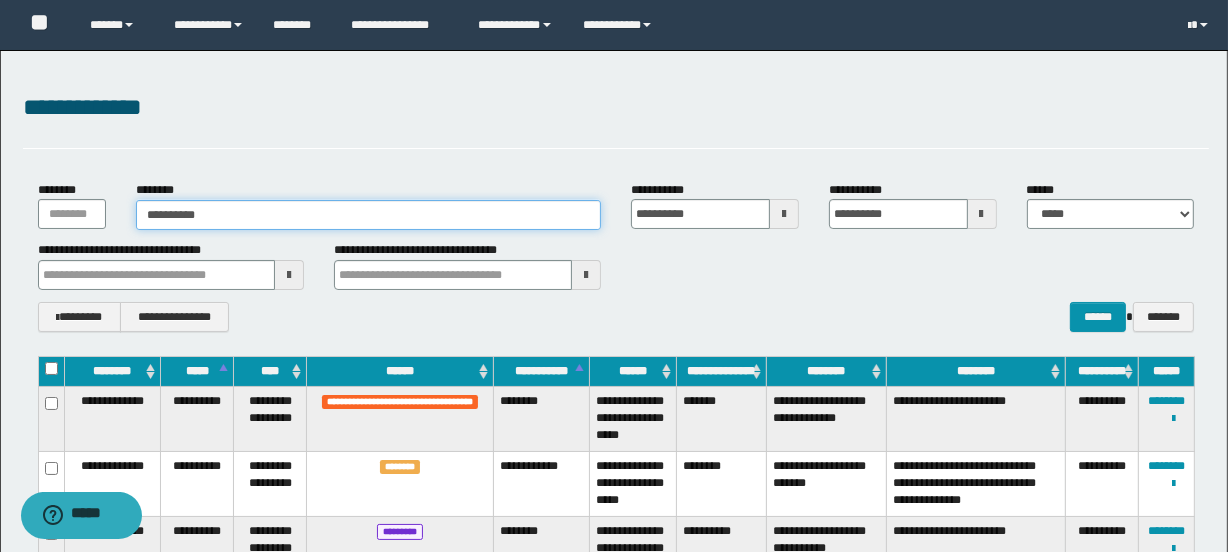 type on "**********" 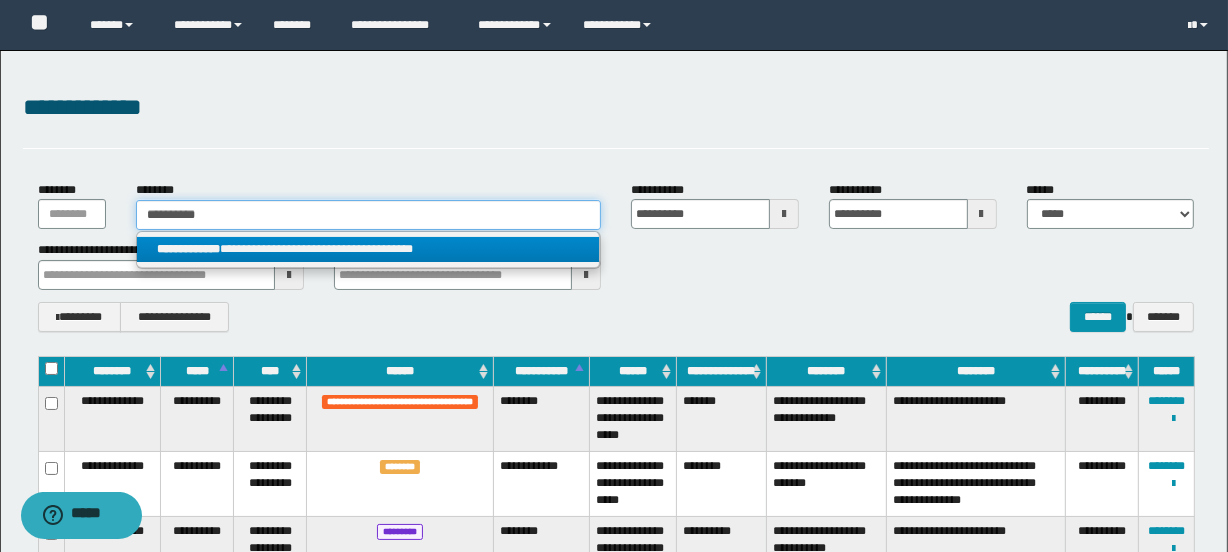 type on "**********" 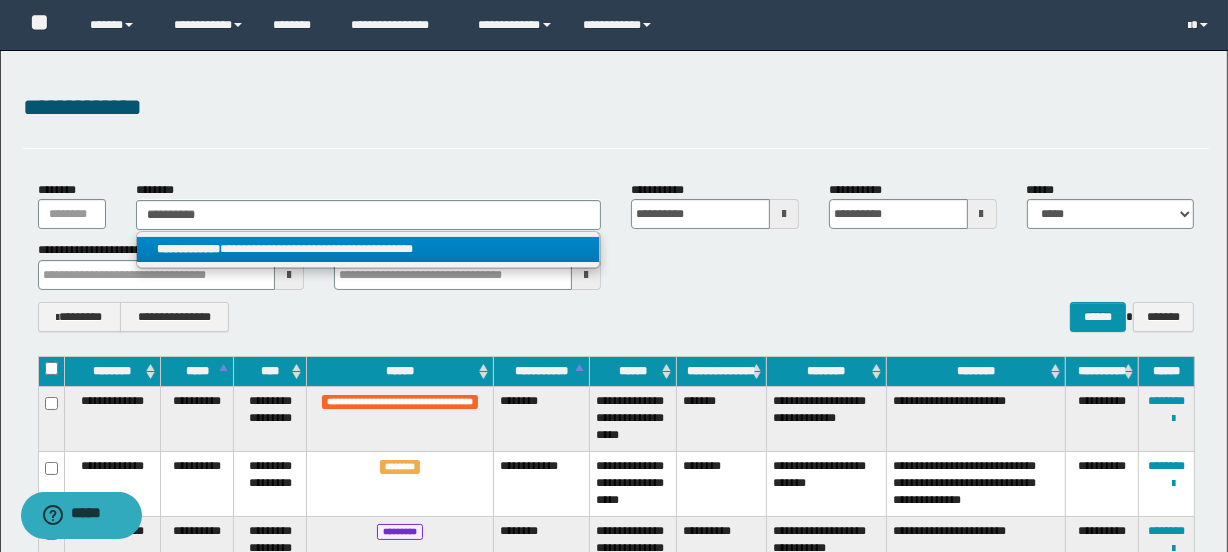 click on "**********" at bounding box center (368, 249) 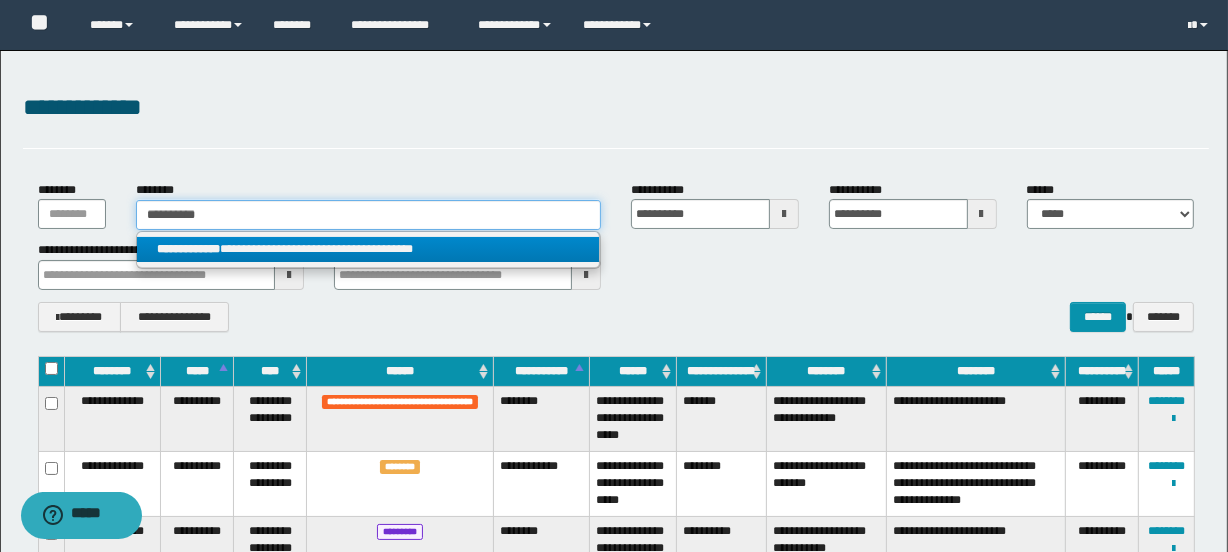 type 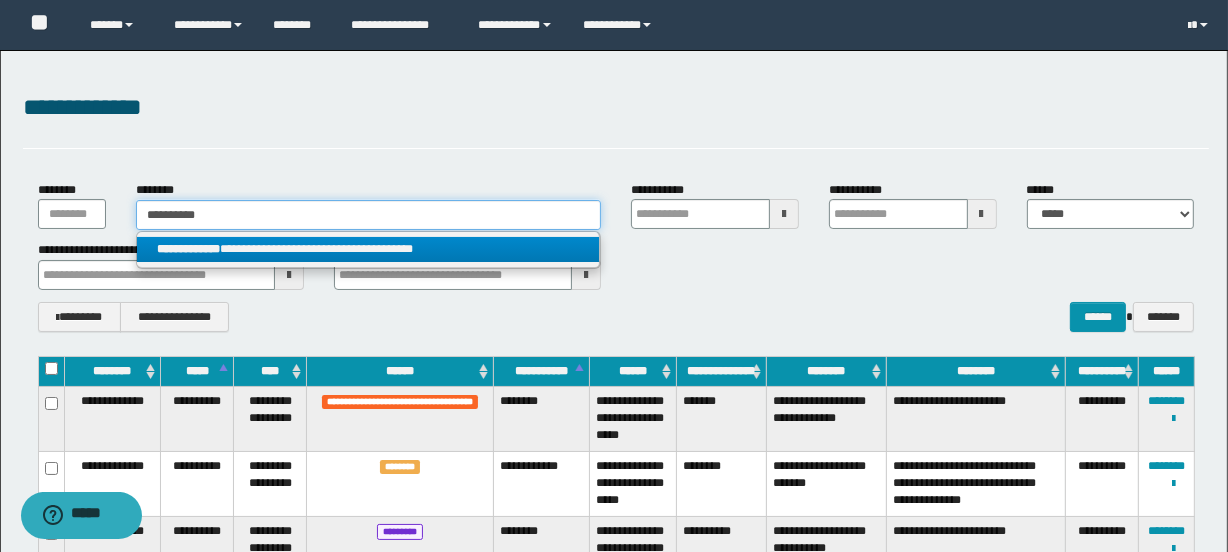 type on "**********" 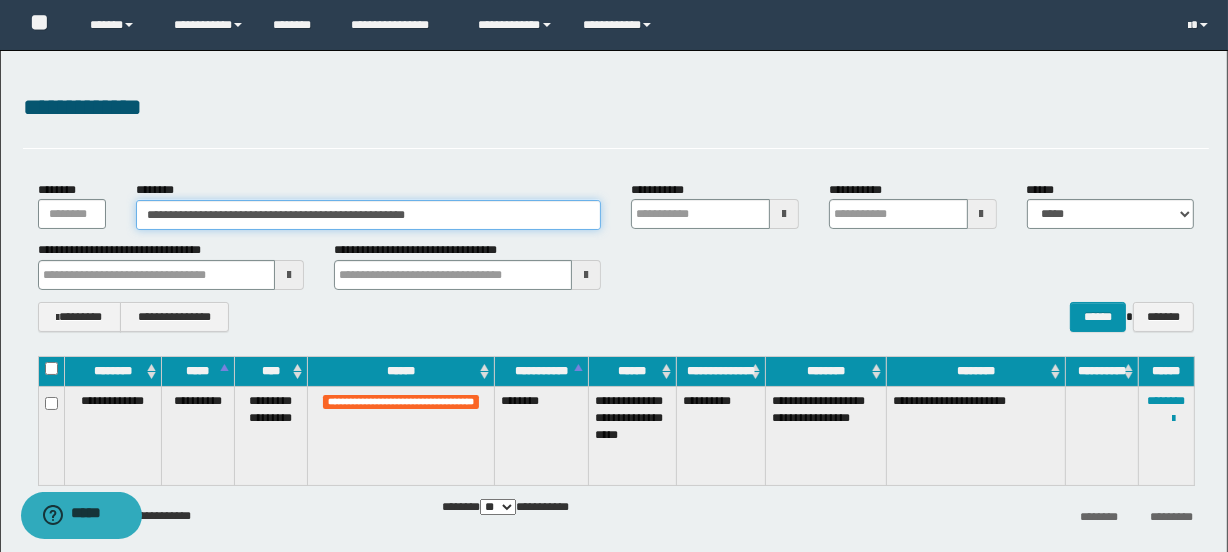 type 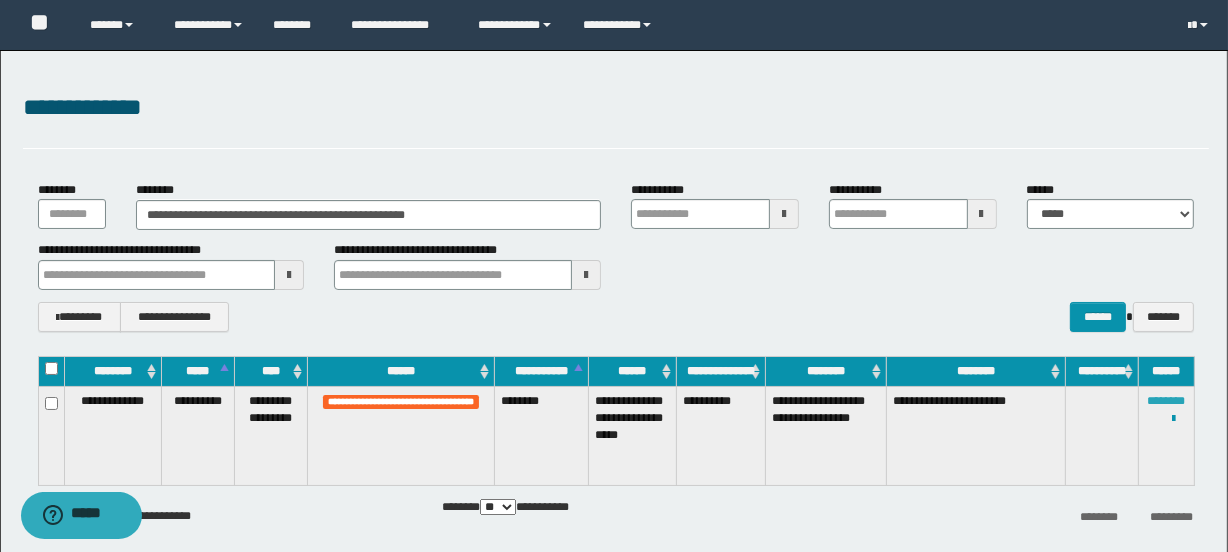 click on "********" at bounding box center [1167, 401] 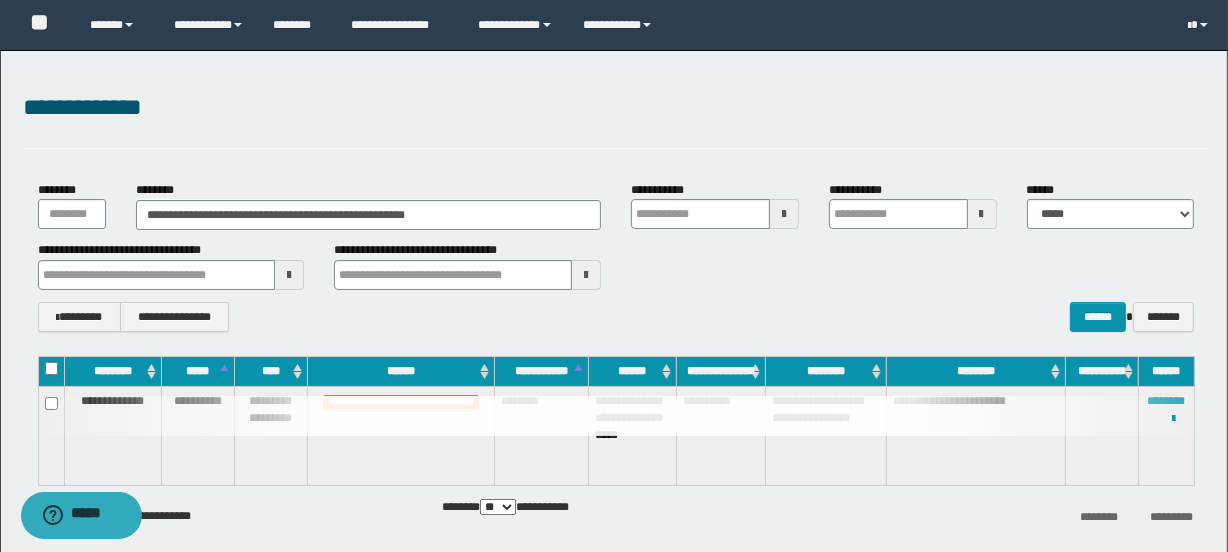 type 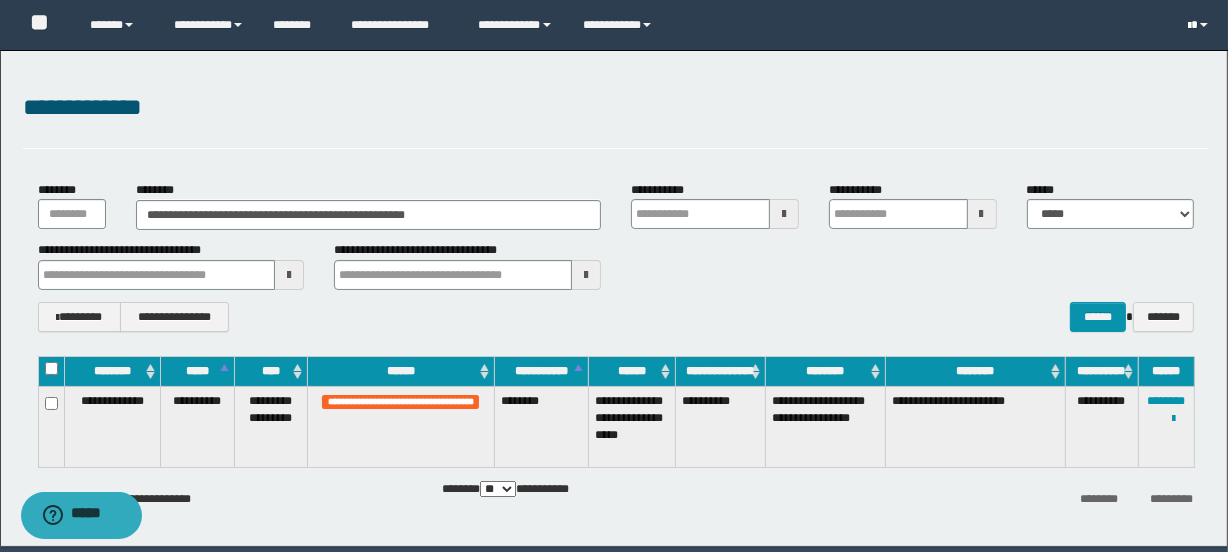 click at bounding box center [1200, 25] 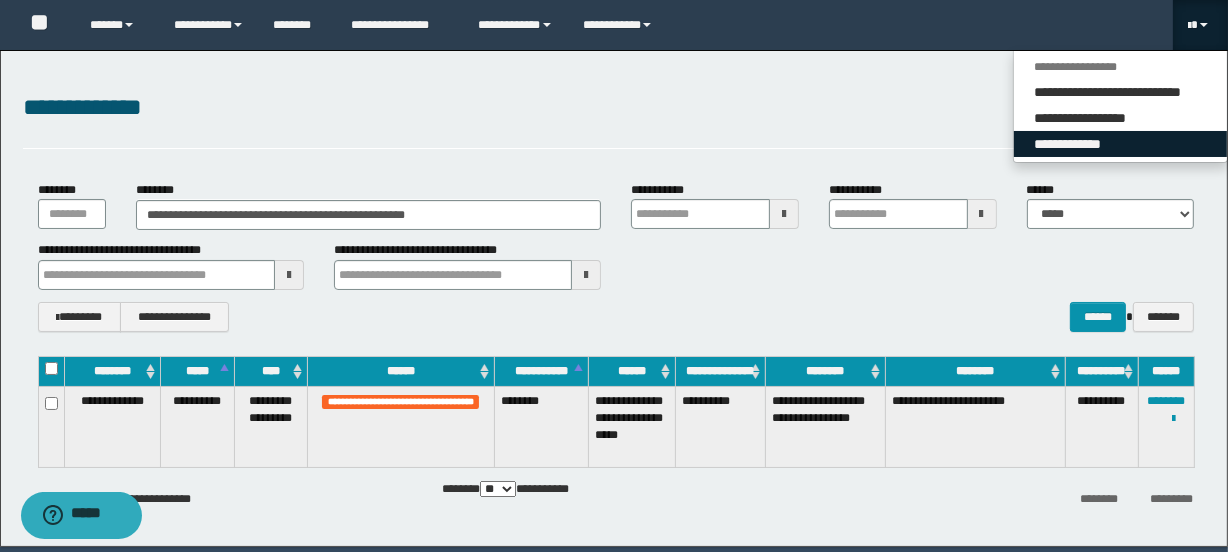 click on "**********" at bounding box center (1121, 144) 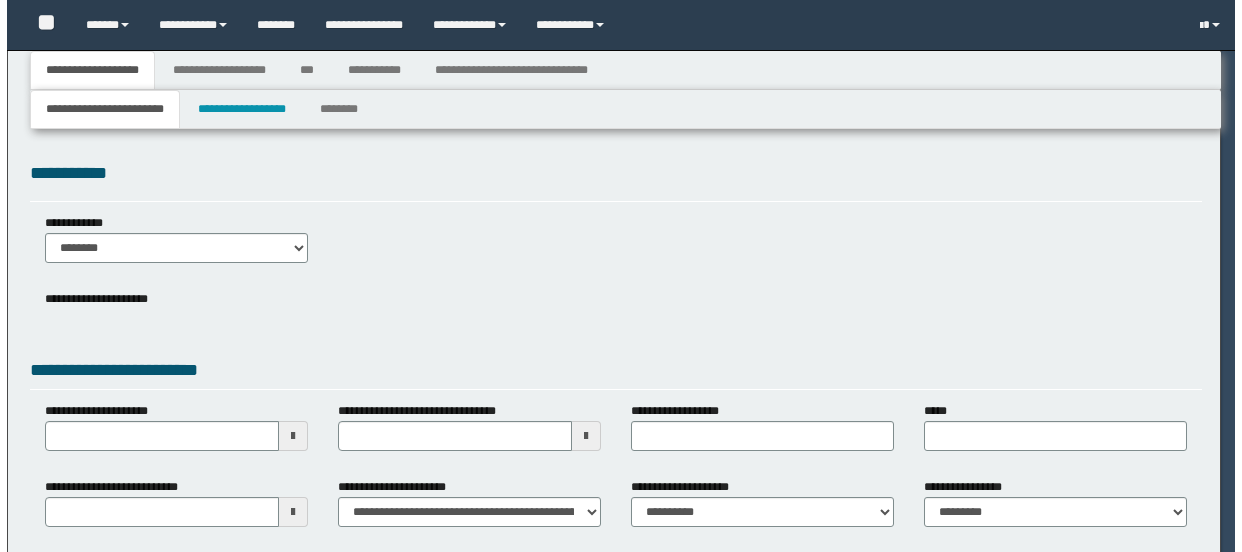 scroll, scrollTop: 0, scrollLeft: 0, axis: both 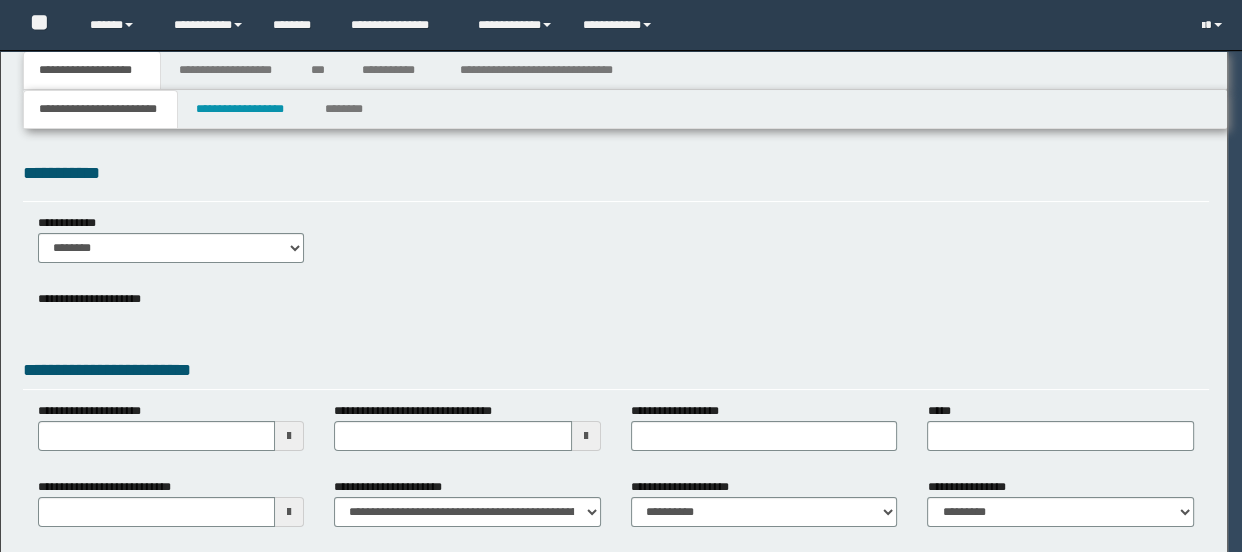 select on "*" 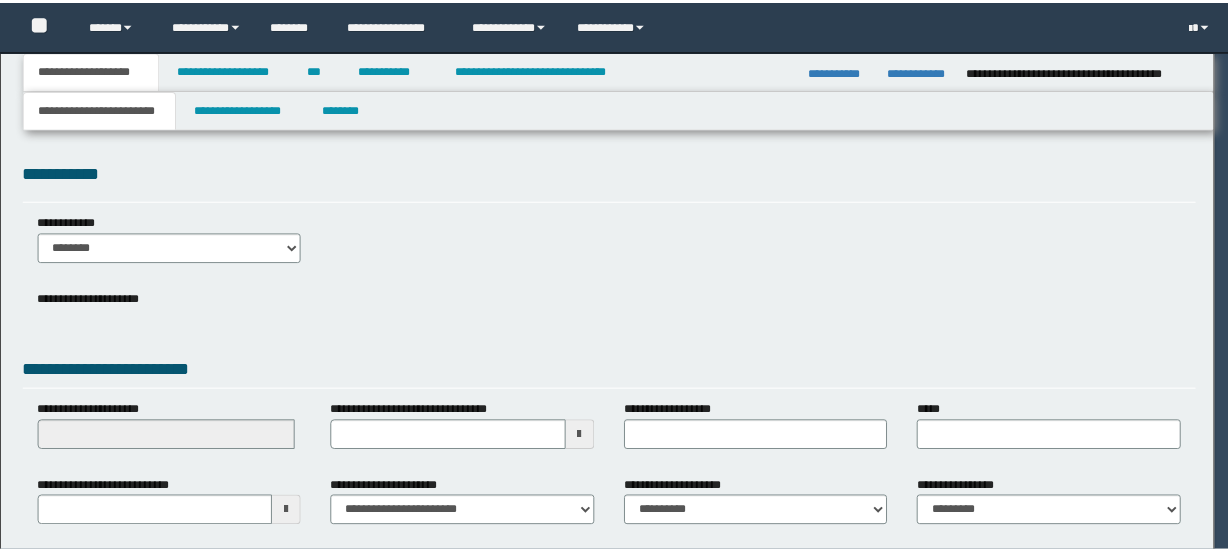 scroll, scrollTop: 0, scrollLeft: 0, axis: both 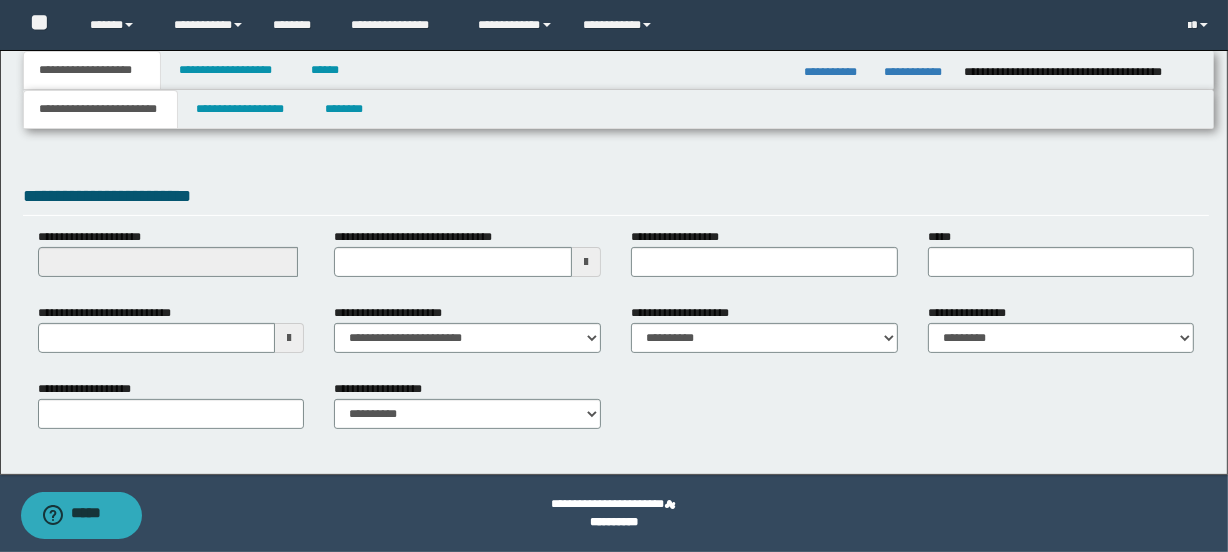 click at bounding box center [289, 338] 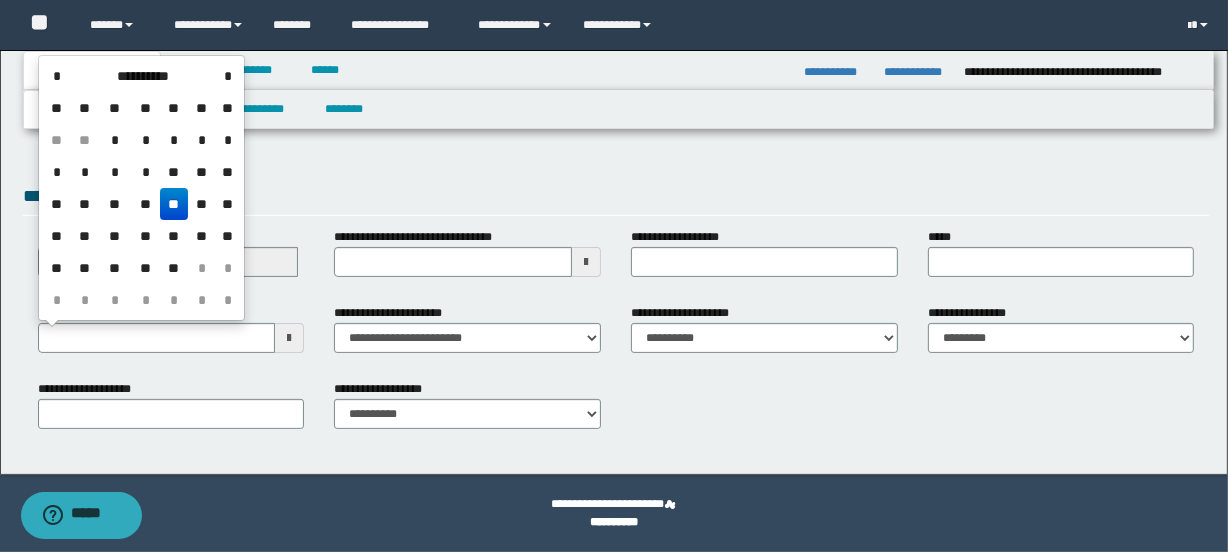 click on "**********" at bounding box center (616, 140) 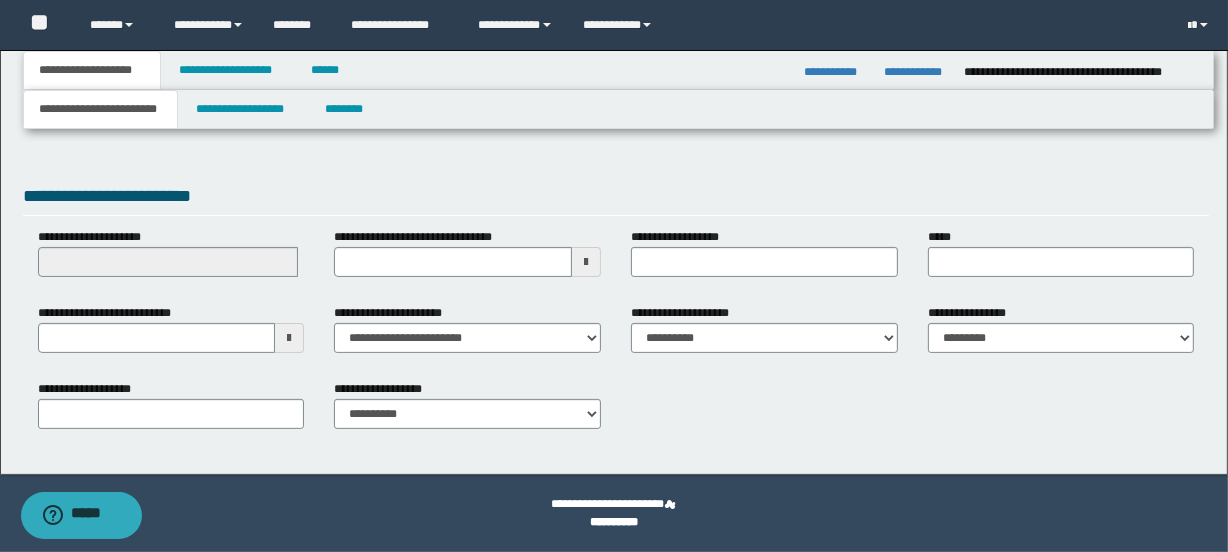 click at bounding box center (289, 338) 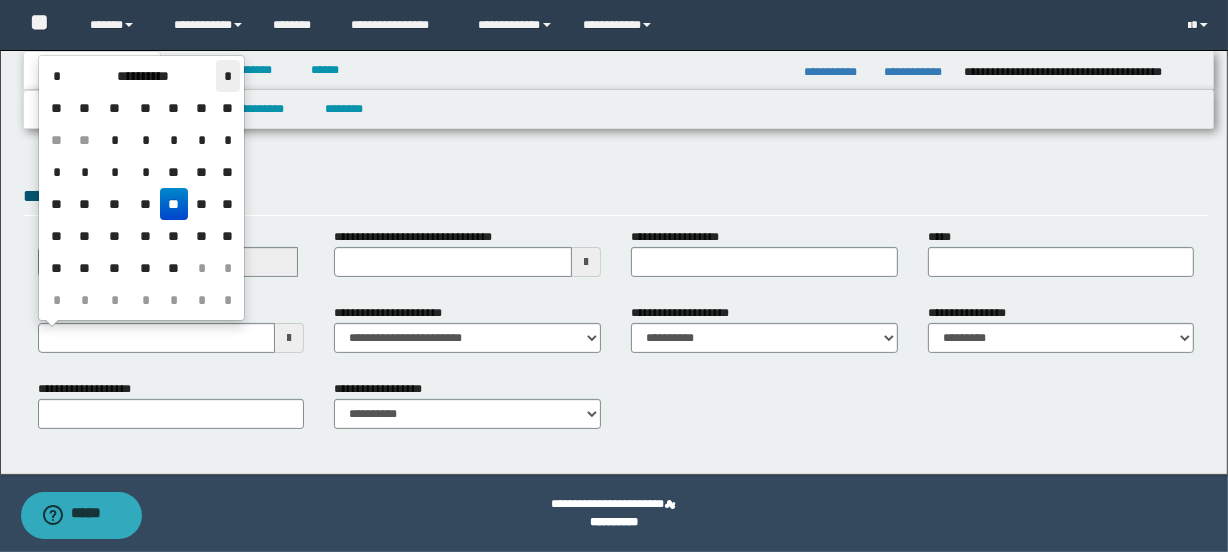 click on "*" at bounding box center (228, 76) 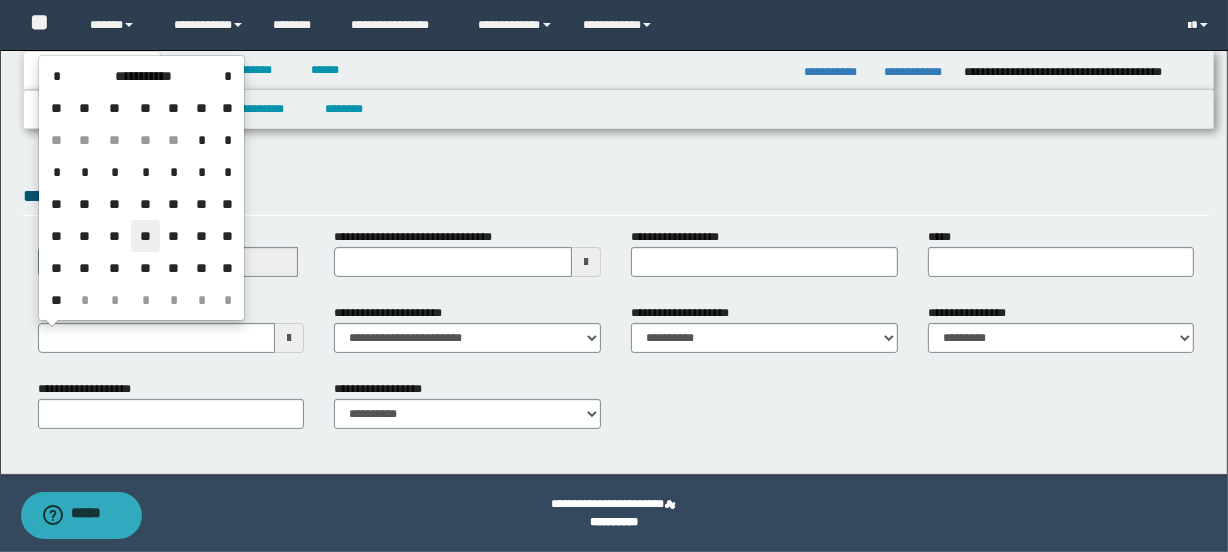 click on "**" at bounding box center [145, 236] 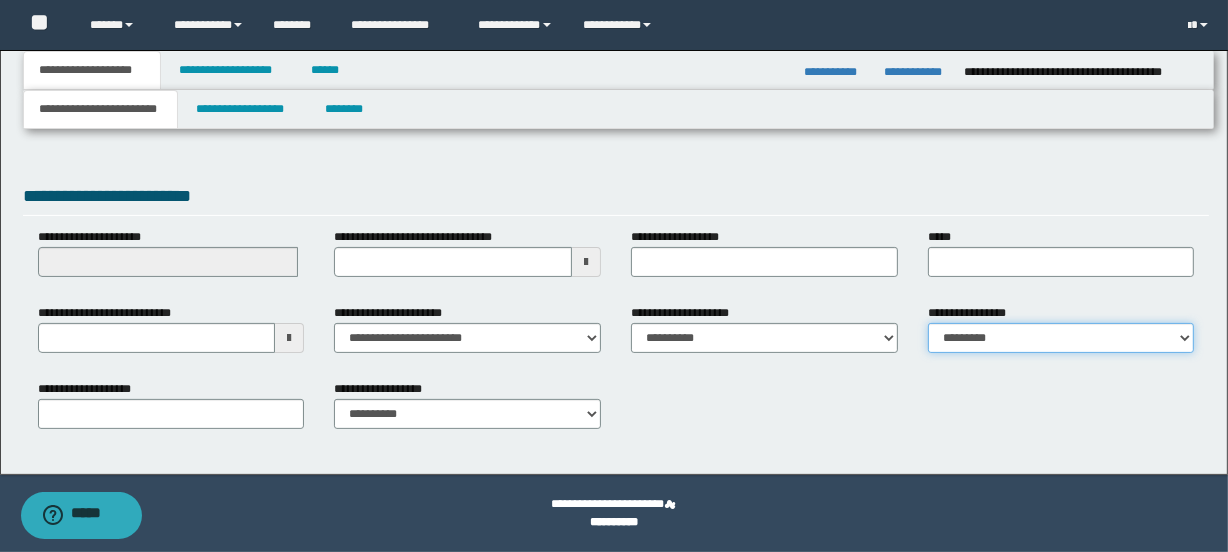 click on "**********" at bounding box center (1061, 338) 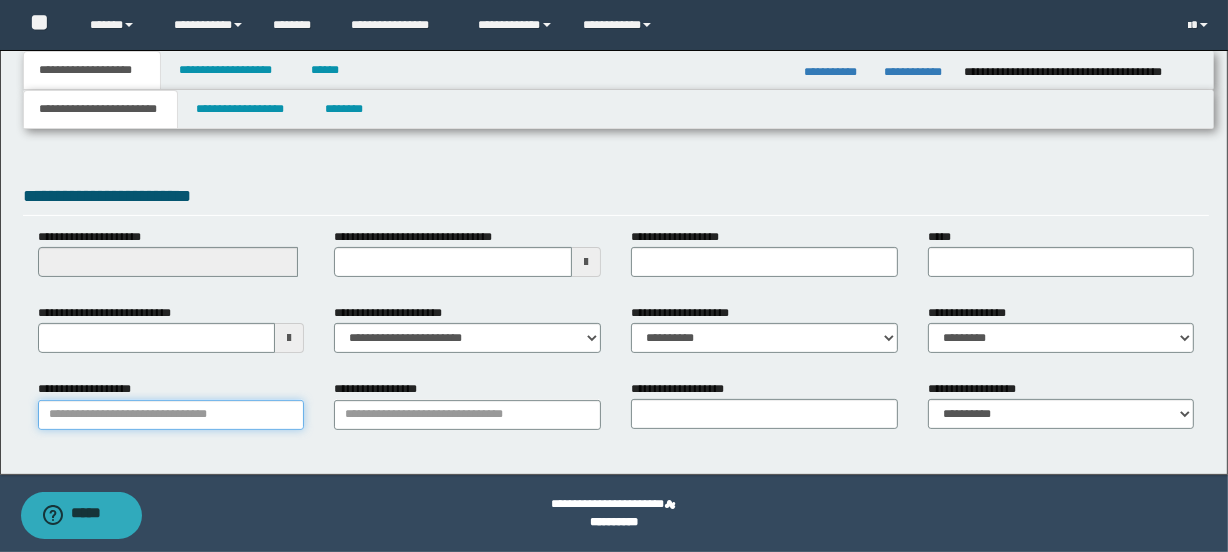 click on "**********" at bounding box center (171, 415) 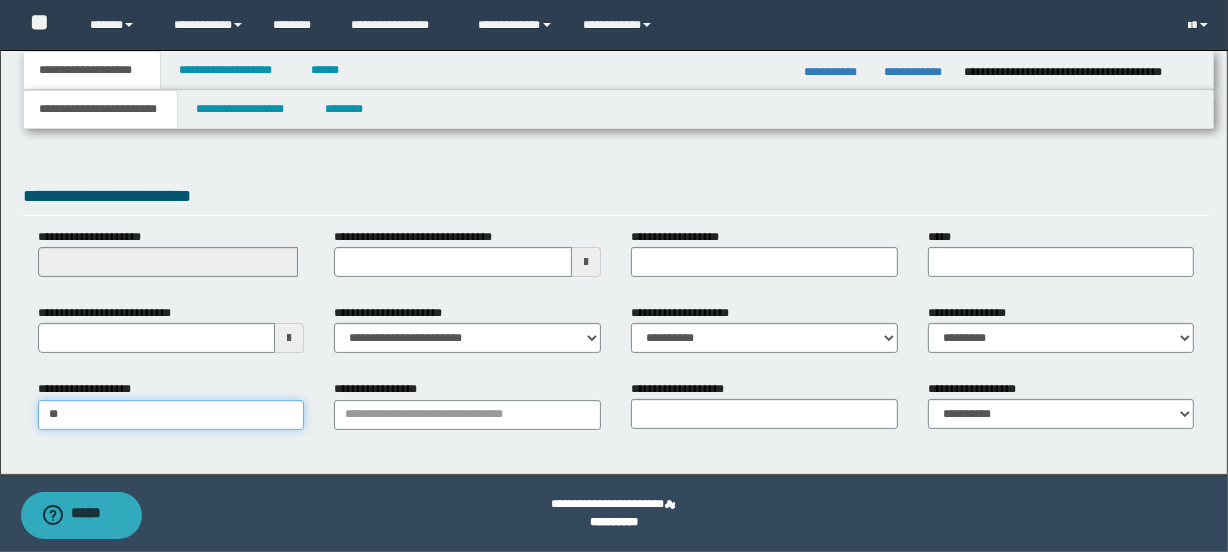 type on "***" 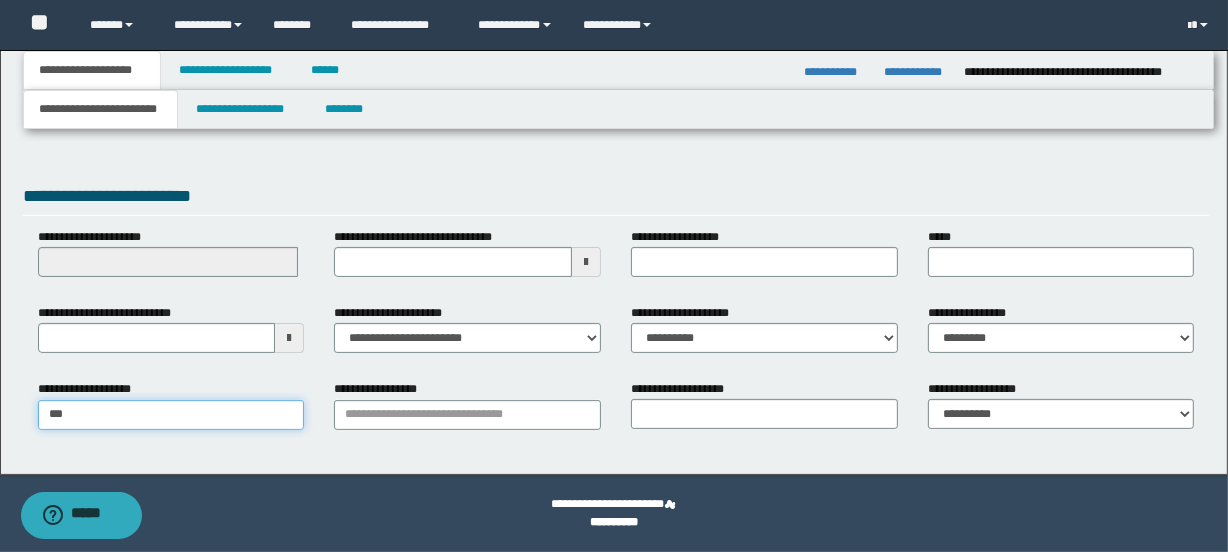 type on "**********" 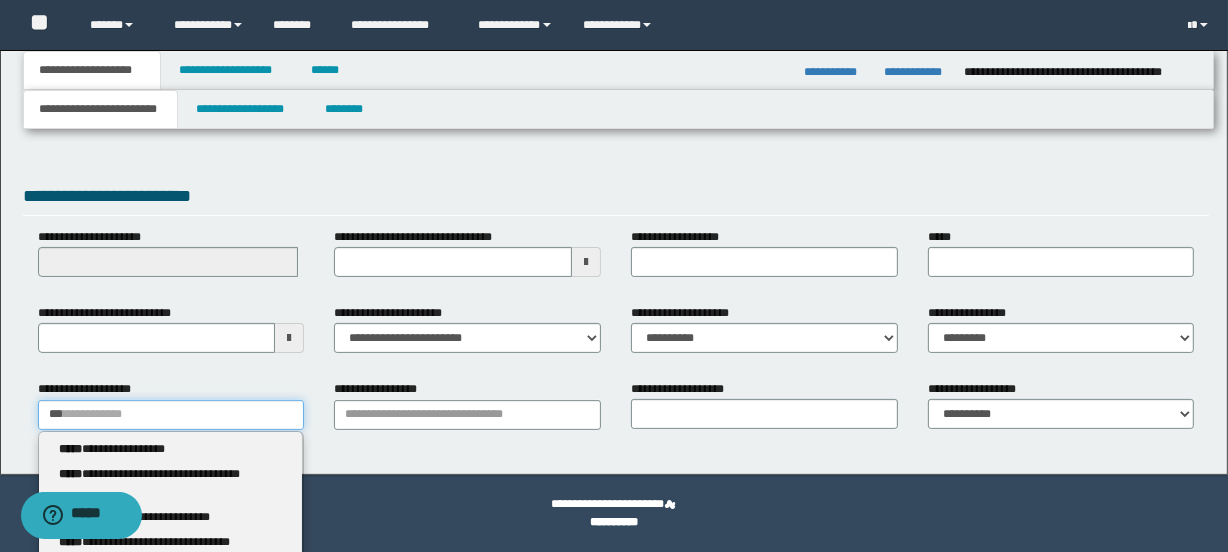 type 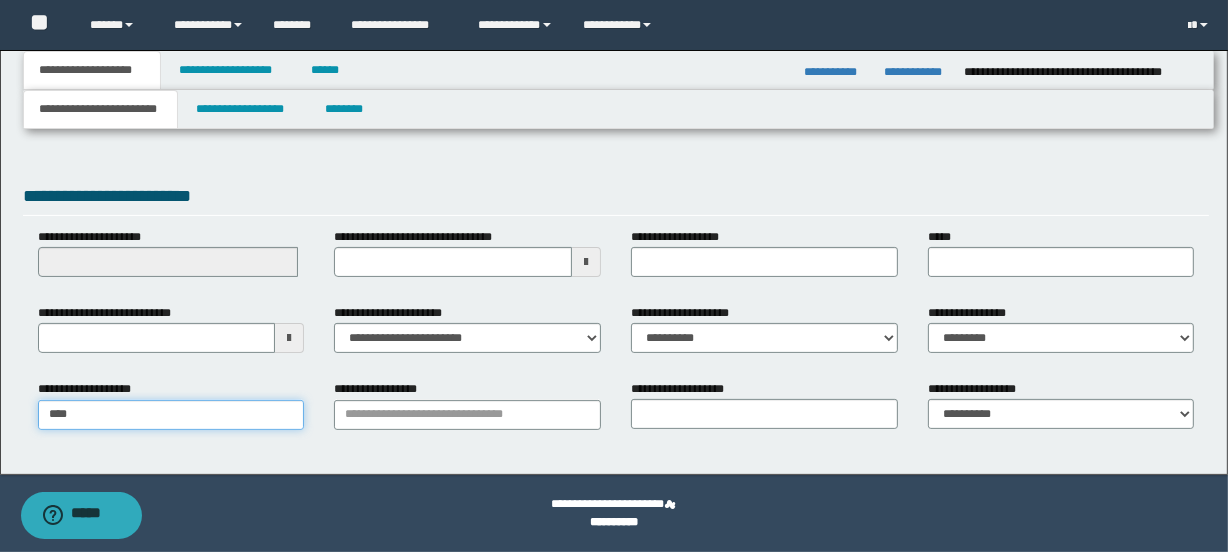 type on "**********" 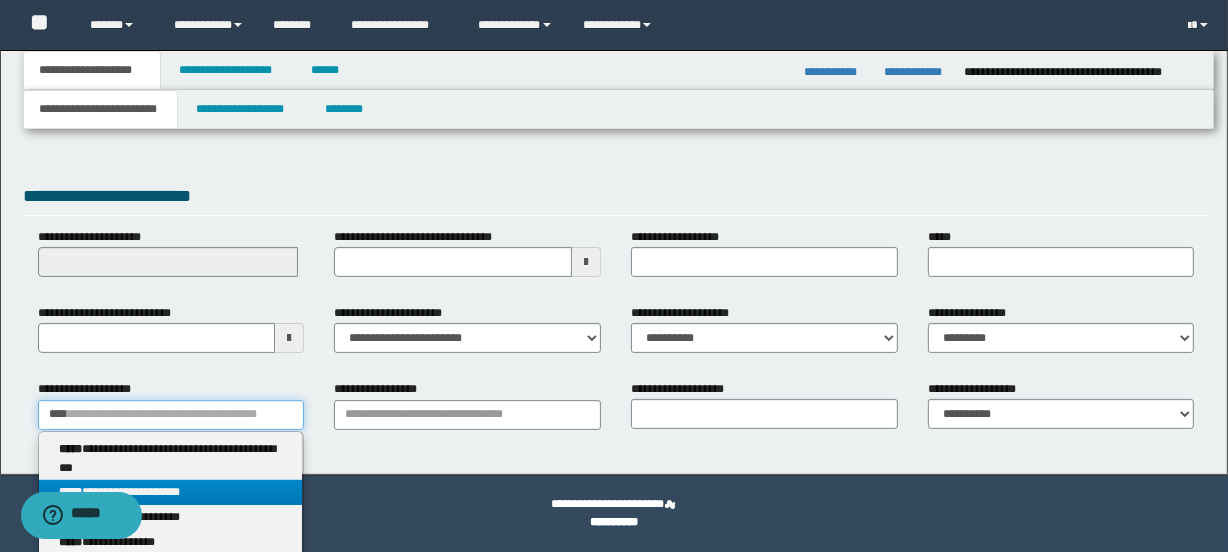 type on "****" 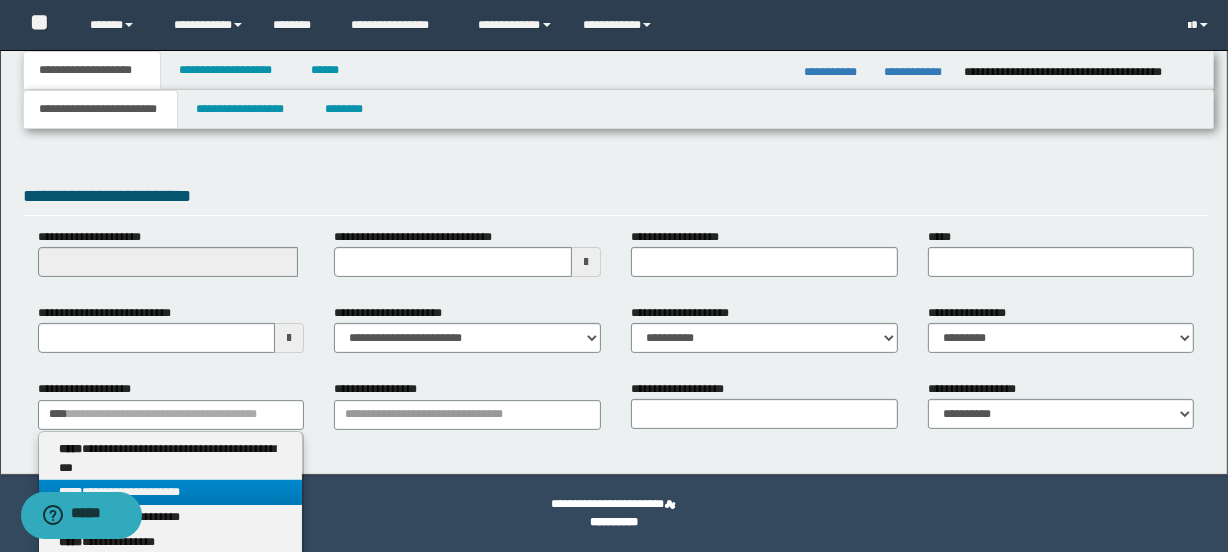 click on "**********" at bounding box center (171, 492) 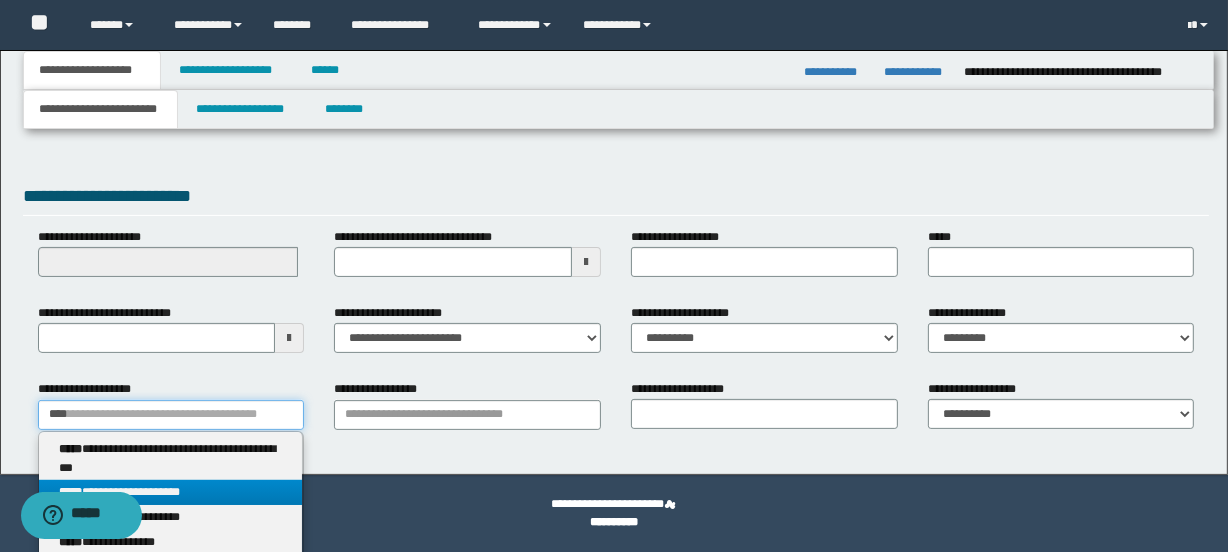 type 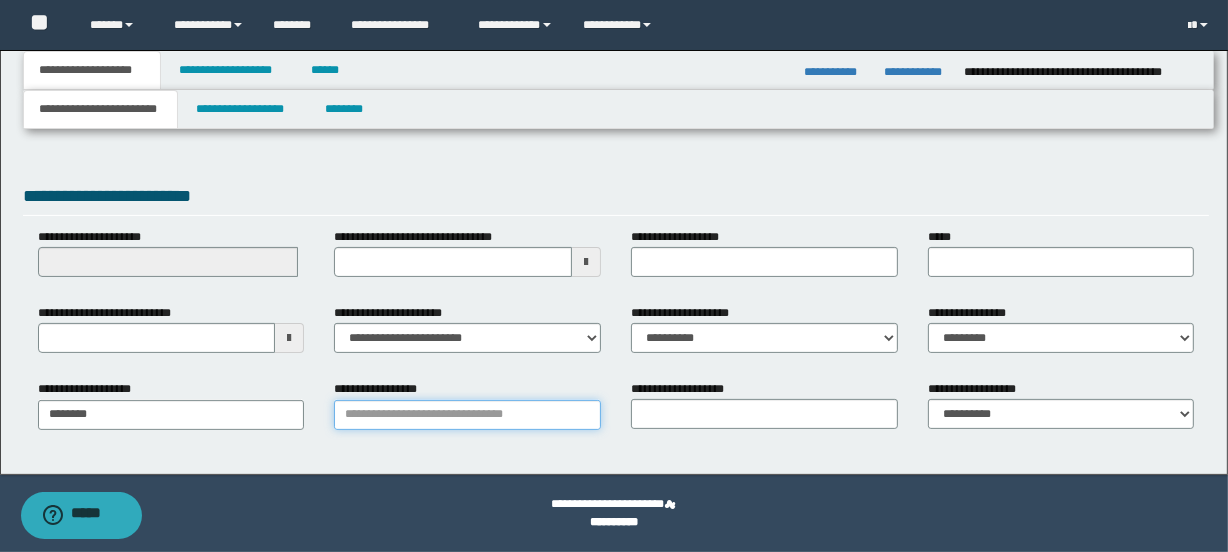 drag, startPoint x: 356, startPoint y: 423, endPoint x: 534, endPoint y: 469, distance: 183.84776 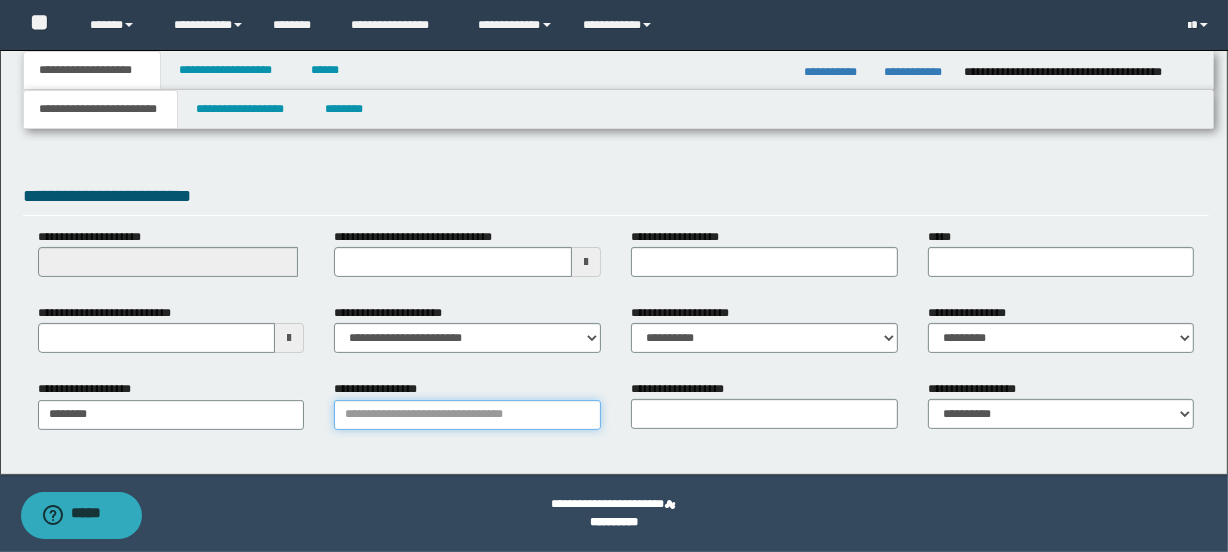 click on "**********" at bounding box center [467, 415] 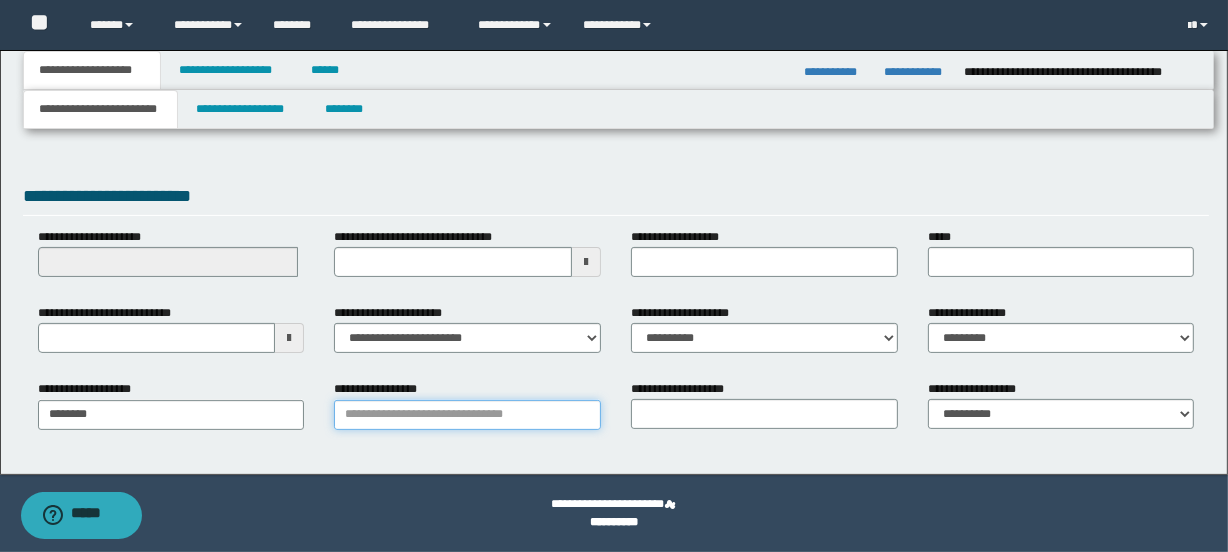 click on "**********" at bounding box center [467, 415] 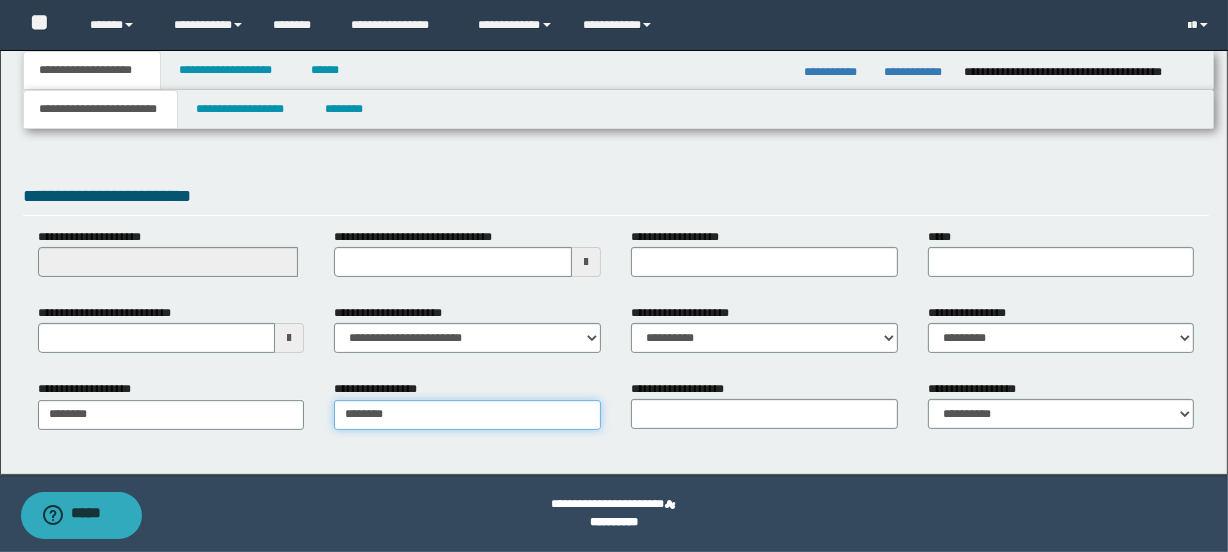 type on "********" 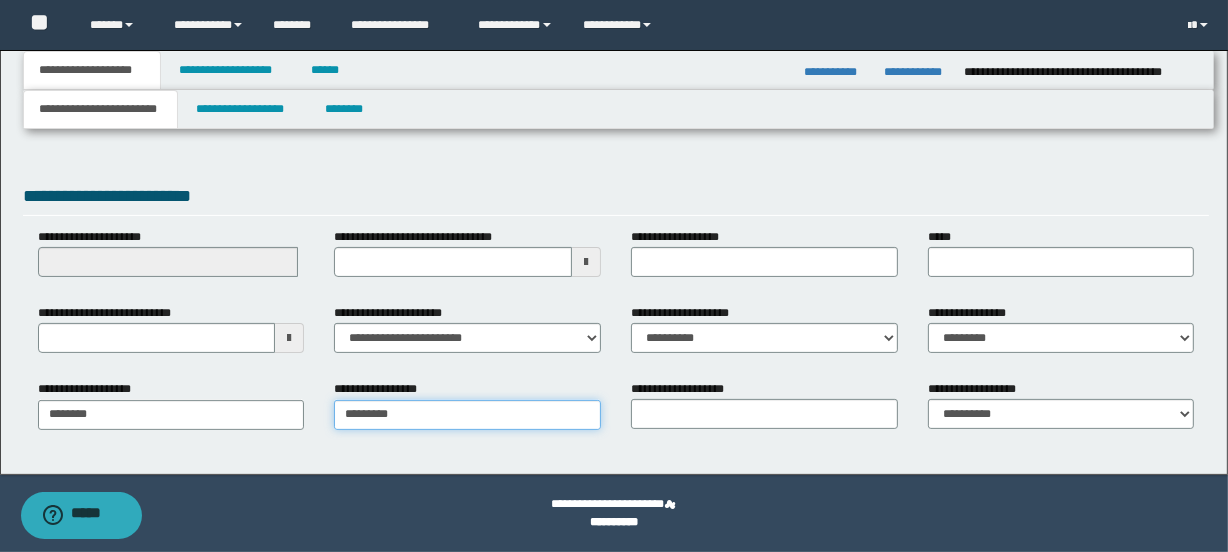 type on "**********" 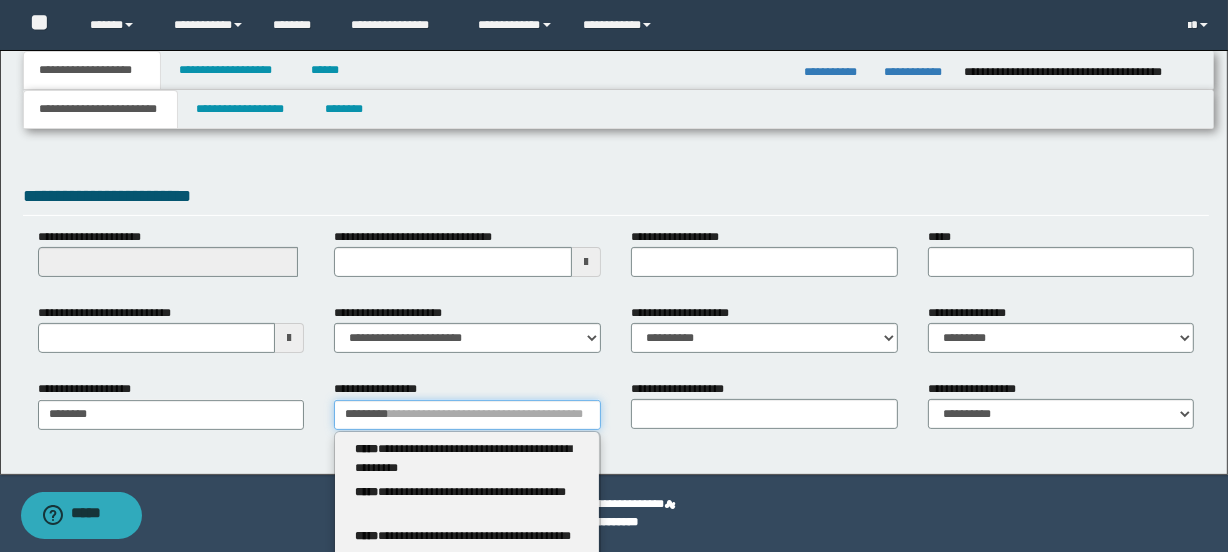 type 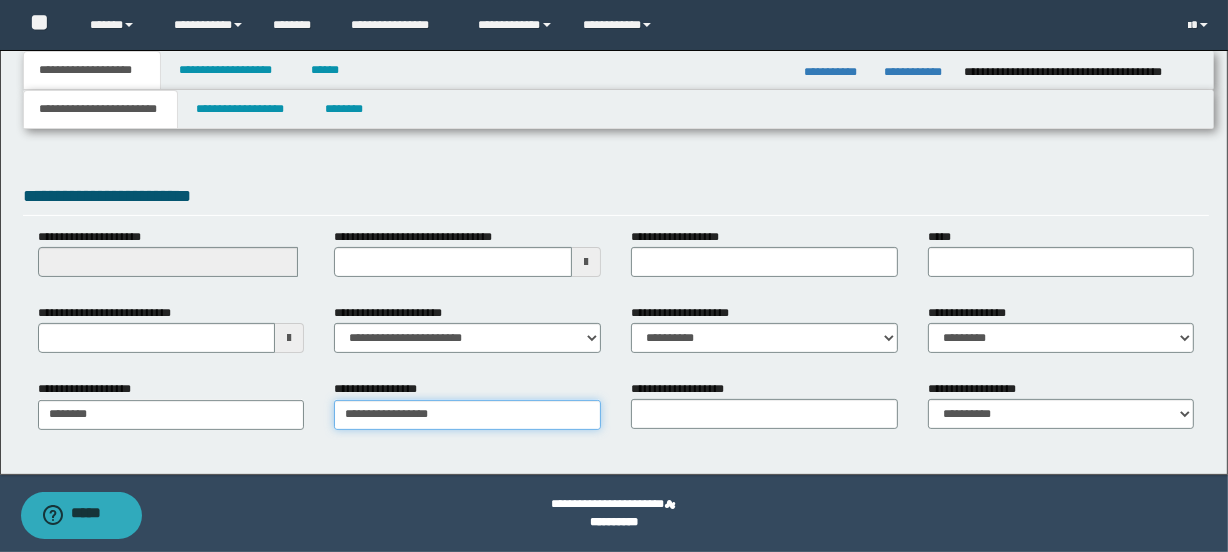 type on "**********" 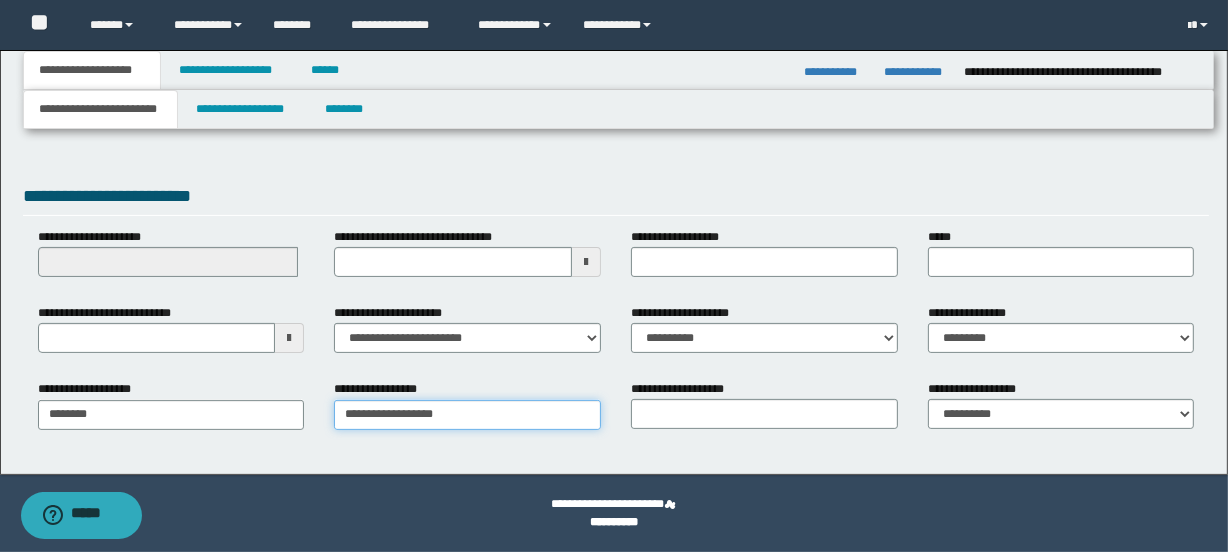 type on "**********" 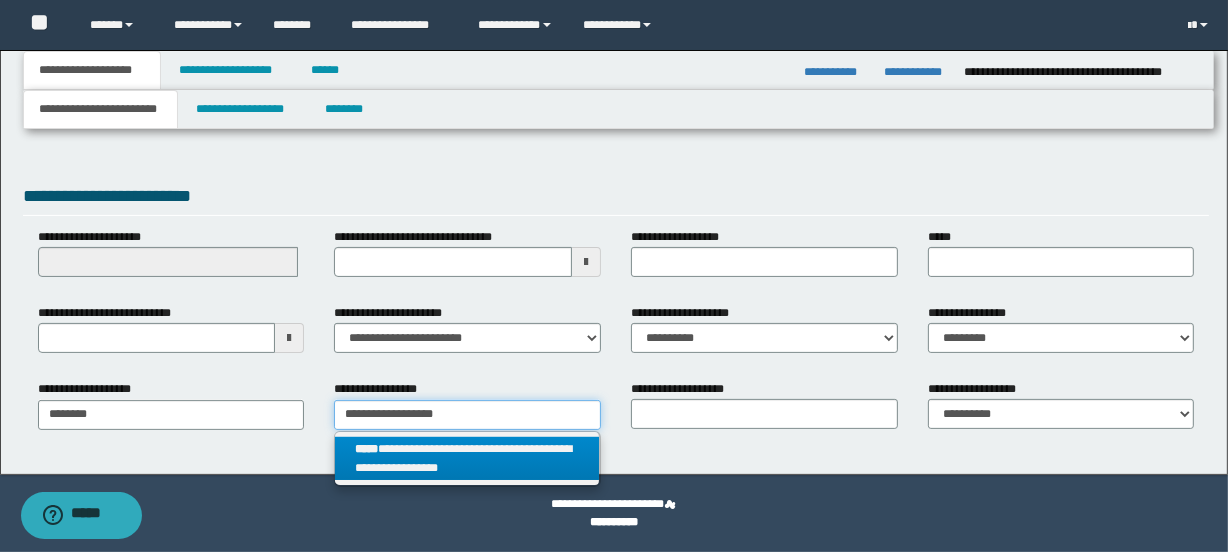 type on "**********" 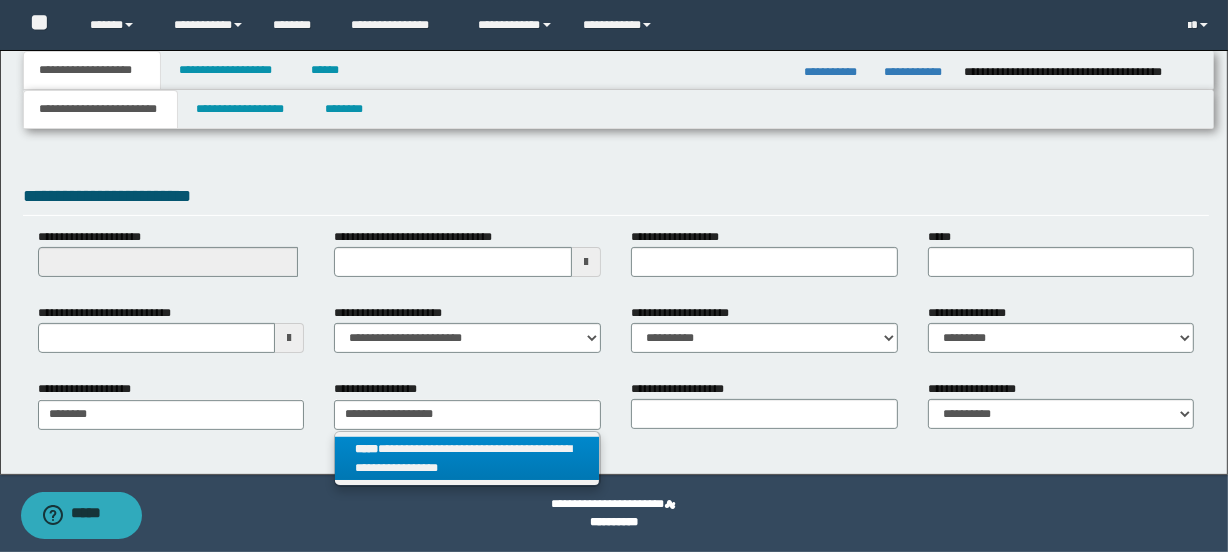 drag, startPoint x: 456, startPoint y: 452, endPoint x: 478, endPoint y: 458, distance: 22.803509 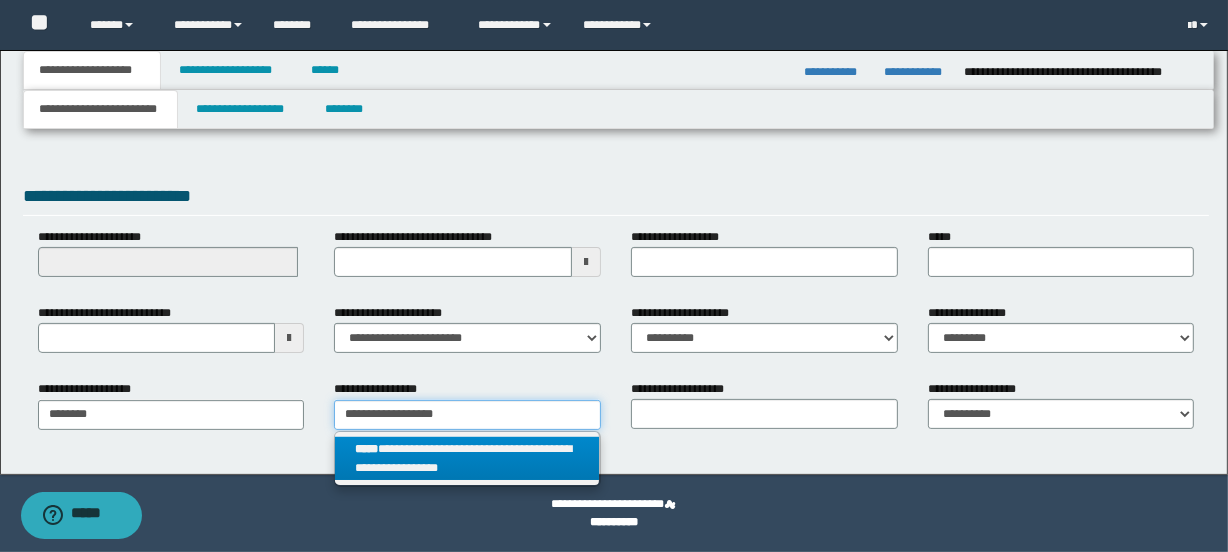 type 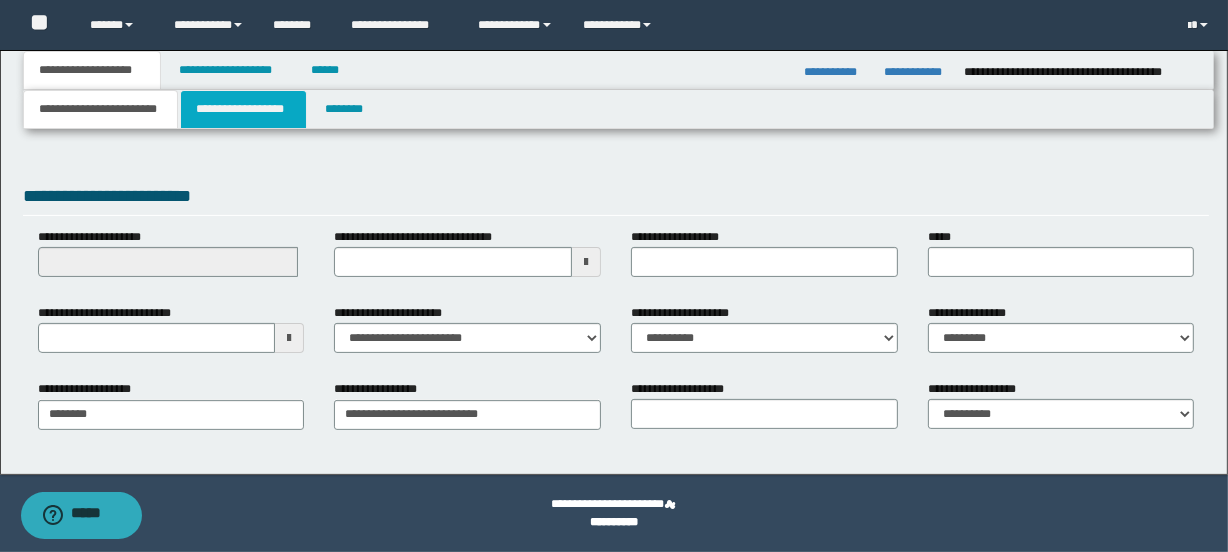 click on "**********" at bounding box center (243, 109) 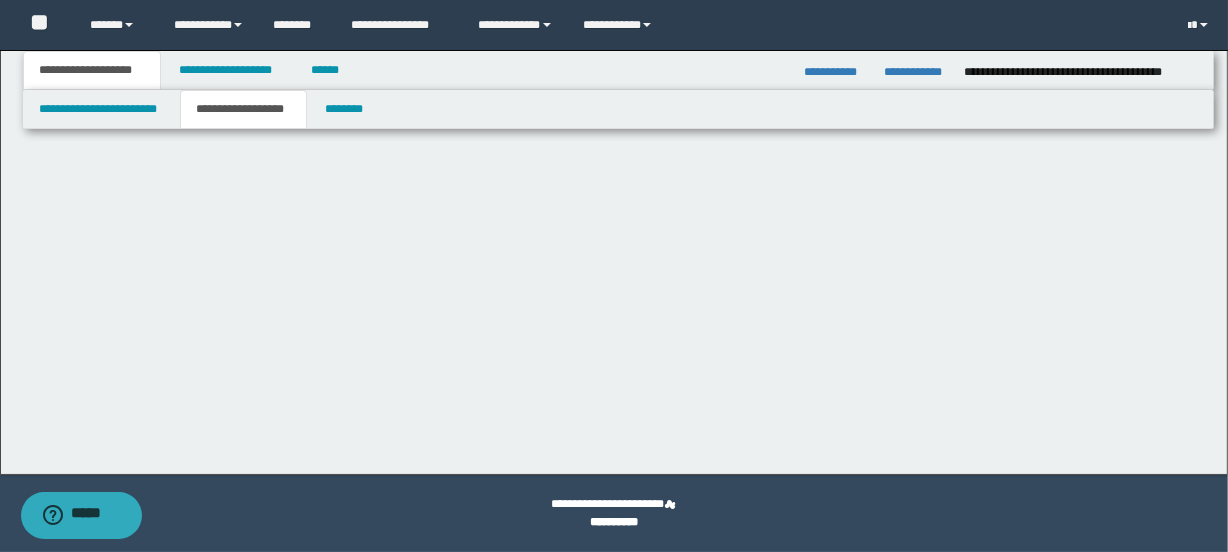 scroll, scrollTop: 0, scrollLeft: 0, axis: both 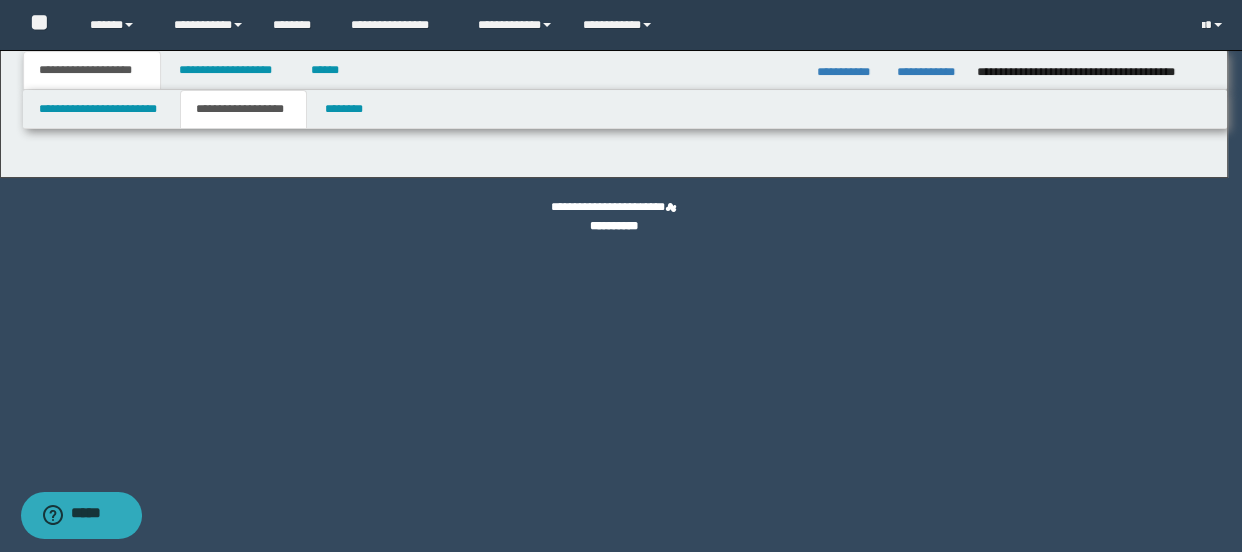 type on "**********" 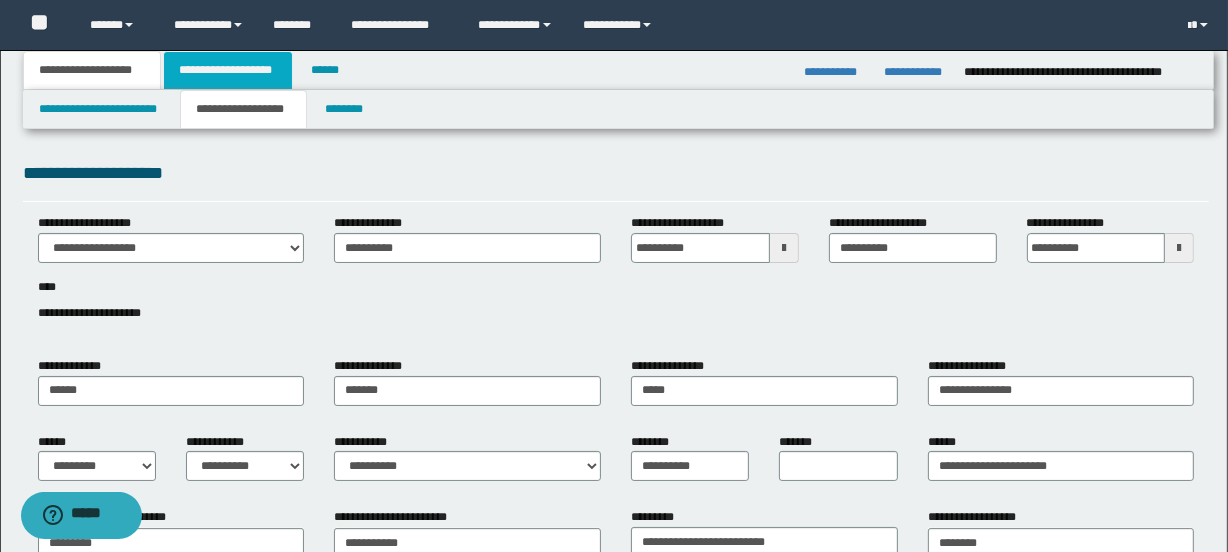 click on "**********" at bounding box center (228, 70) 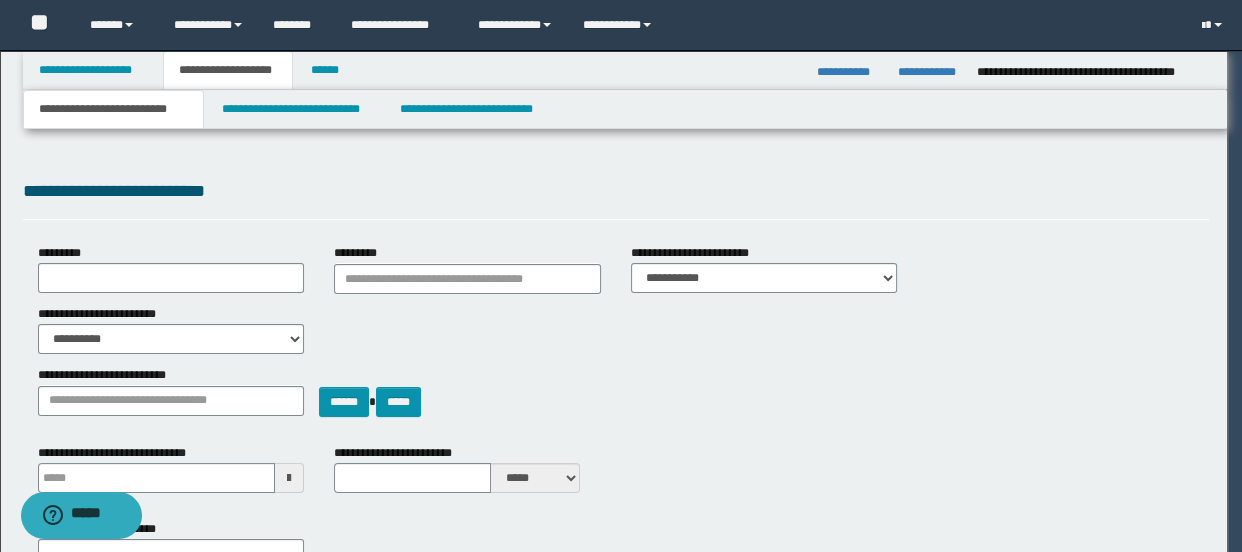 select on "*" 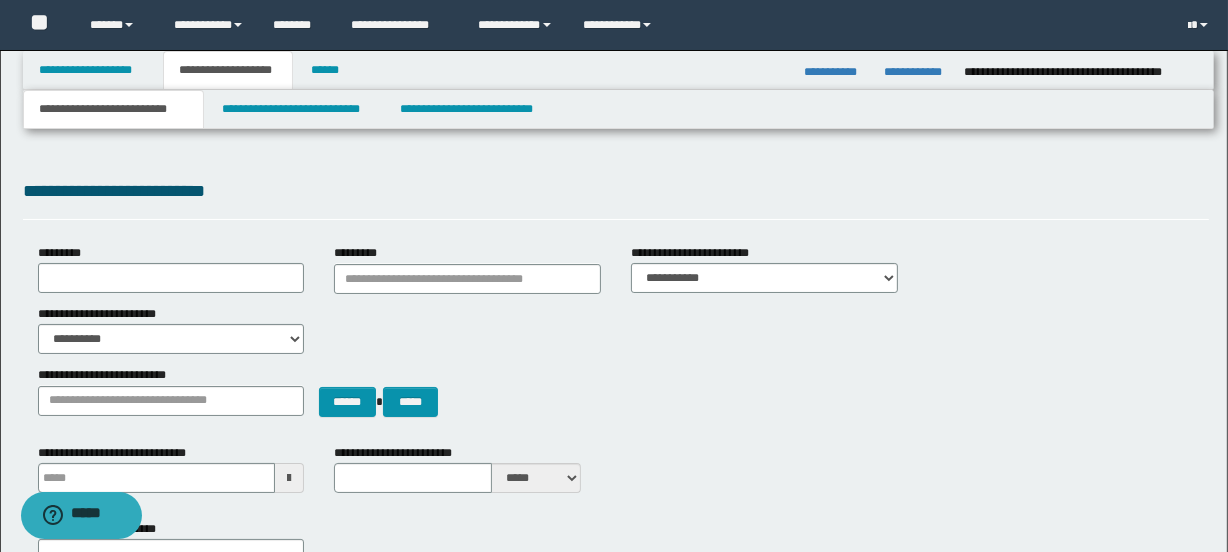 scroll, scrollTop: 181, scrollLeft: 0, axis: vertical 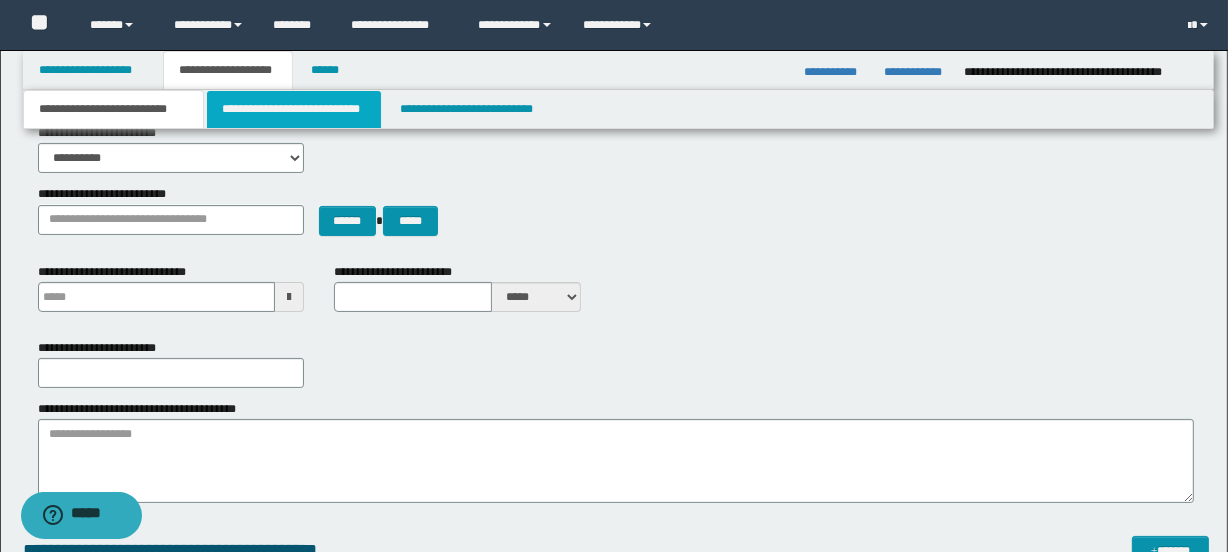 click on "**********" at bounding box center (293, 109) 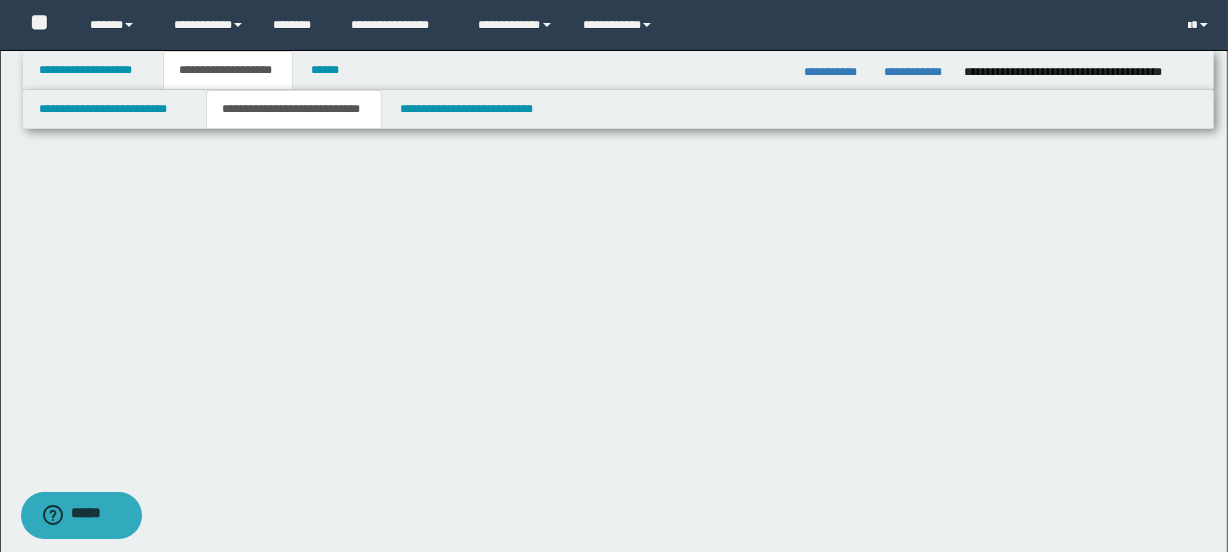 scroll, scrollTop: 0, scrollLeft: 0, axis: both 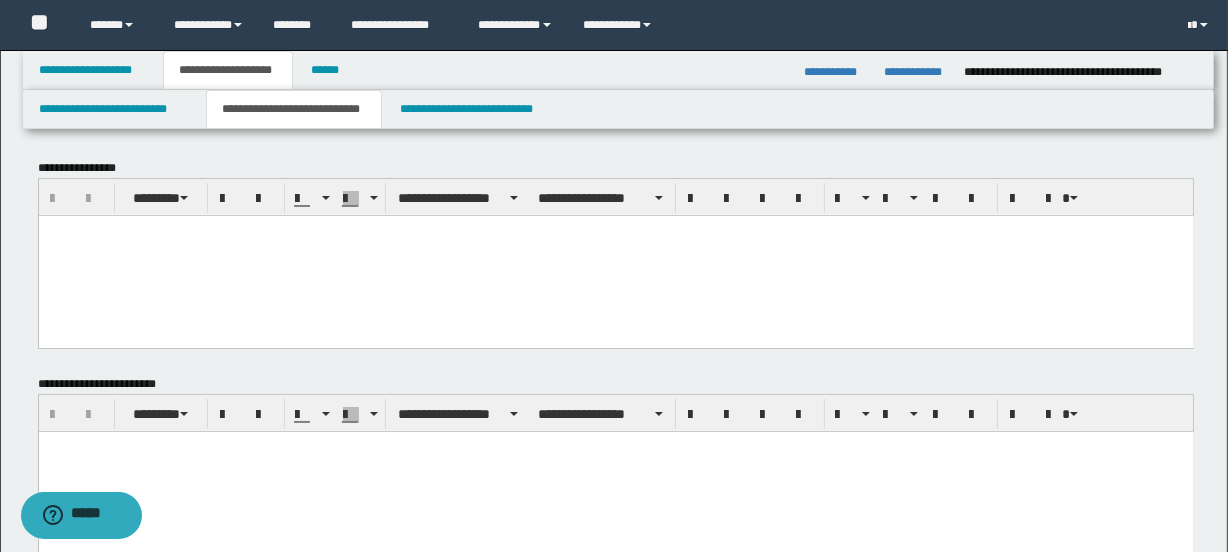drag, startPoint x: 191, startPoint y: 231, endPoint x: 240, endPoint y: 253, distance: 53.712196 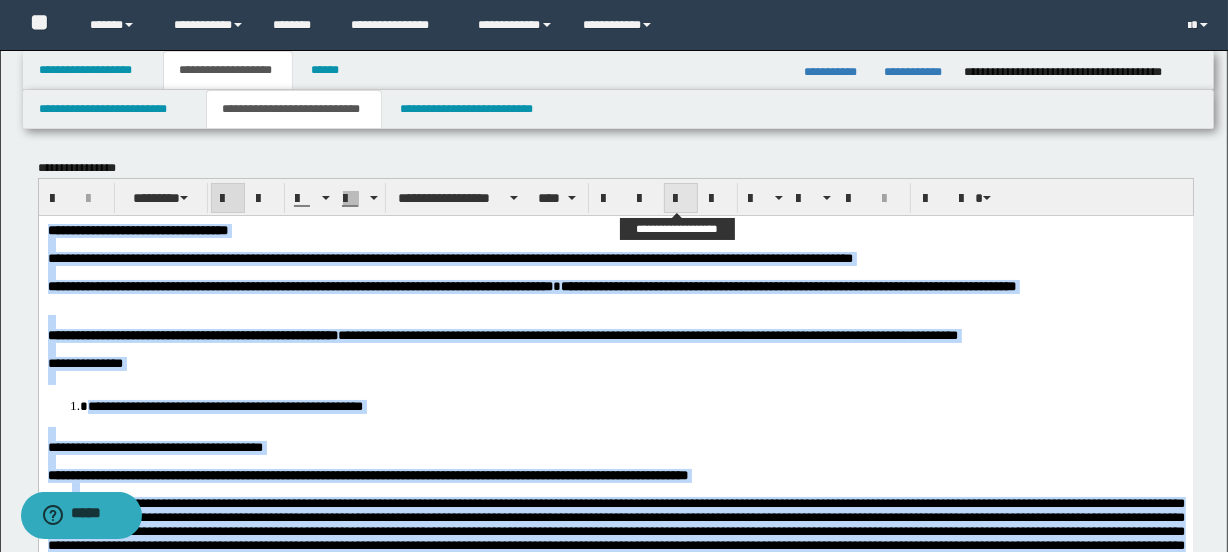 click at bounding box center [681, 198] 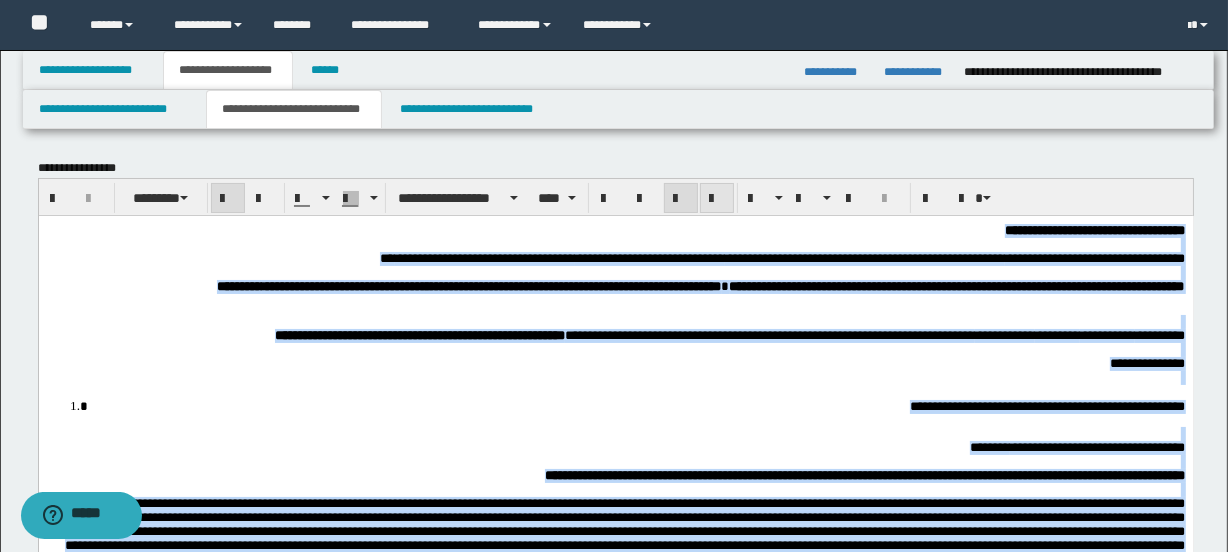 click at bounding box center (717, 199) 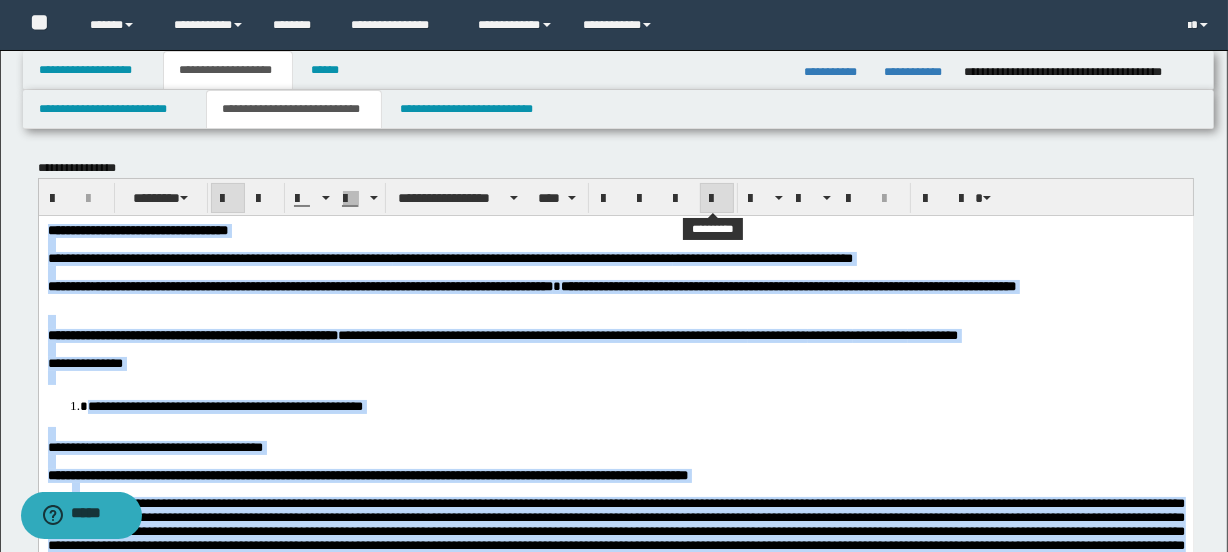 click at bounding box center (717, 199) 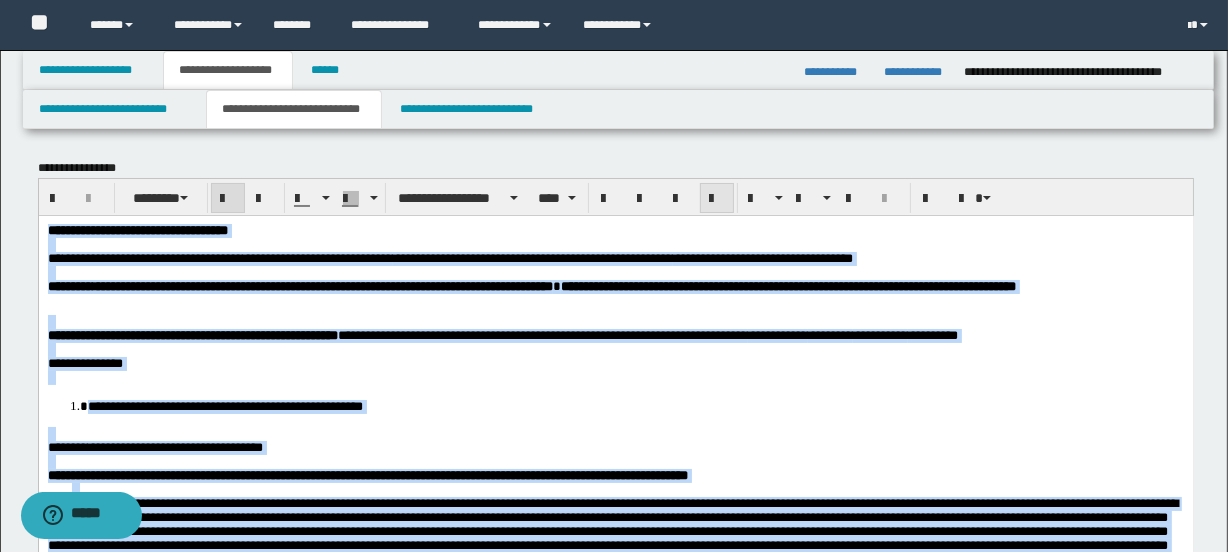 click at bounding box center [717, 199] 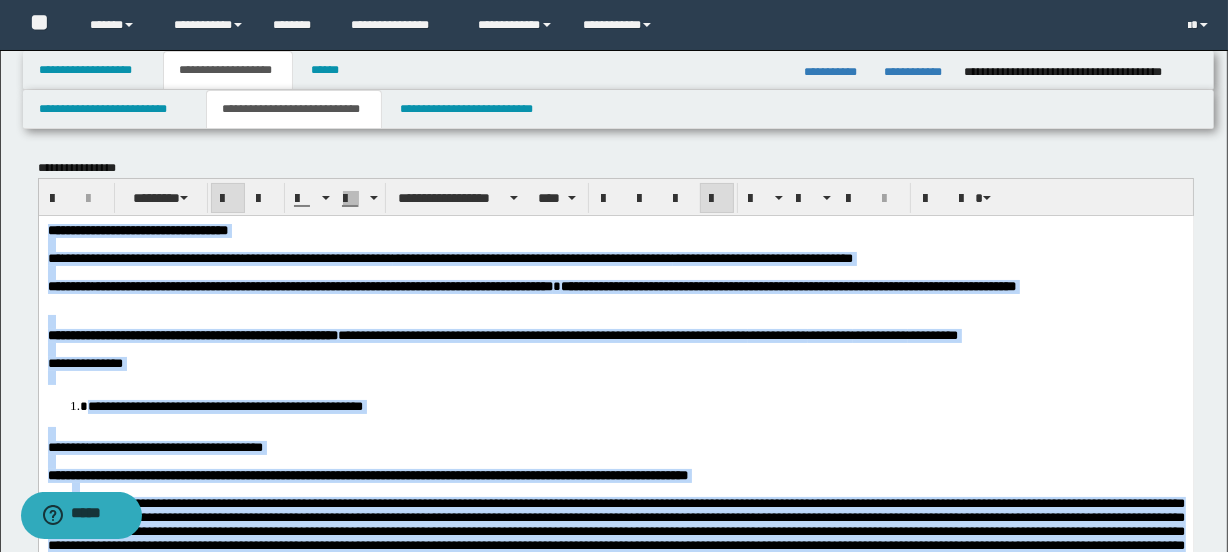 click on "**********" at bounding box center (615, 296) 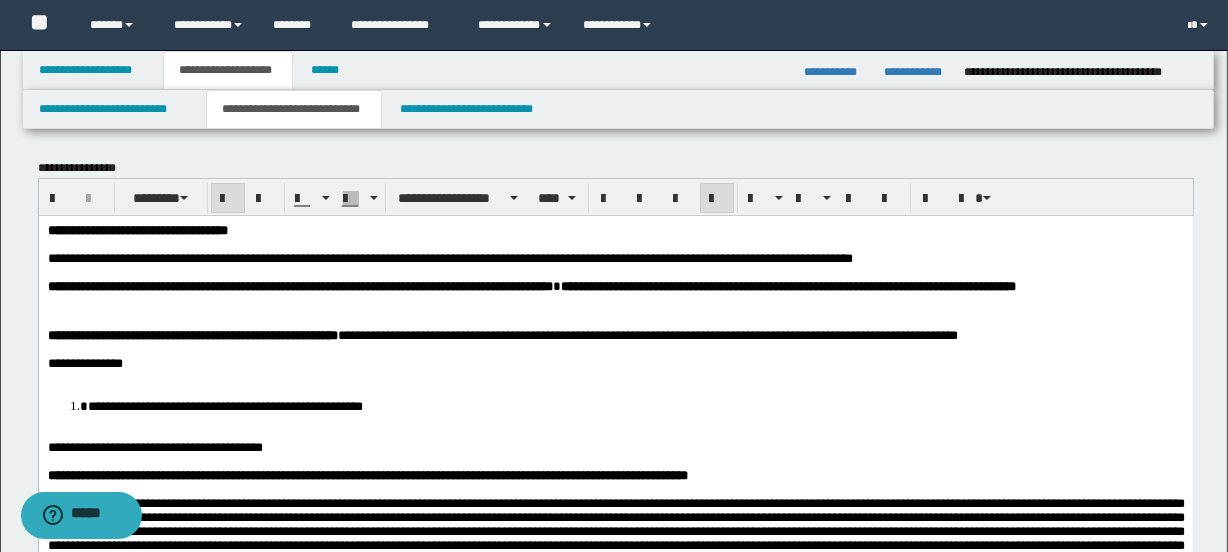 click on "**********" at bounding box center (224, 405) 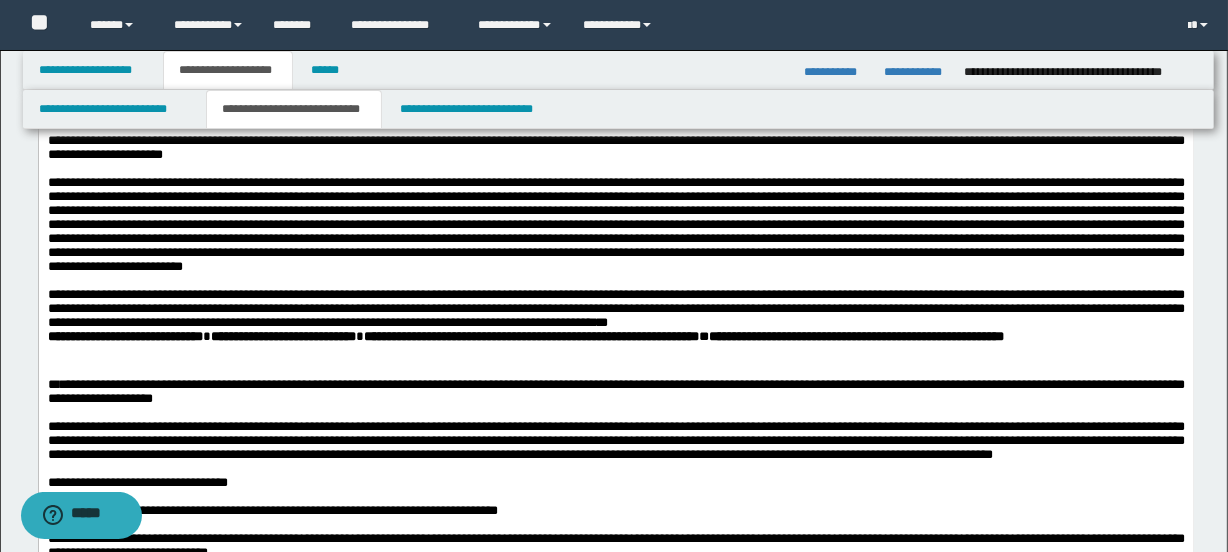 scroll, scrollTop: 636, scrollLeft: 0, axis: vertical 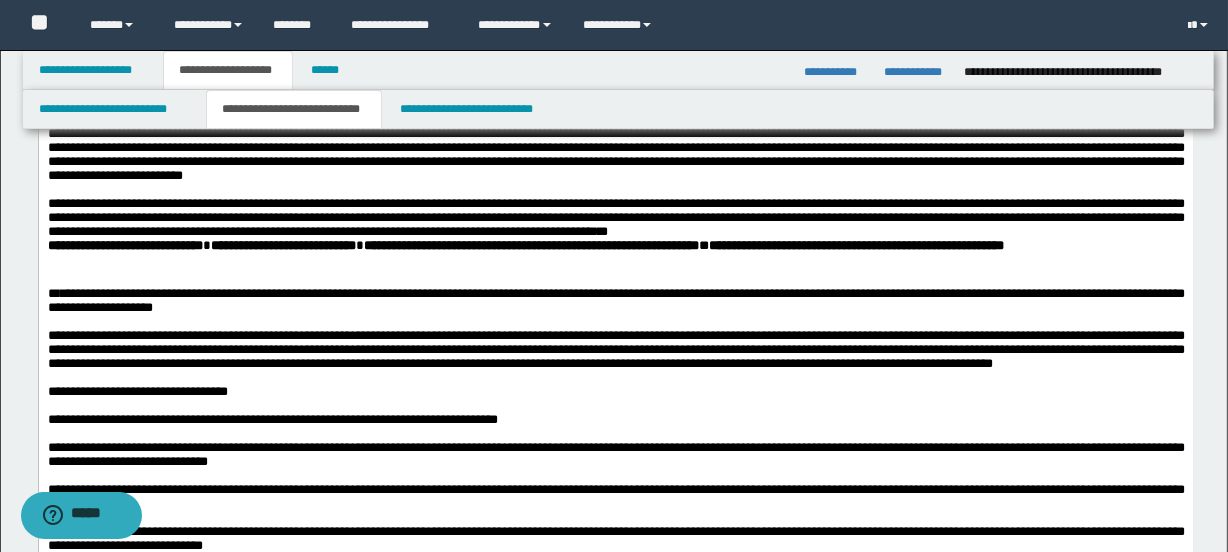 click on "**********" at bounding box center [124, 245] 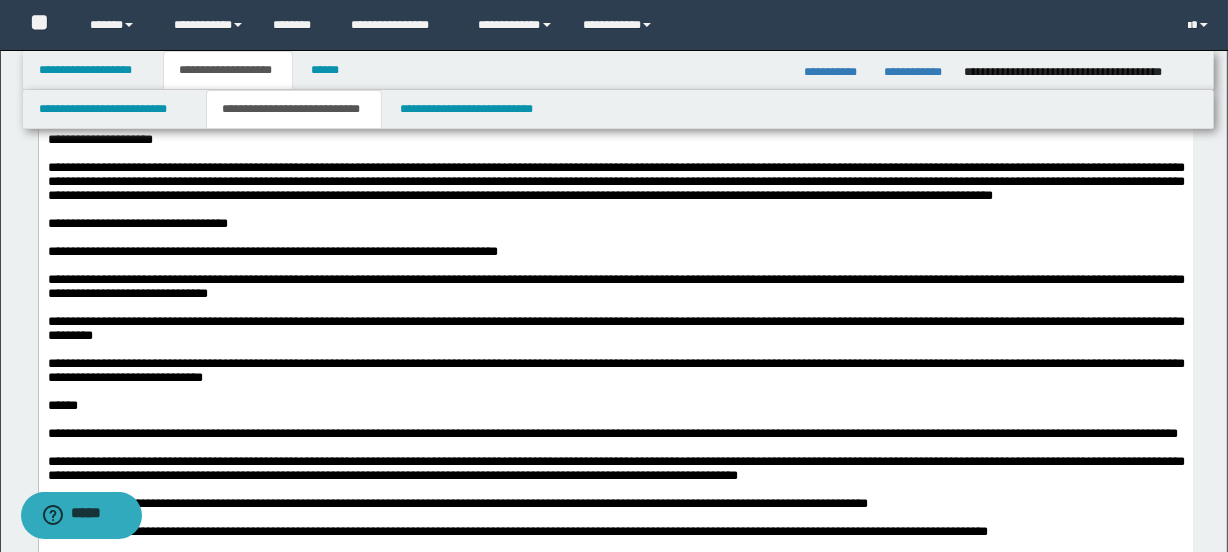 scroll, scrollTop: 909, scrollLeft: 0, axis: vertical 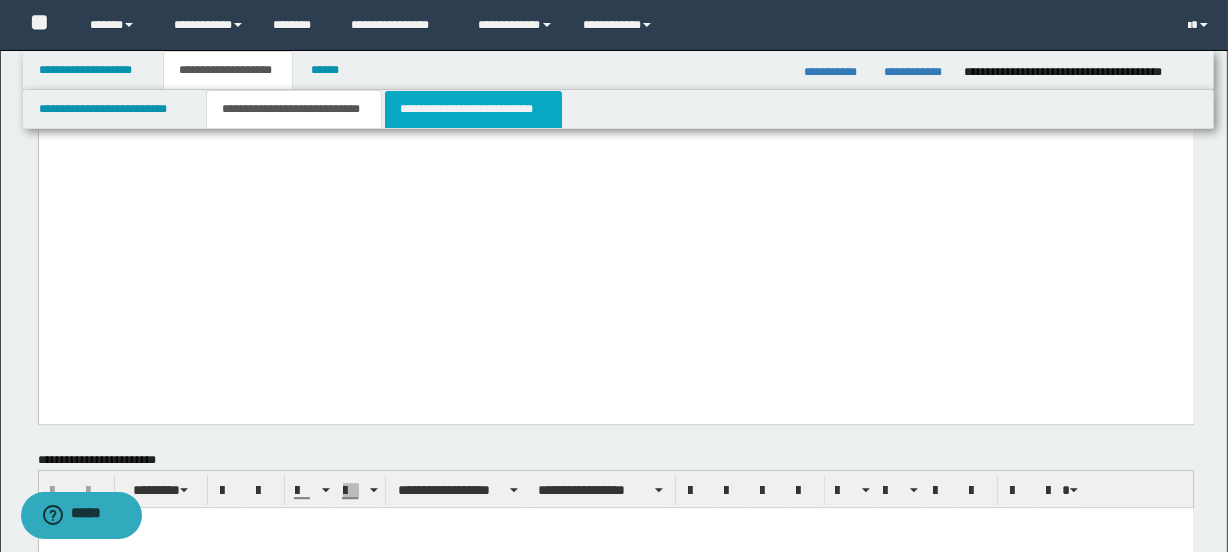 click on "**********" at bounding box center (473, 109) 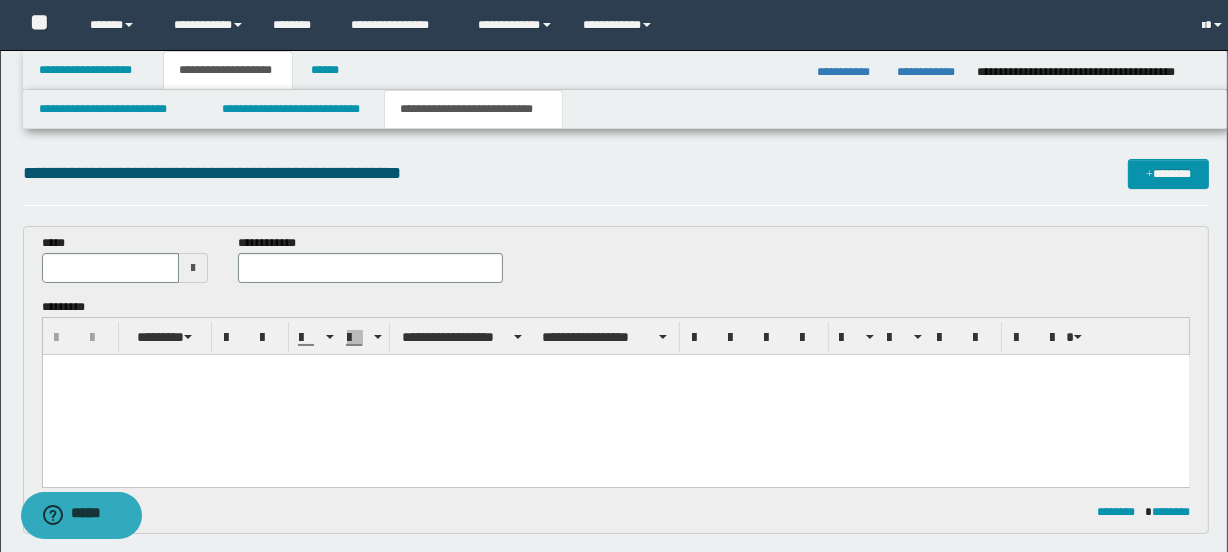 scroll, scrollTop: 0, scrollLeft: 0, axis: both 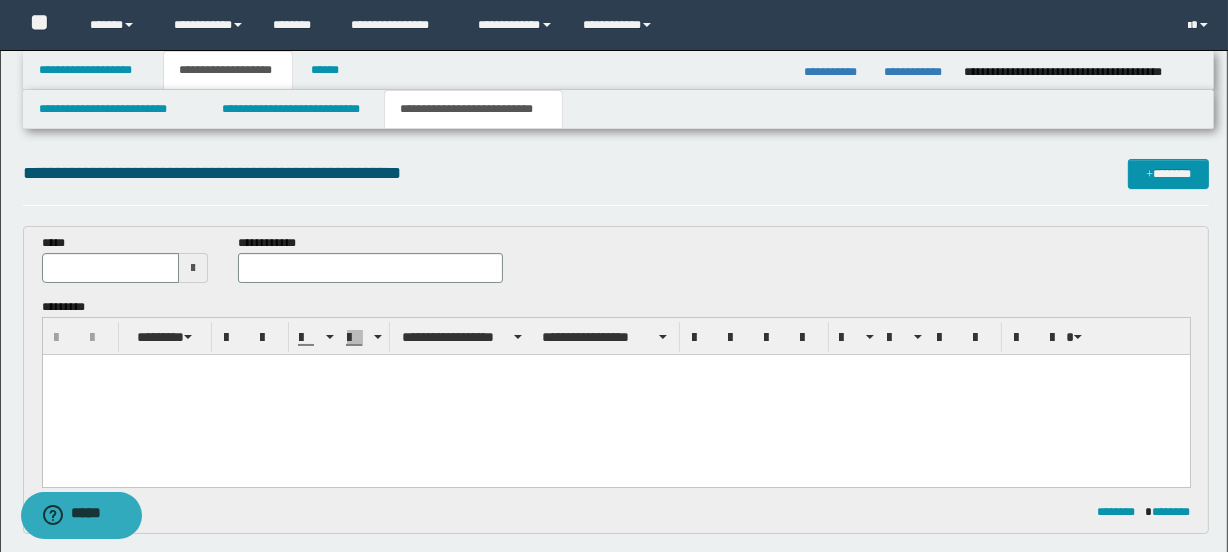 click at bounding box center [615, 370] 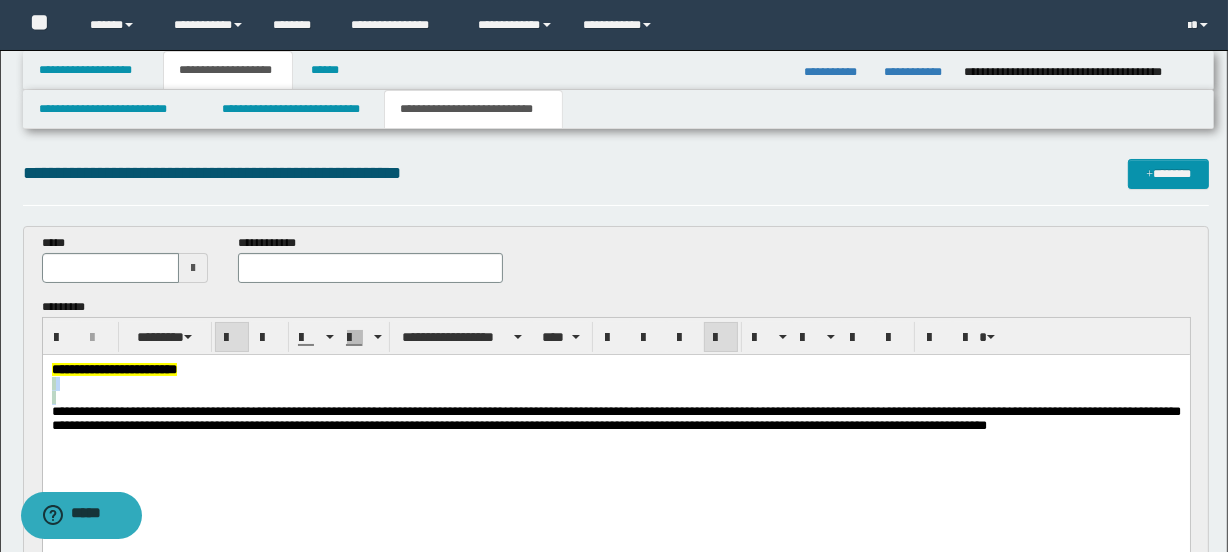 drag, startPoint x: 89, startPoint y: 397, endPoint x: 46, endPoint y: 384, distance: 44.922153 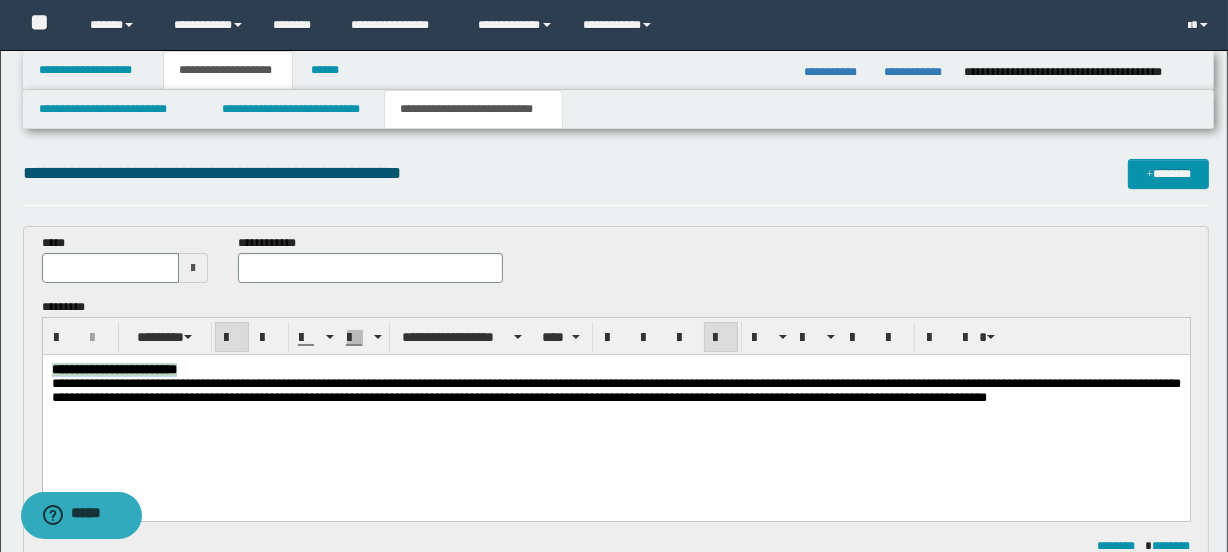 drag, startPoint x: 302, startPoint y: 366, endPoint x: 38, endPoint y: 368, distance: 264.00757 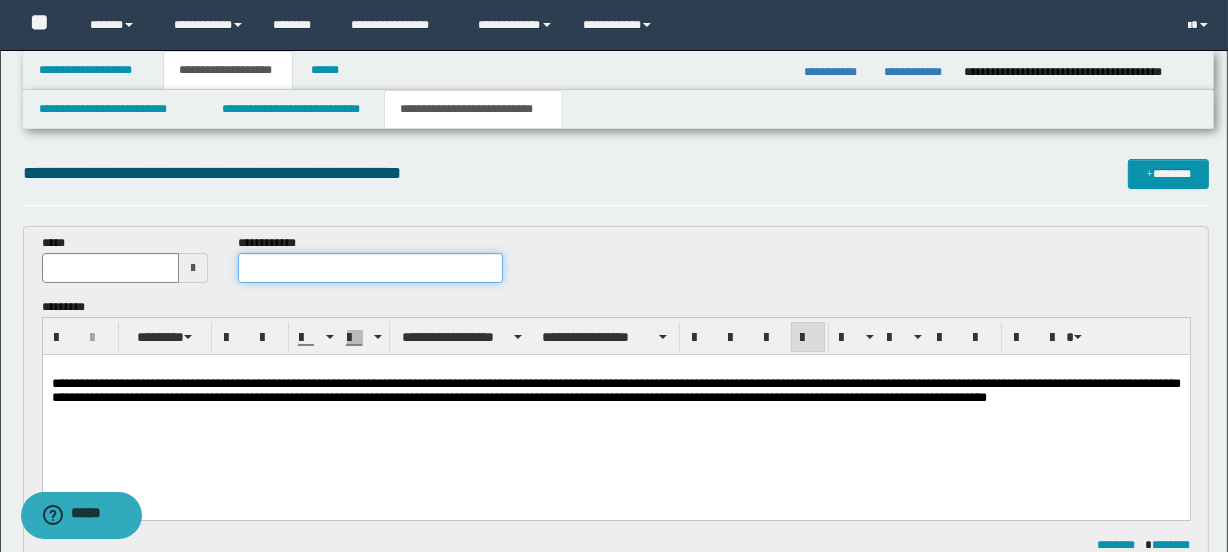 click at bounding box center [370, 268] 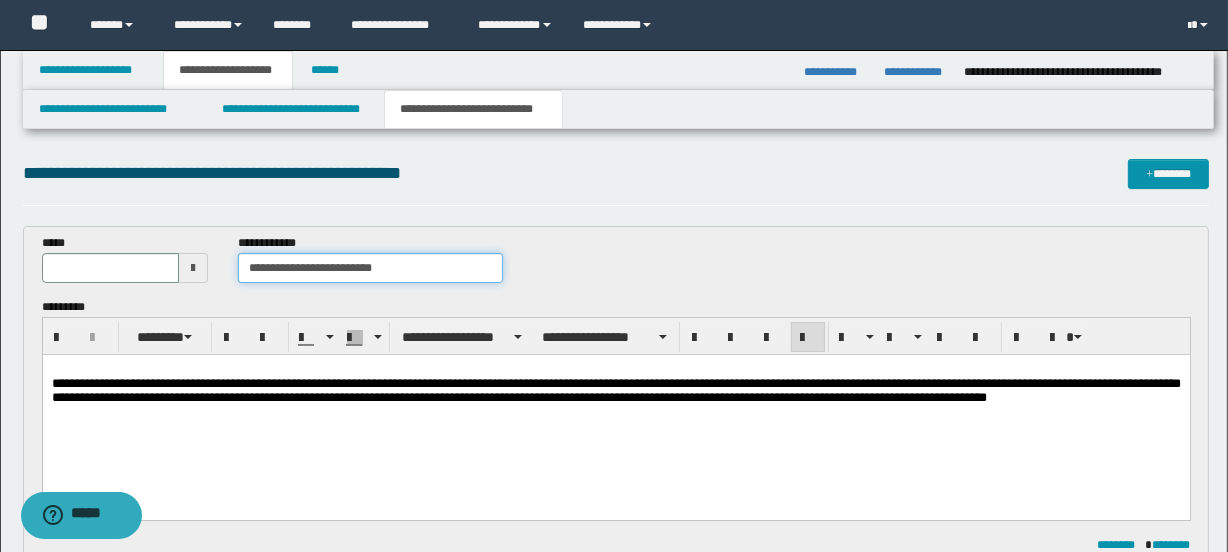 type on "**********" 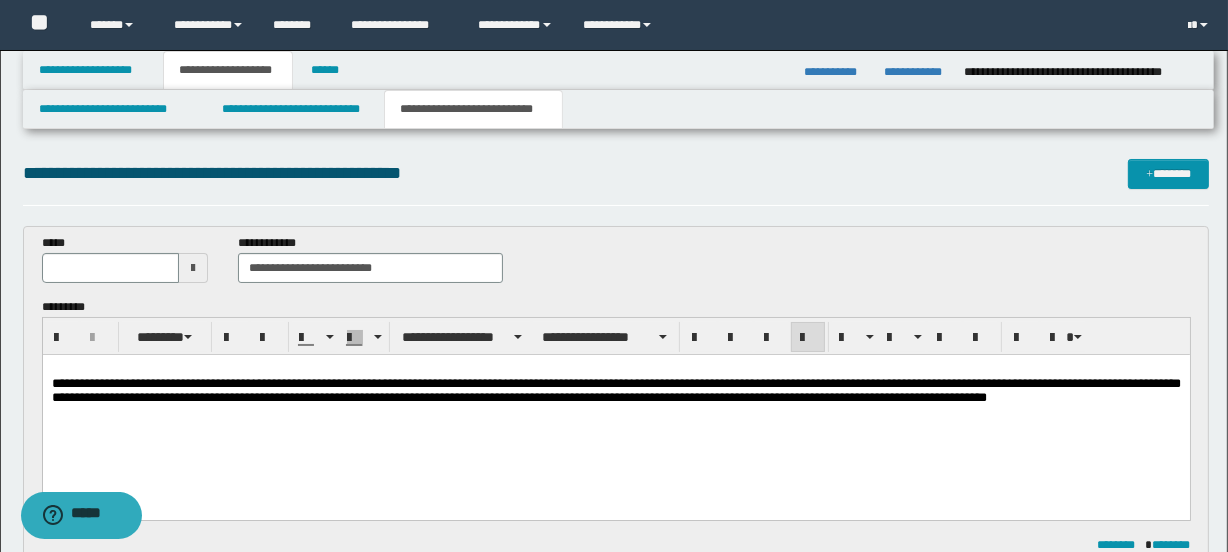 click at bounding box center [615, 370] 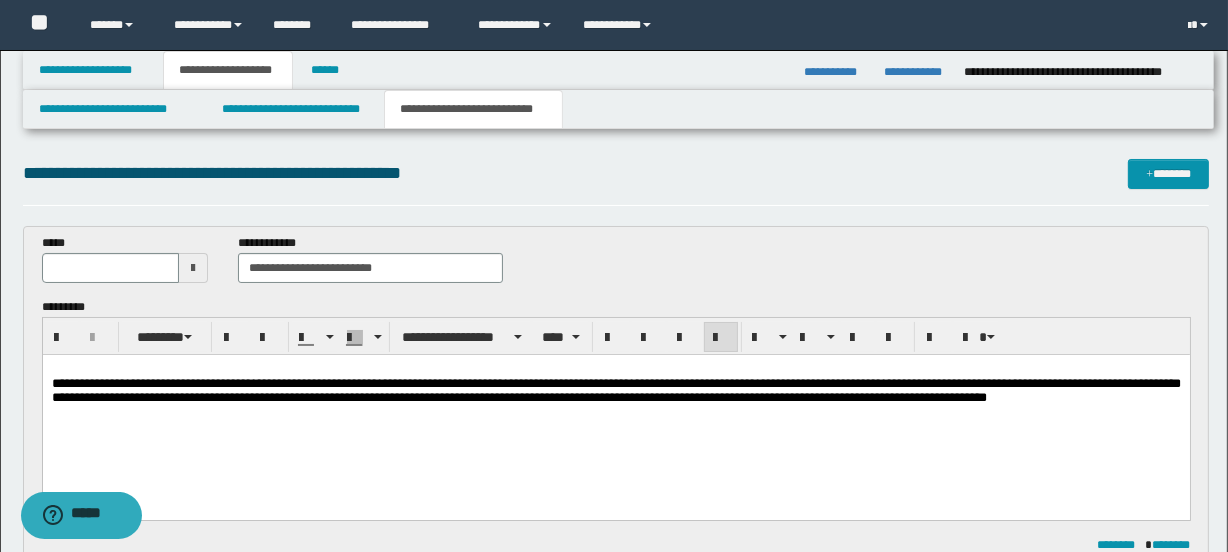 click on "**********" at bounding box center [615, 390] 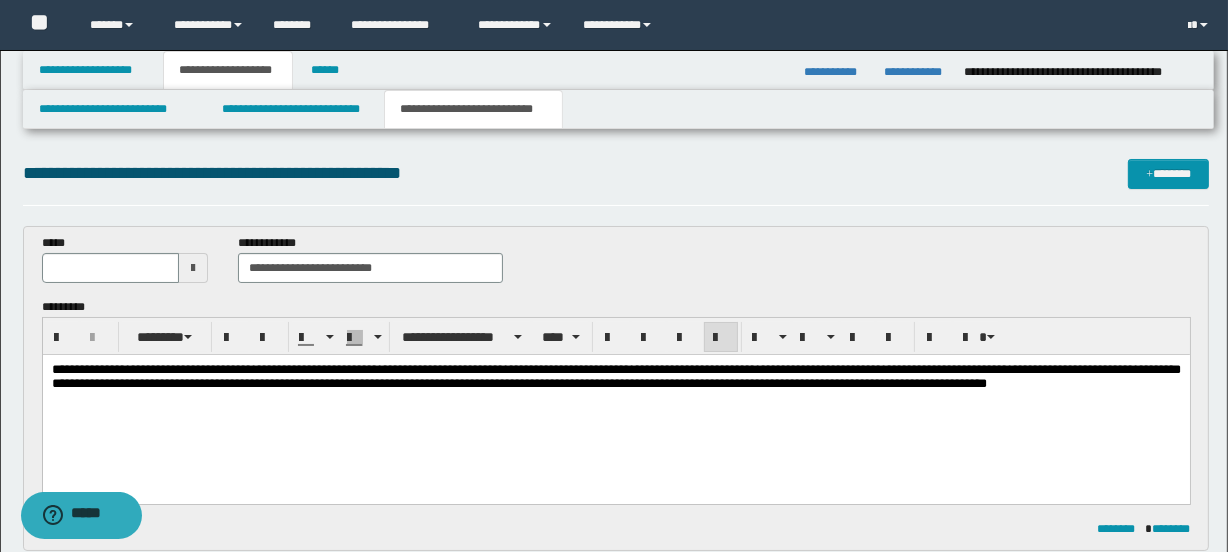 click at bounding box center (193, 268) 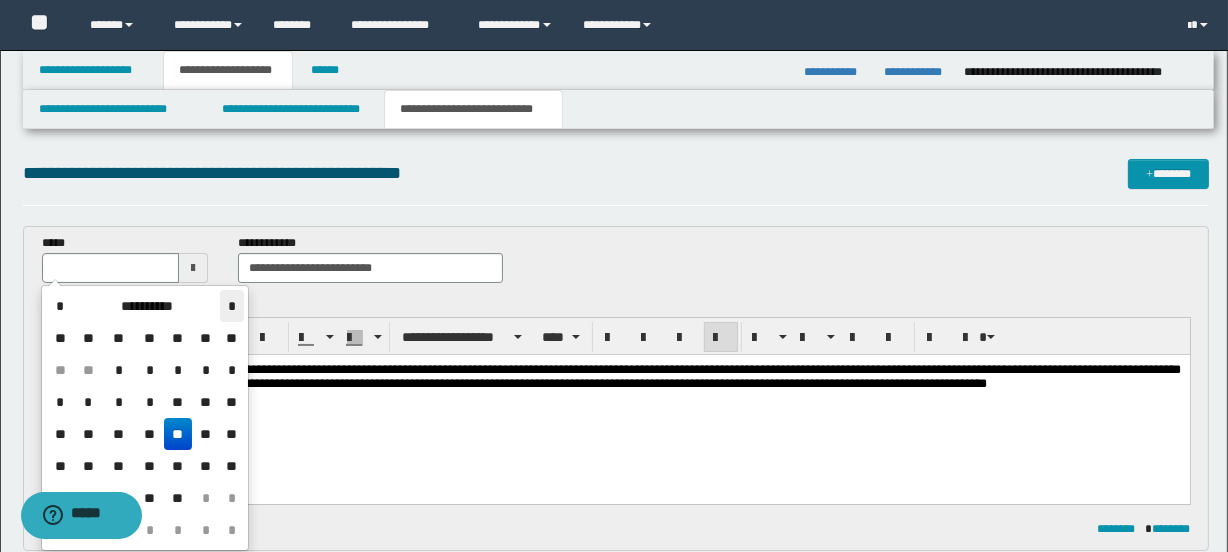 click on "*" at bounding box center (232, 306) 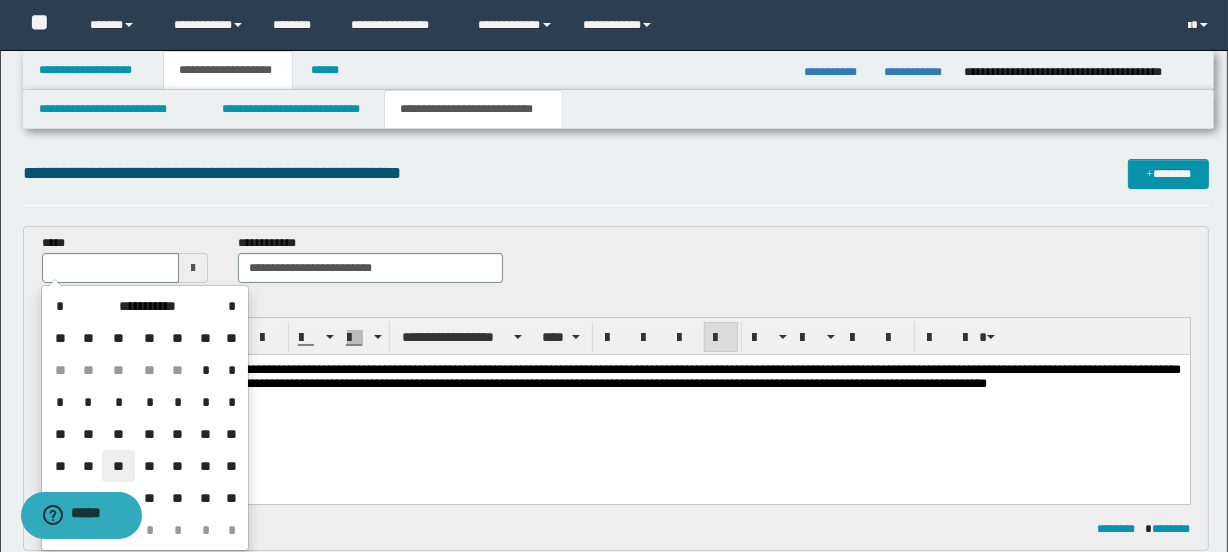 click on "**" at bounding box center (118, 466) 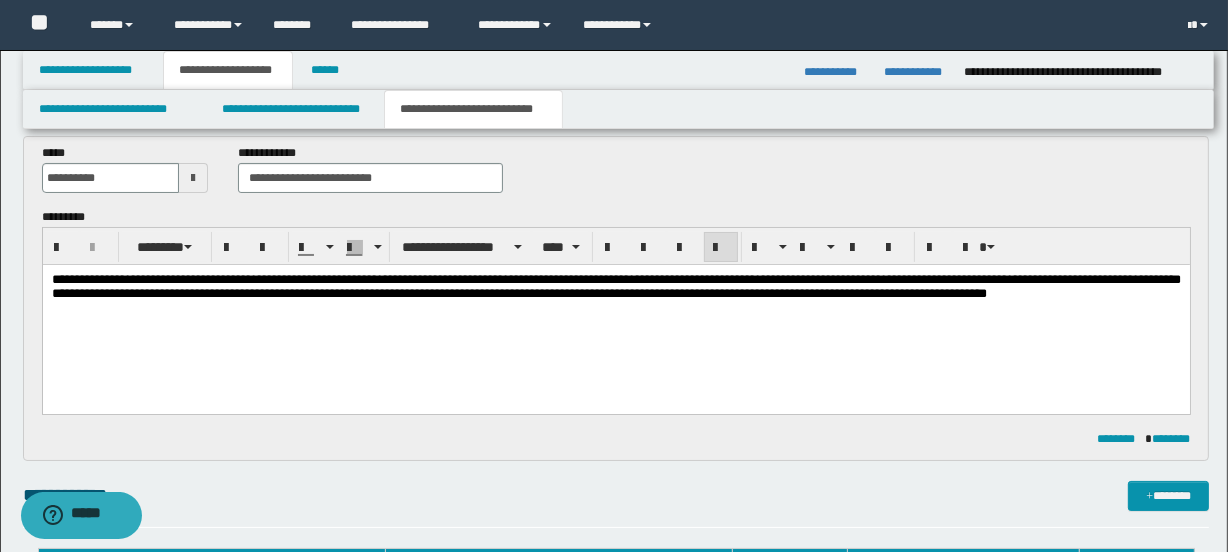 scroll, scrollTop: 0, scrollLeft: 0, axis: both 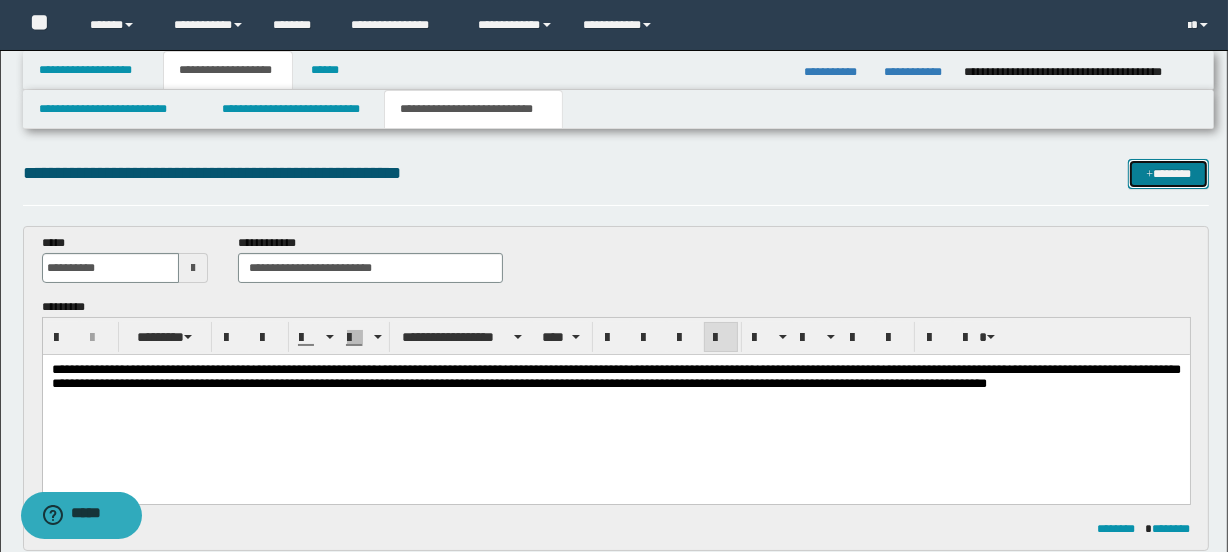 click on "*******" at bounding box center (1168, 174) 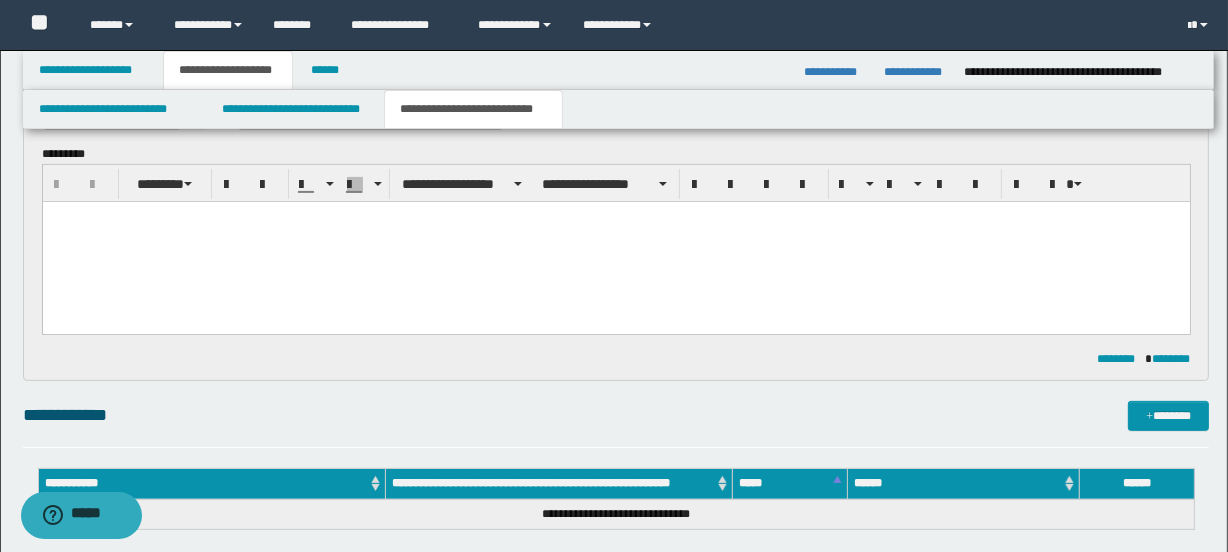 scroll, scrollTop: 407, scrollLeft: 0, axis: vertical 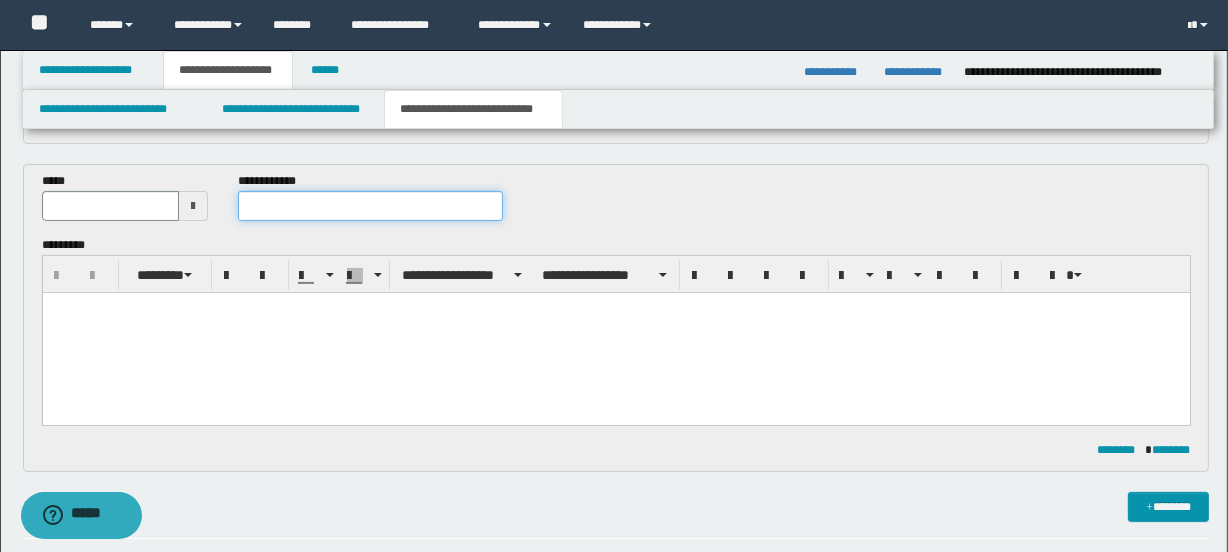 click at bounding box center (370, 206) 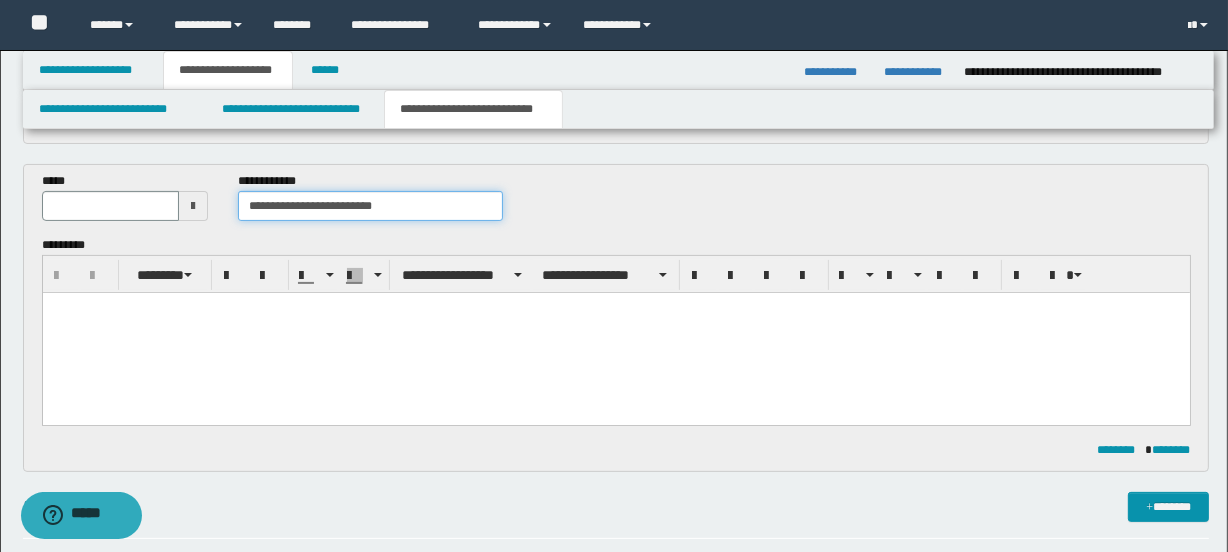 type on "**********" 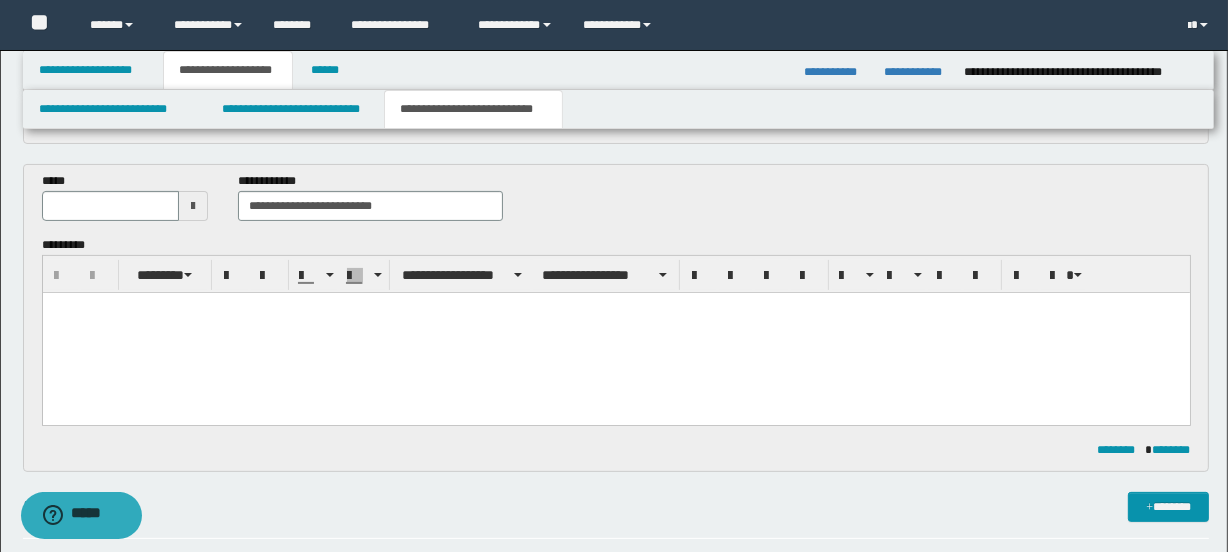 click at bounding box center (193, 206) 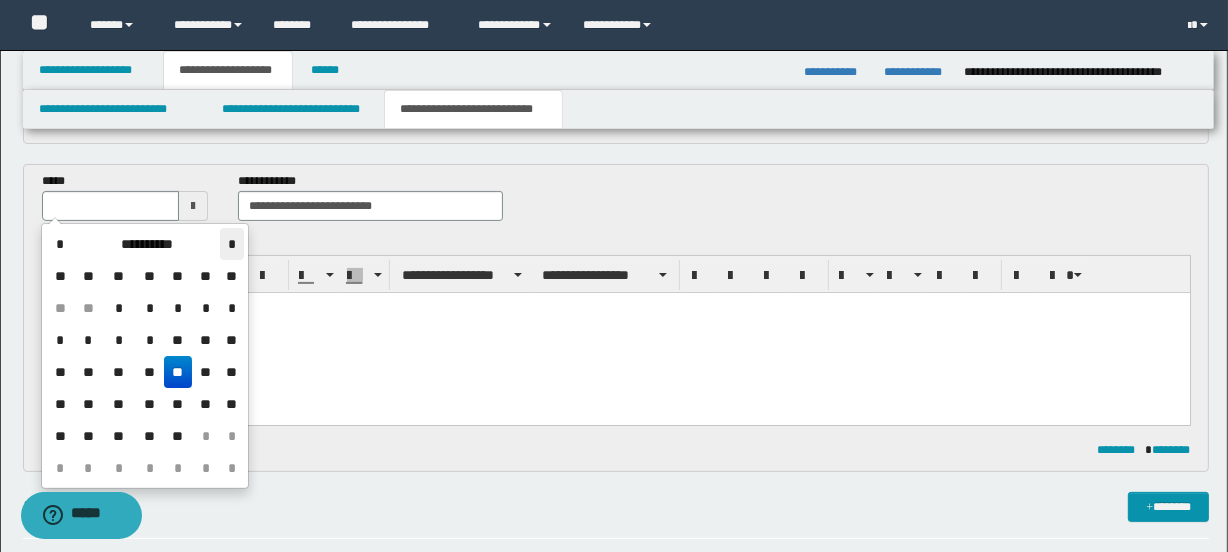 click on "*" at bounding box center (232, 244) 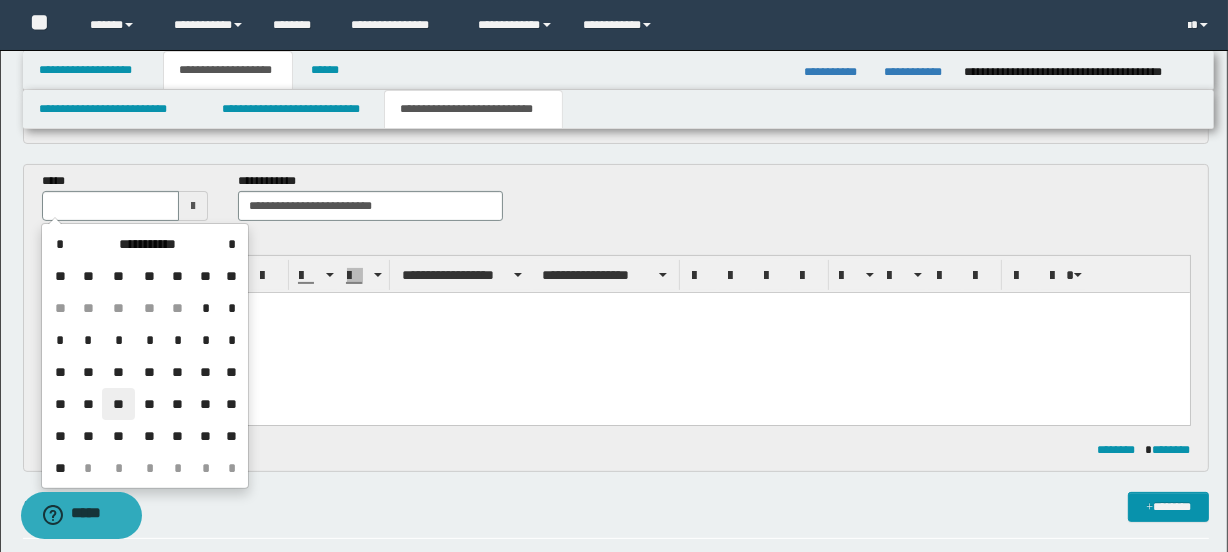click on "**" at bounding box center (118, 404) 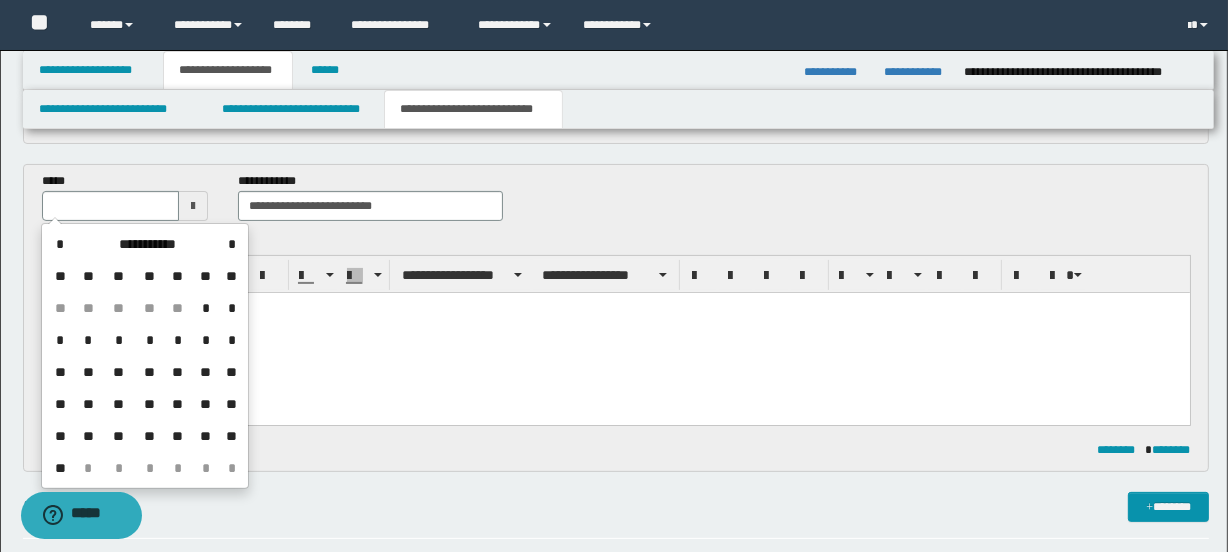 type on "**********" 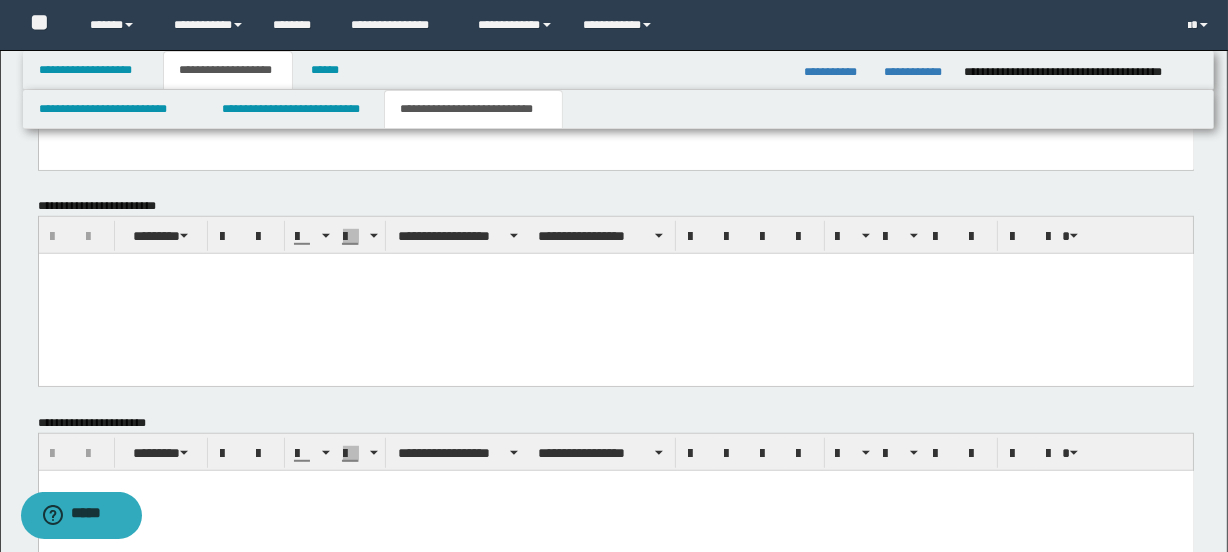 scroll, scrollTop: 1308, scrollLeft: 0, axis: vertical 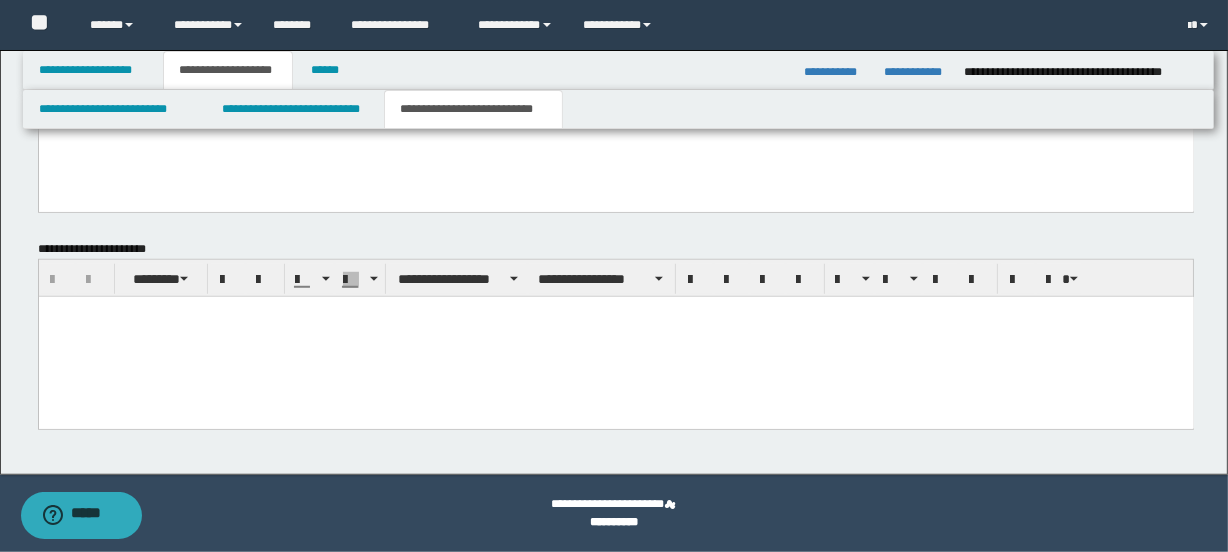 click at bounding box center (615, 311) 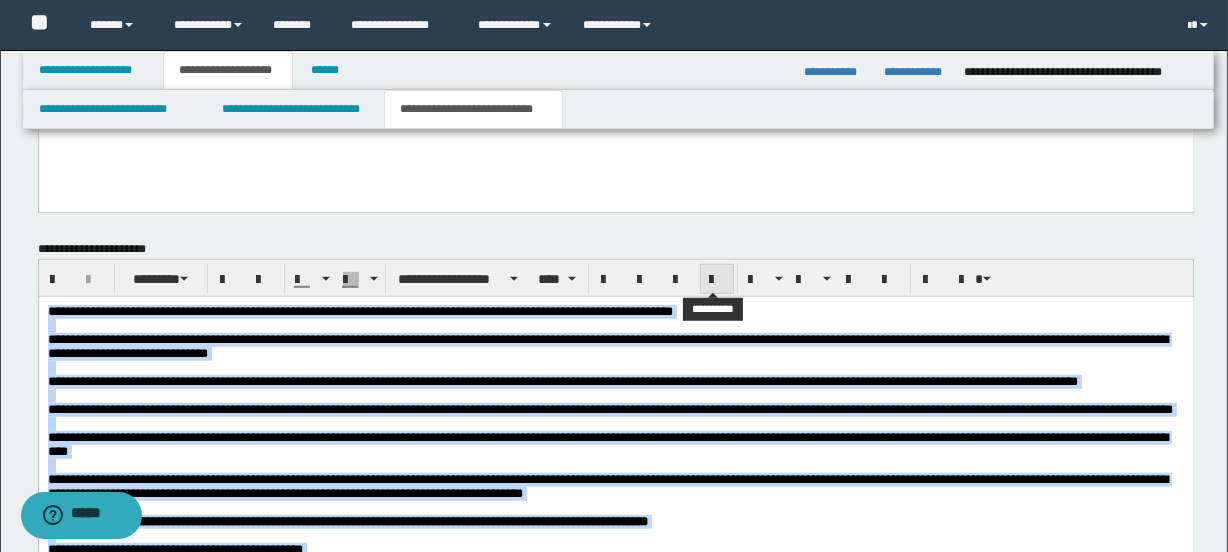 click at bounding box center (717, 280) 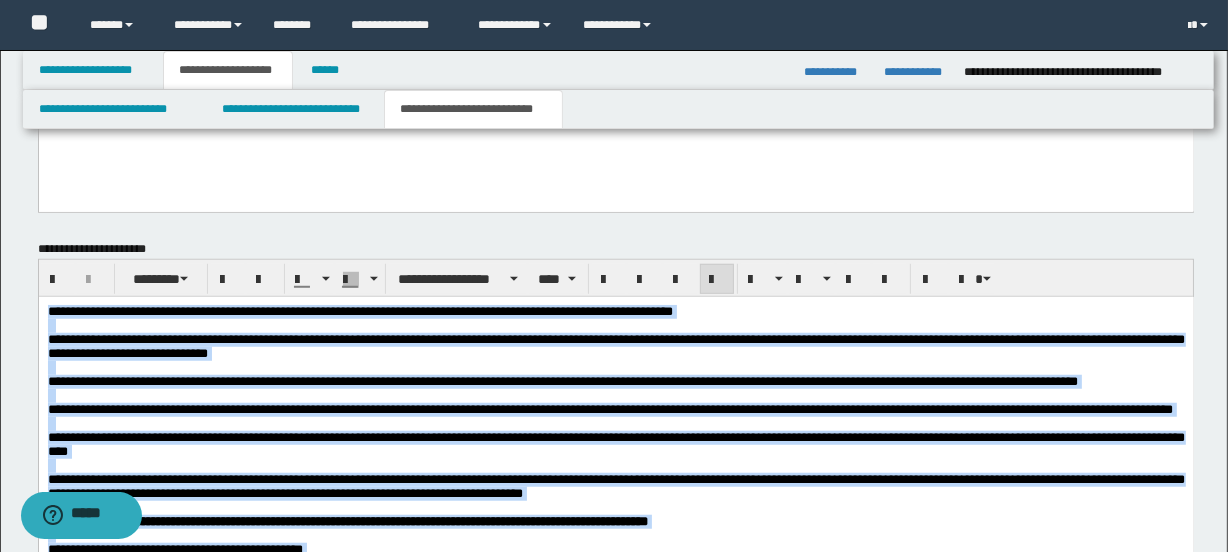 click at bounding box center [615, 395] 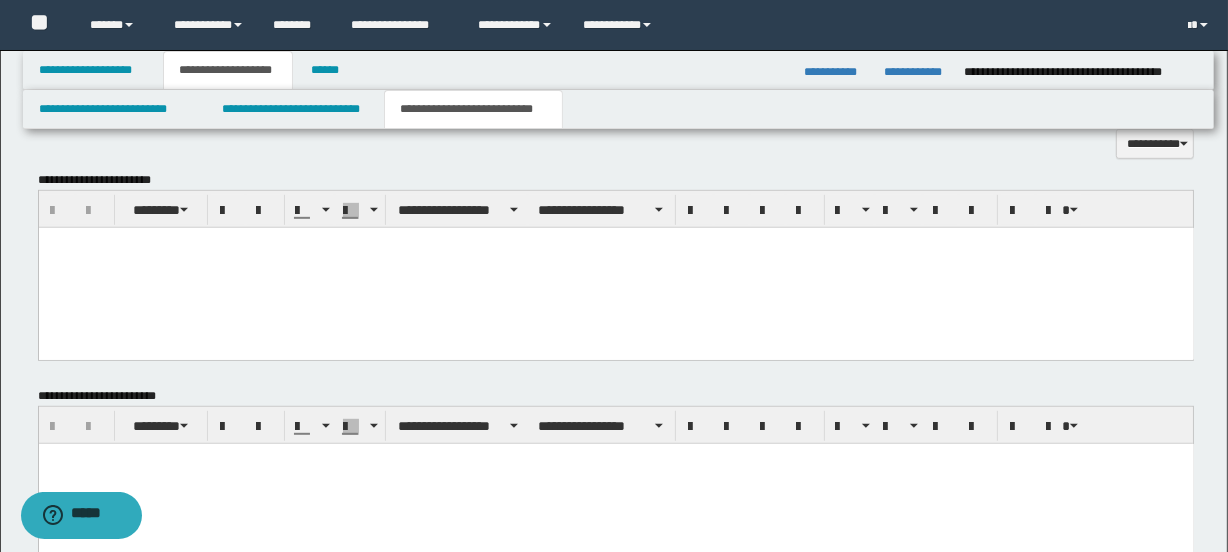 scroll, scrollTop: 853, scrollLeft: 0, axis: vertical 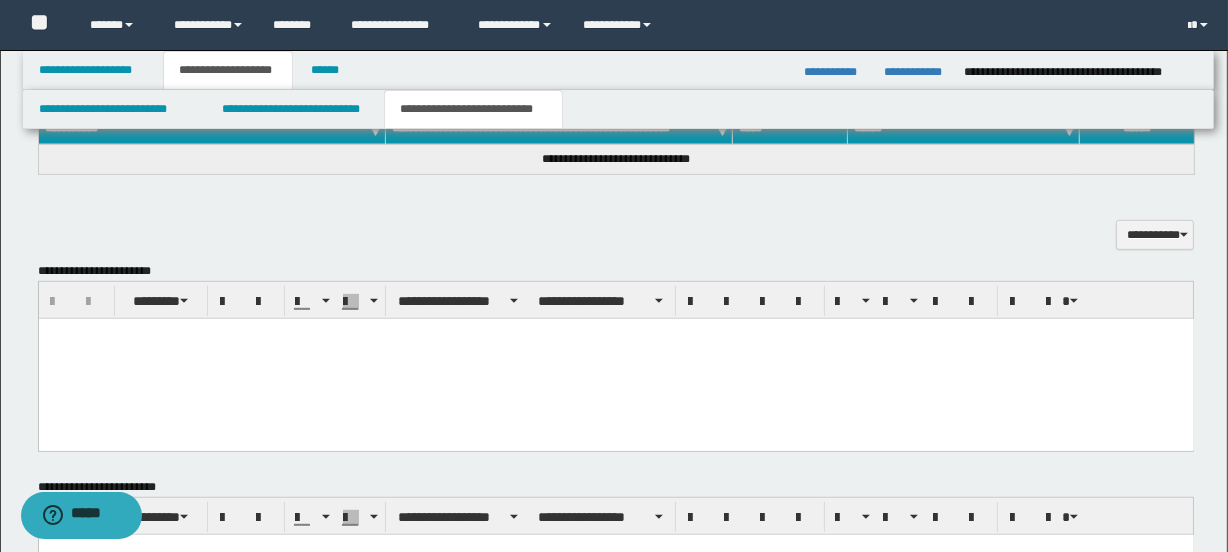 click at bounding box center (615, 358) 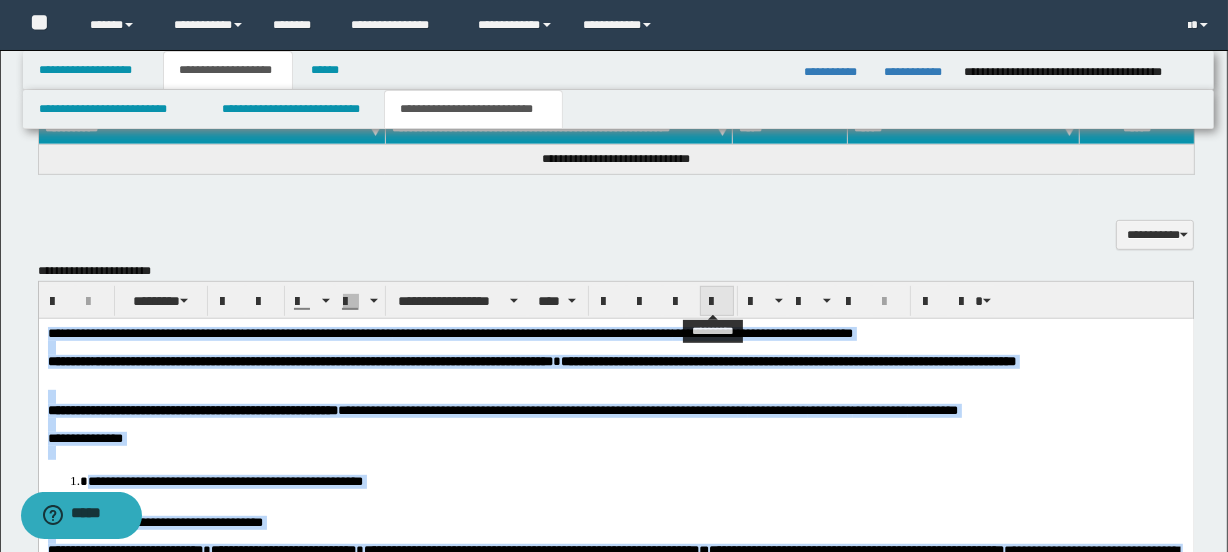 click at bounding box center (717, 302) 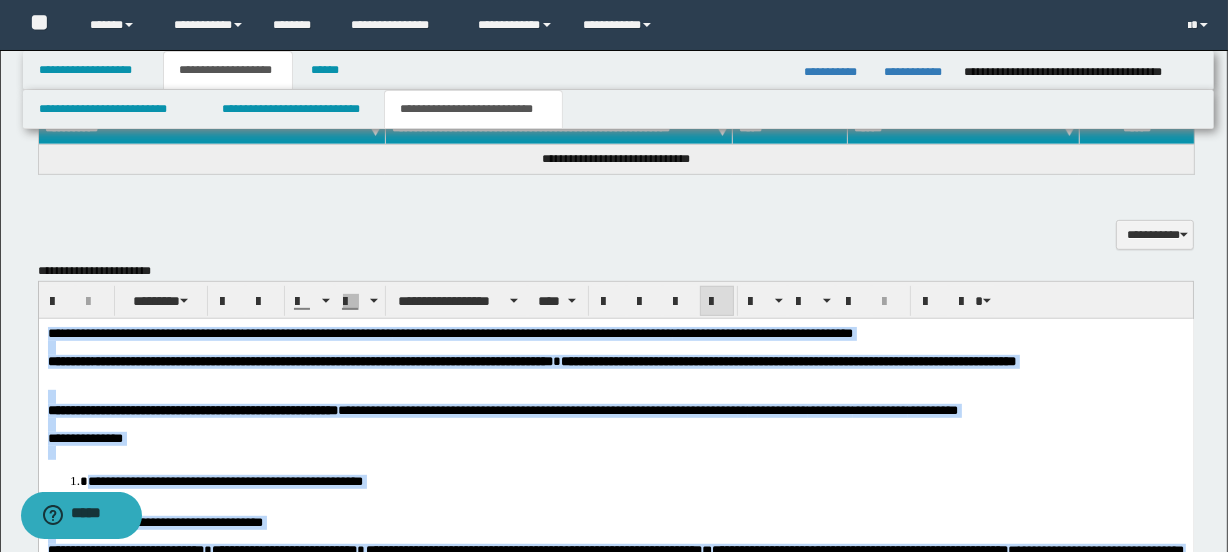 click at bounding box center [615, 396] 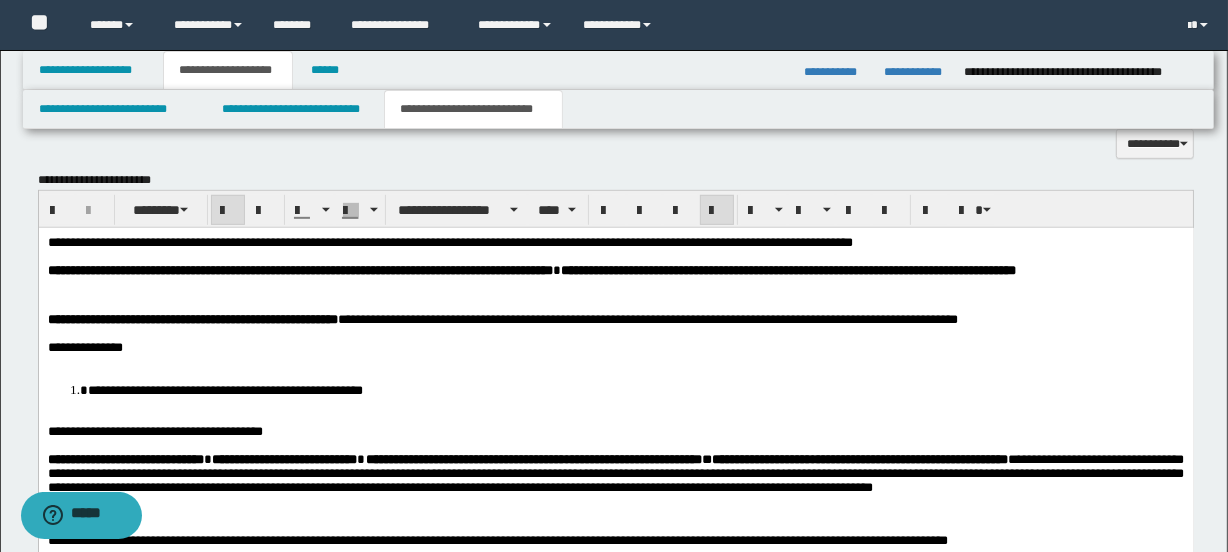 scroll, scrollTop: 1035, scrollLeft: 0, axis: vertical 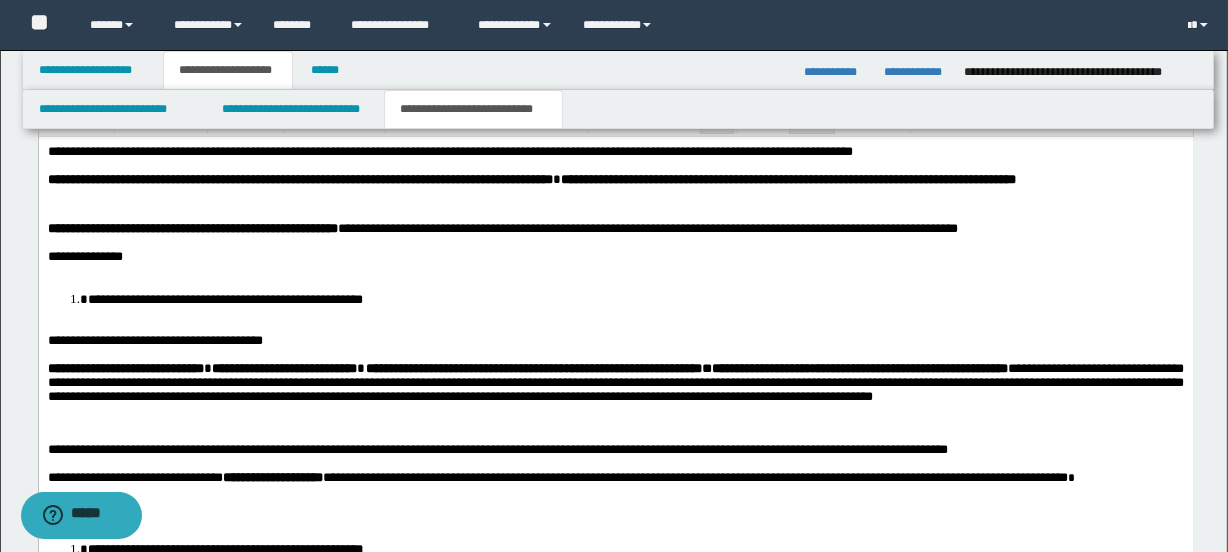 click on "**********" at bounding box center (224, 298) 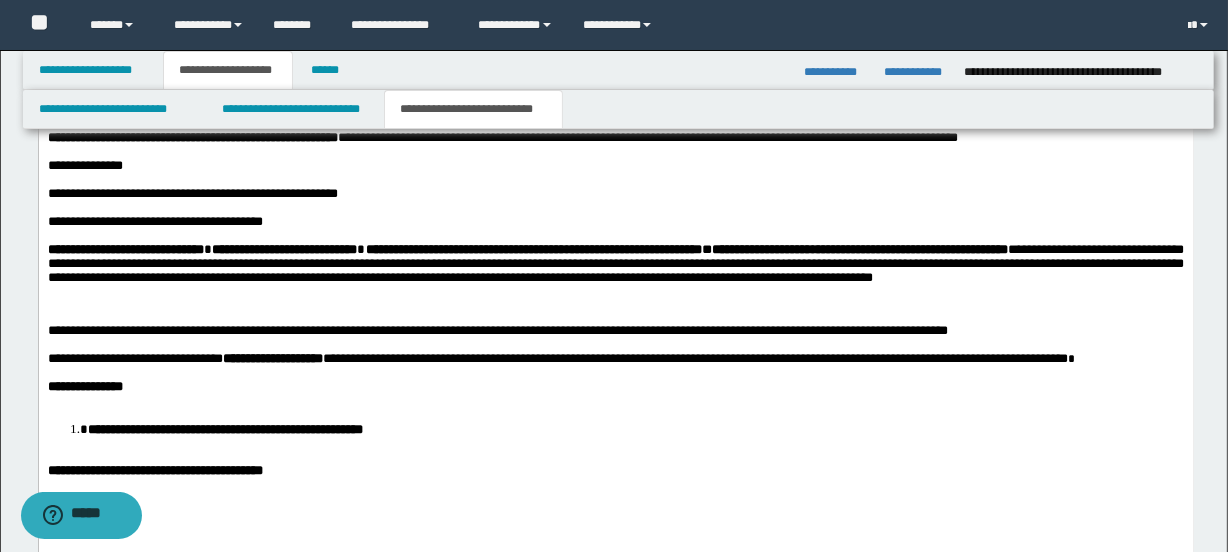 scroll, scrollTop: 1217, scrollLeft: 0, axis: vertical 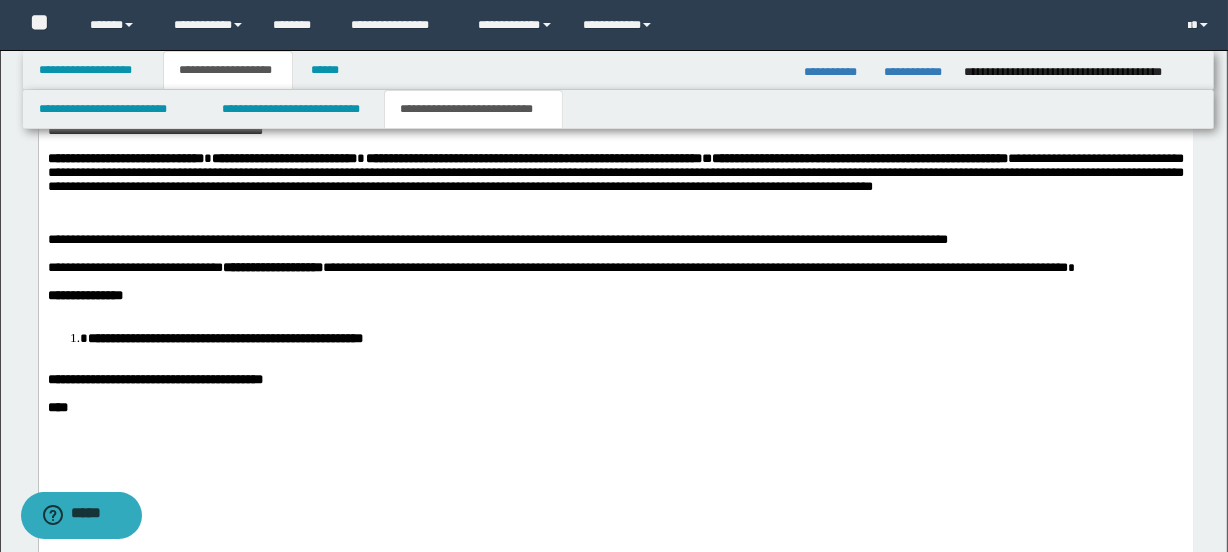 click on "**********" at bounding box center (224, 338) 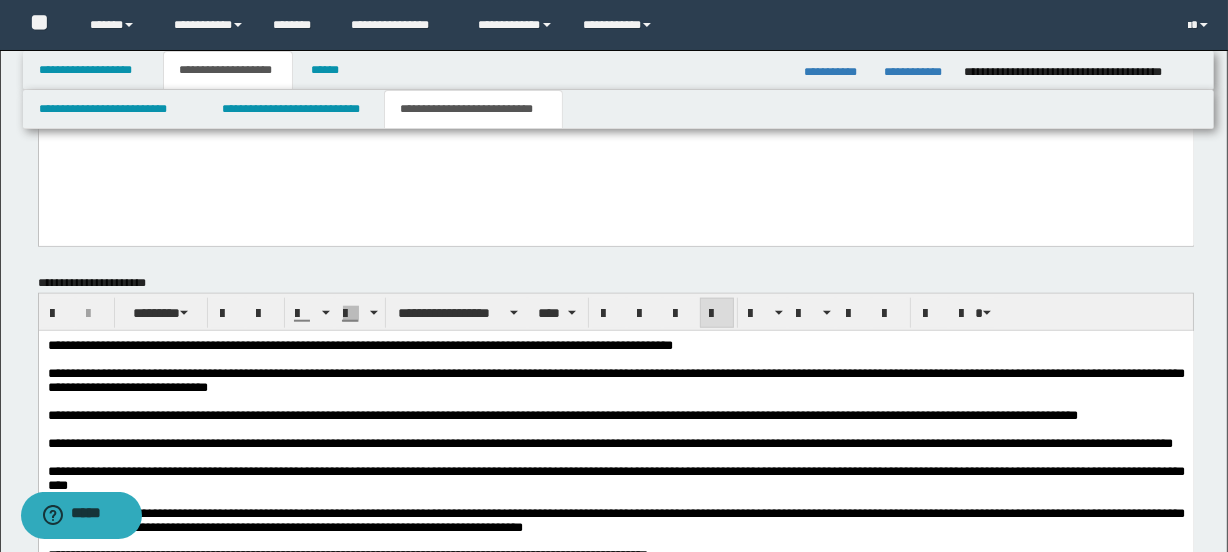 scroll, scrollTop: 1944, scrollLeft: 0, axis: vertical 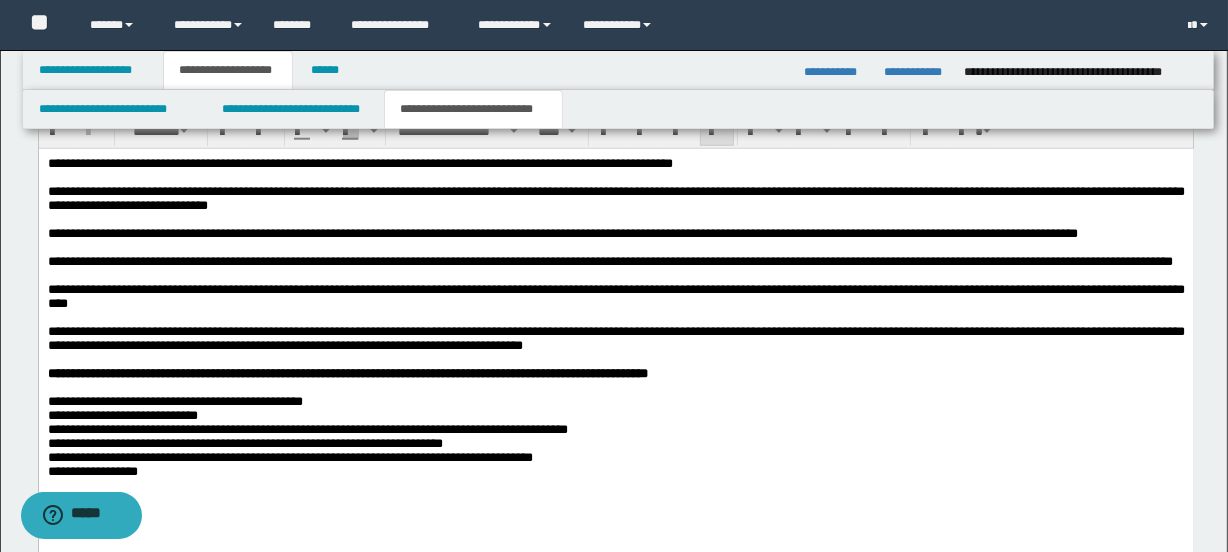 click at bounding box center [615, 387] 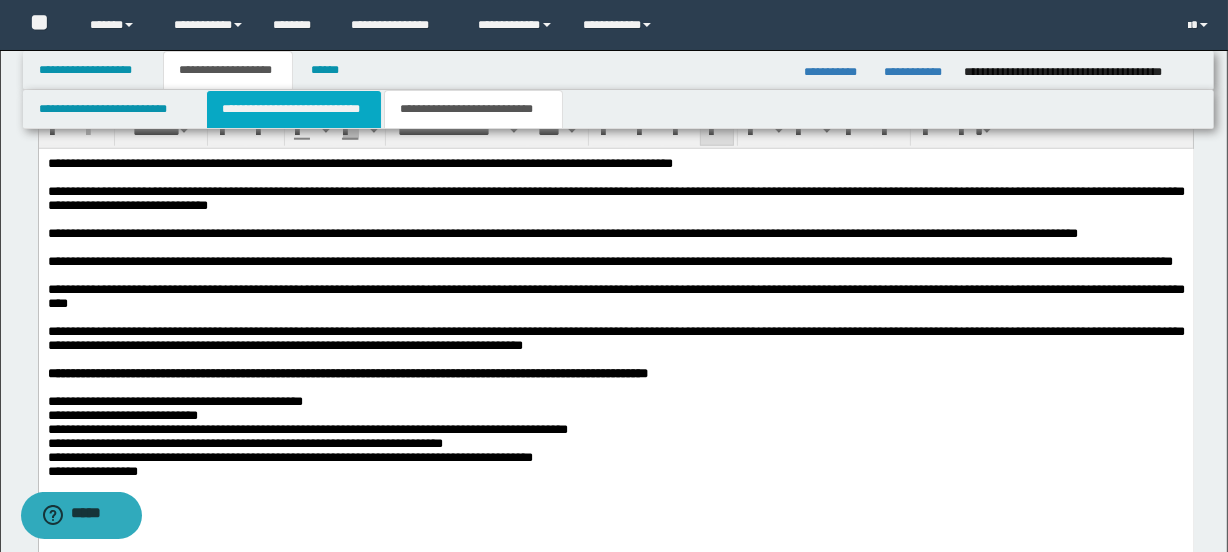 click on "**********" at bounding box center (293, 109) 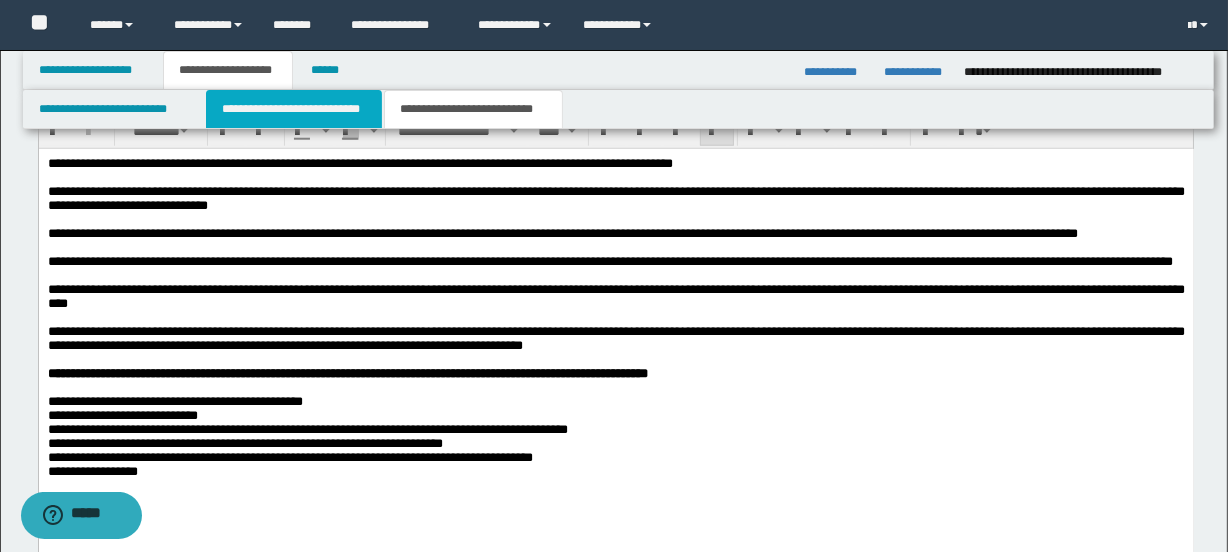 type 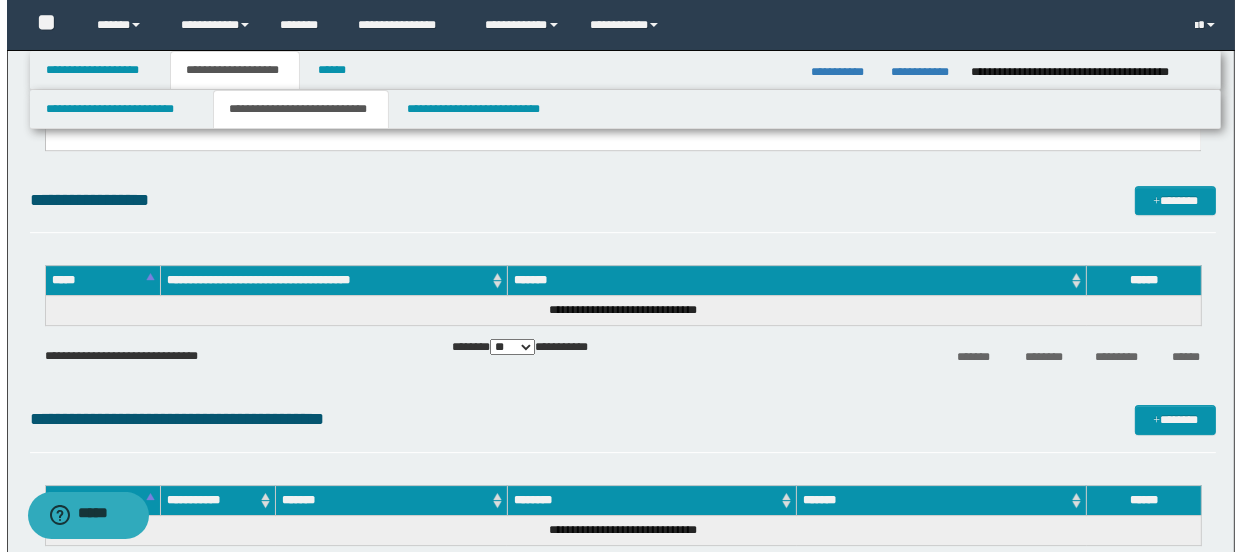 scroll, scrollTop: 5399, scrollLeft: 0, axis: vertical 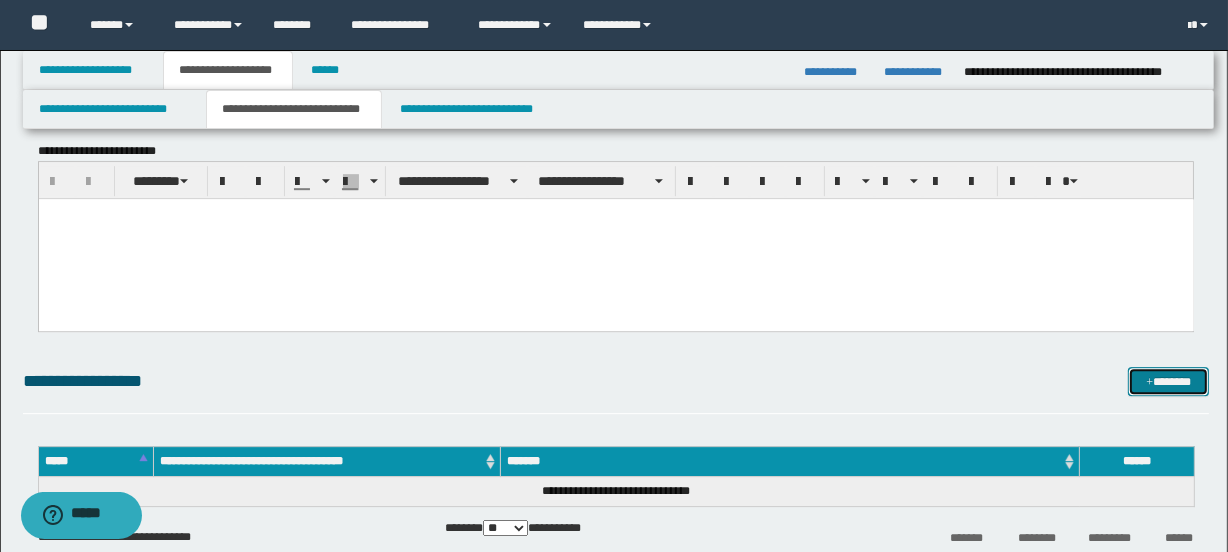 click on "*******" at bounding box center (1168, 382) 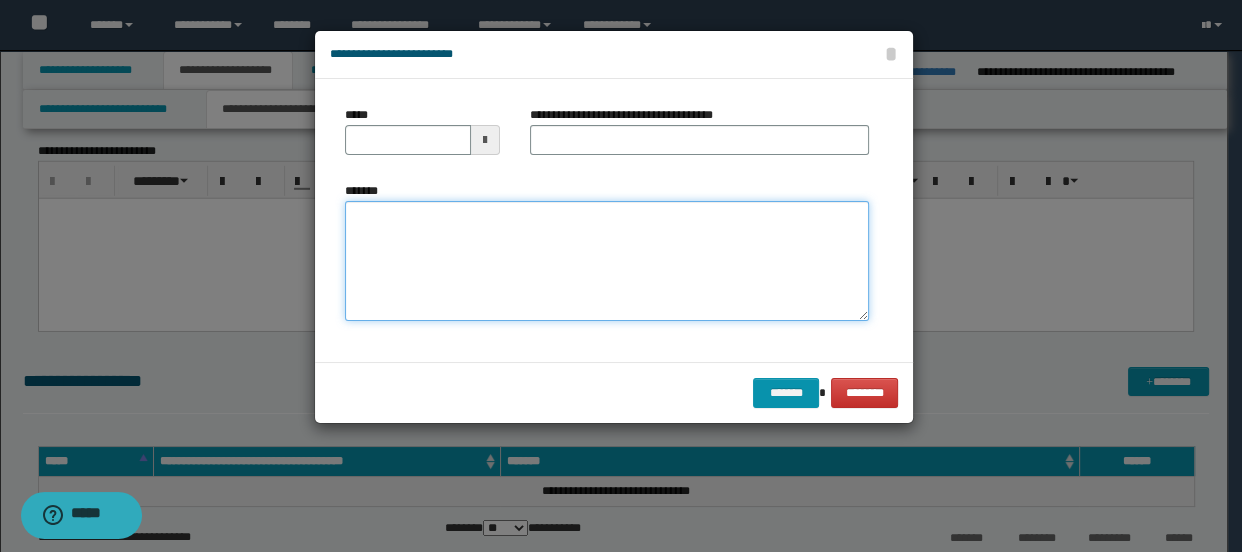 click on "*******" at bounding box center [607, 261] 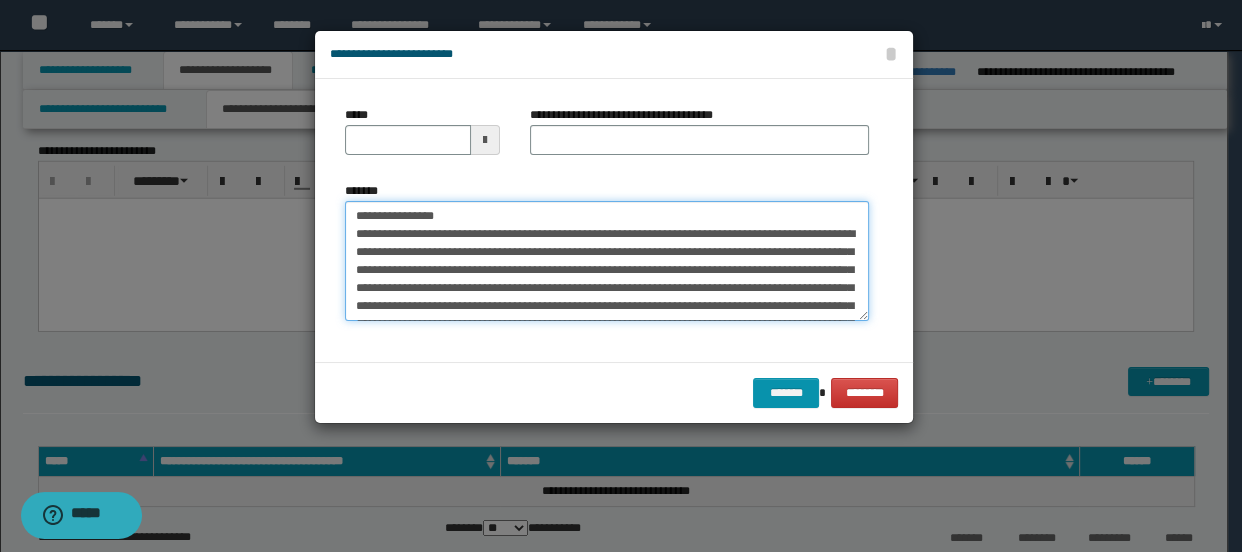 scroll, scrollTop: 210, scrollLeft: 0, axis: vertical 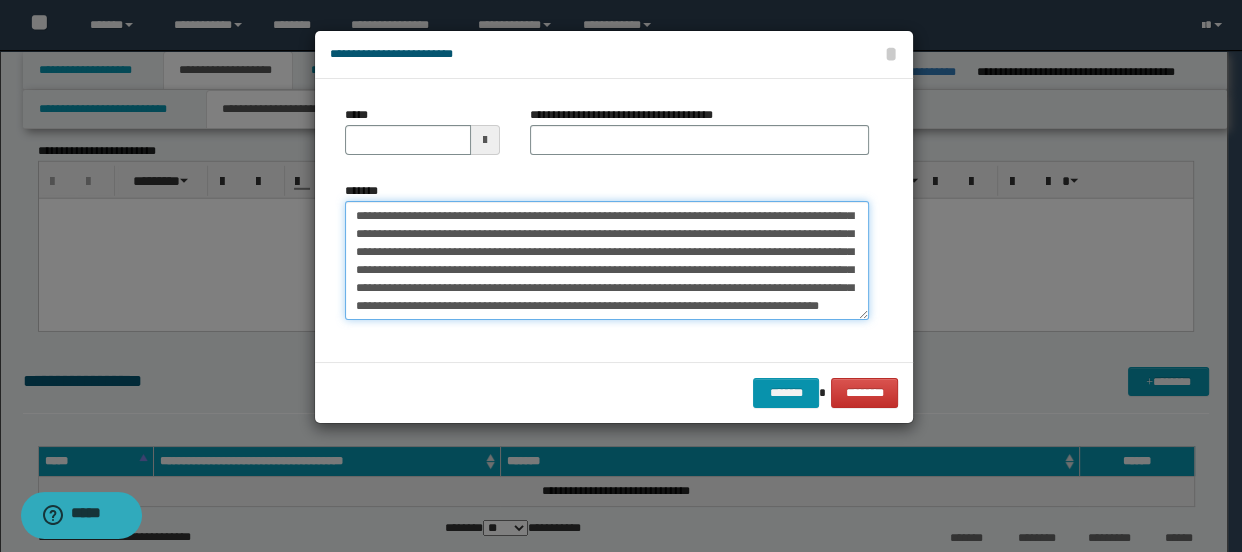 type 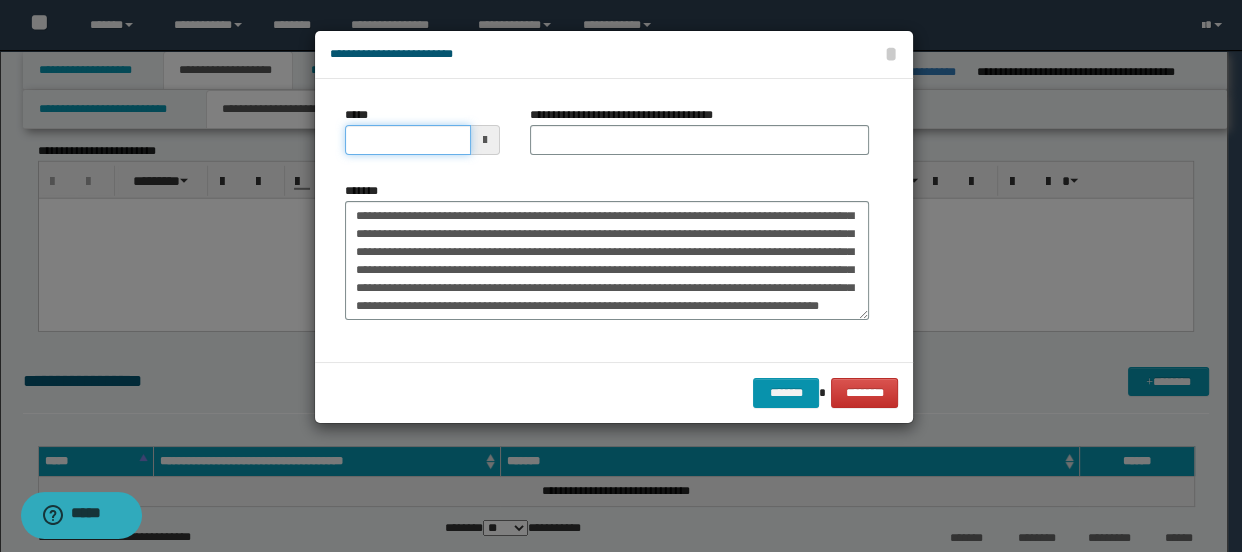 click on "*****" at bounding box center (408, 140) 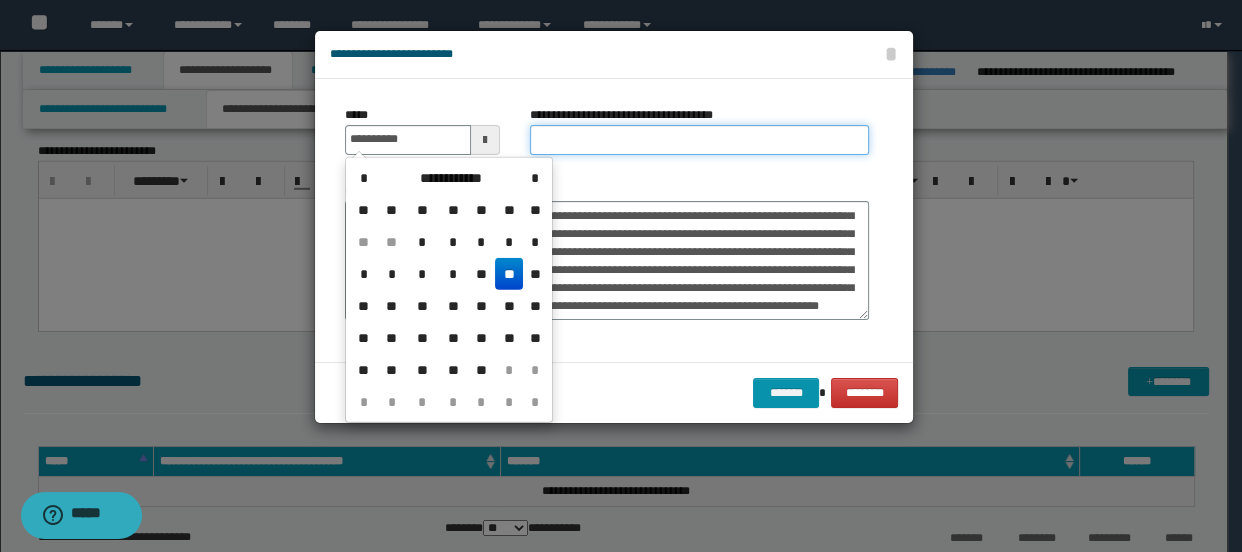 type on "**********" 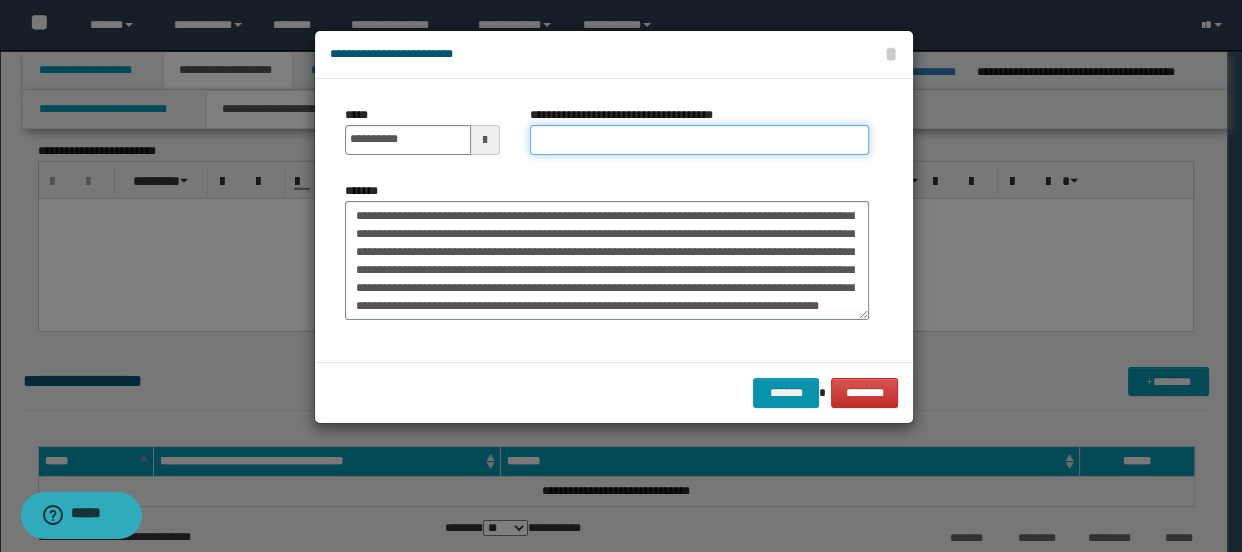scroll, scrollTop: 0, scrollLeft: 0, axis: both 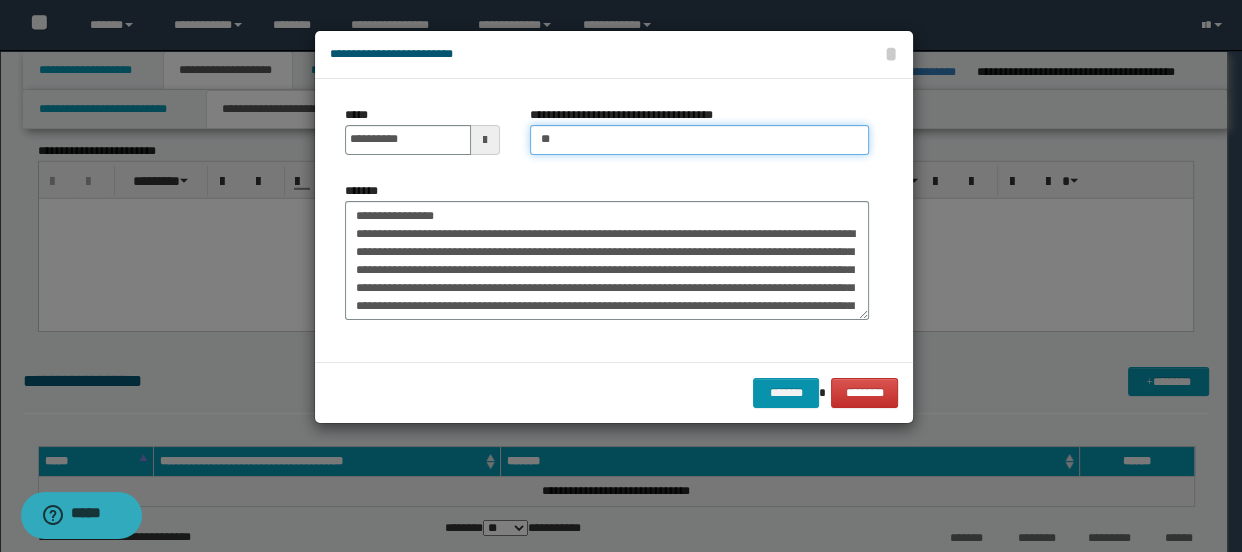 type on "*****" 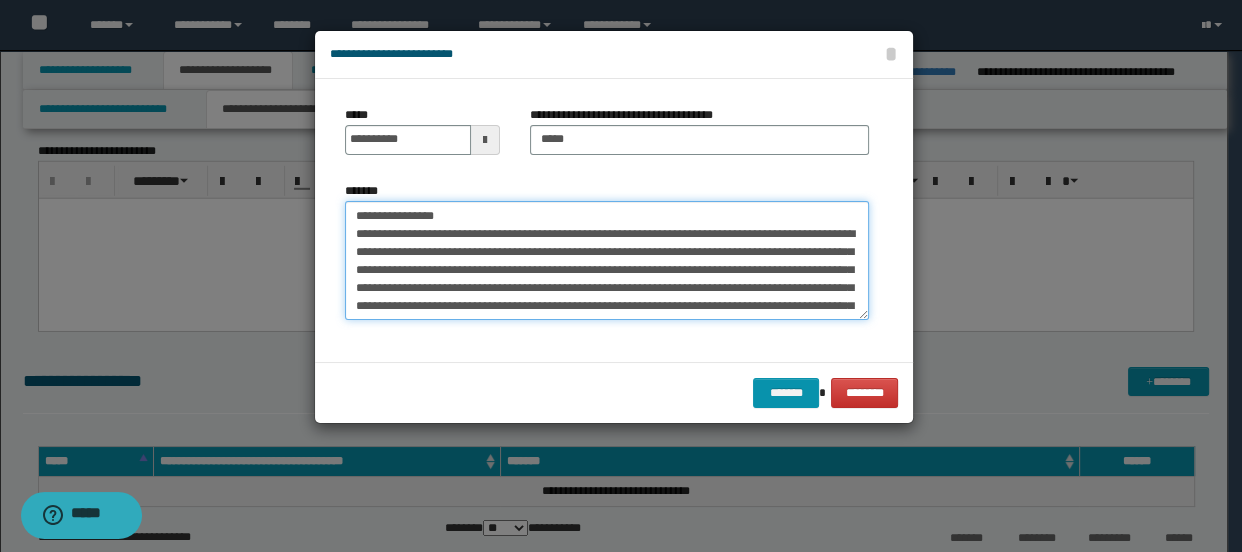 drag, startPoint x: 459, startPoint y: 210, endPoint x: 349, endPoint y: 210, distance: 110 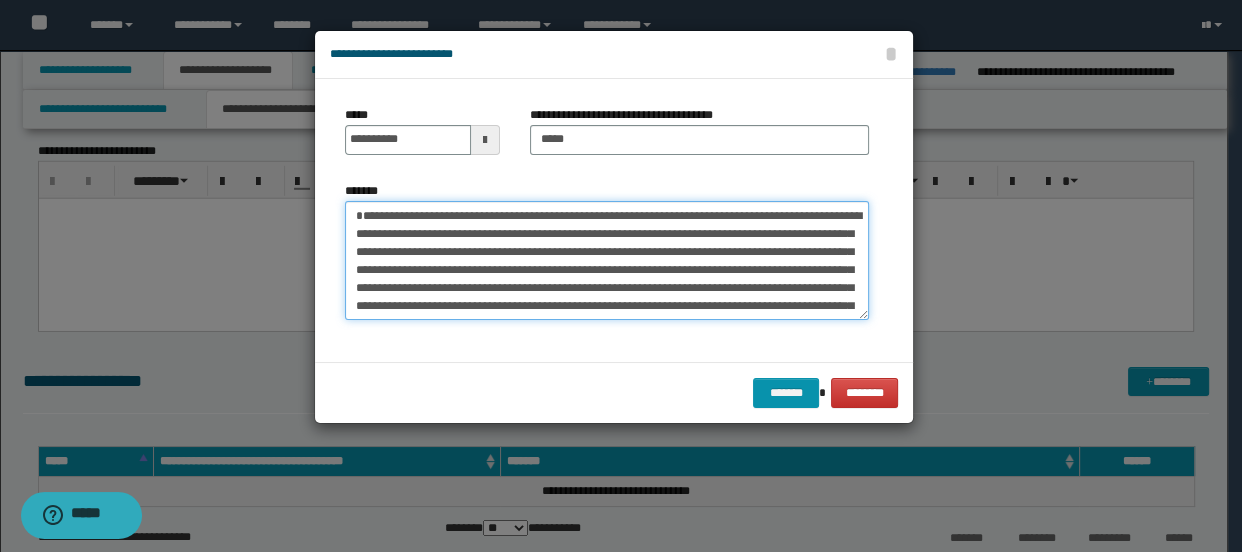 type on "**********" 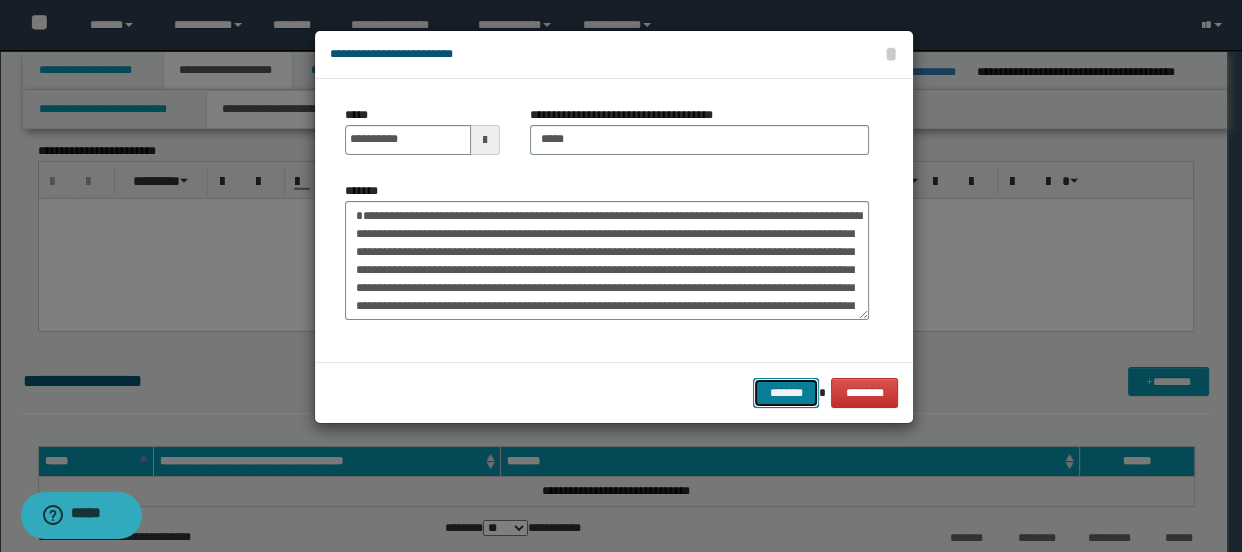 click on "*******" at bounding box center [785, 393] 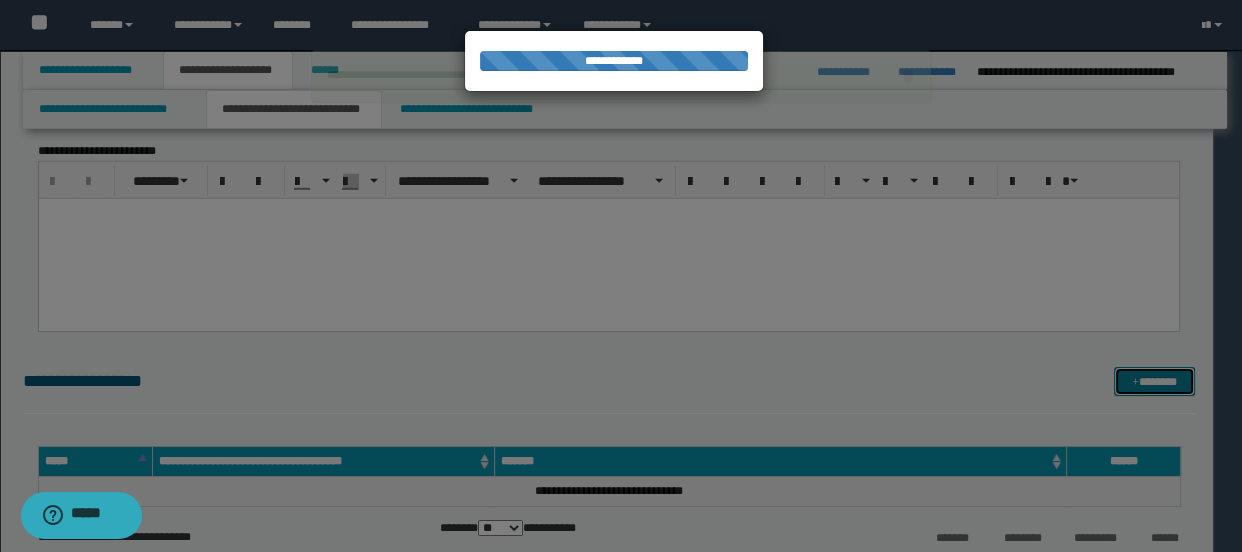 type 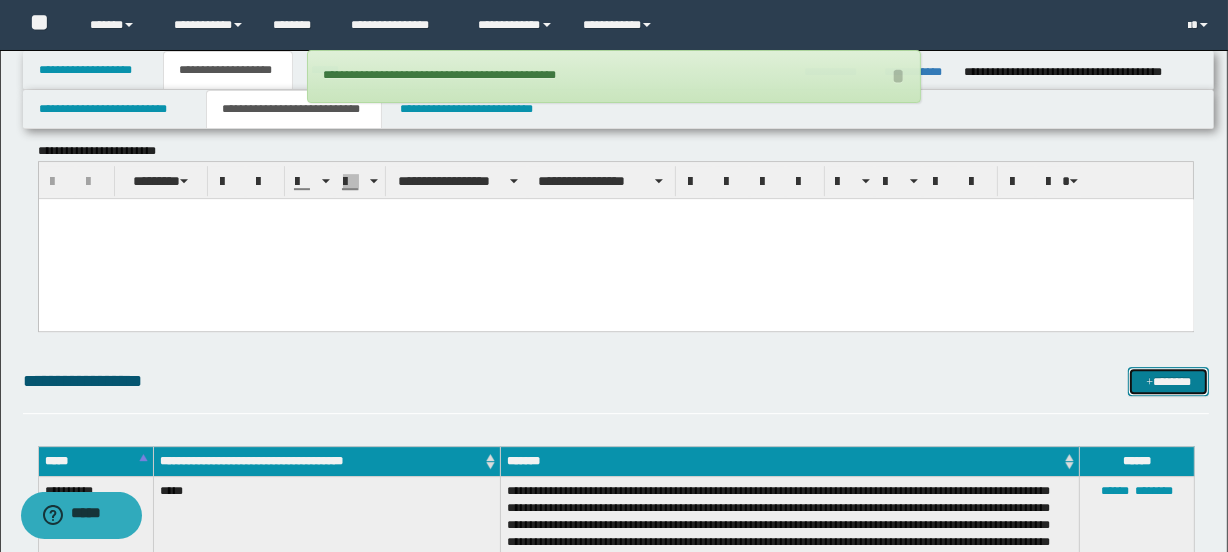 click on "*******" at bounding box center (1168, 382) 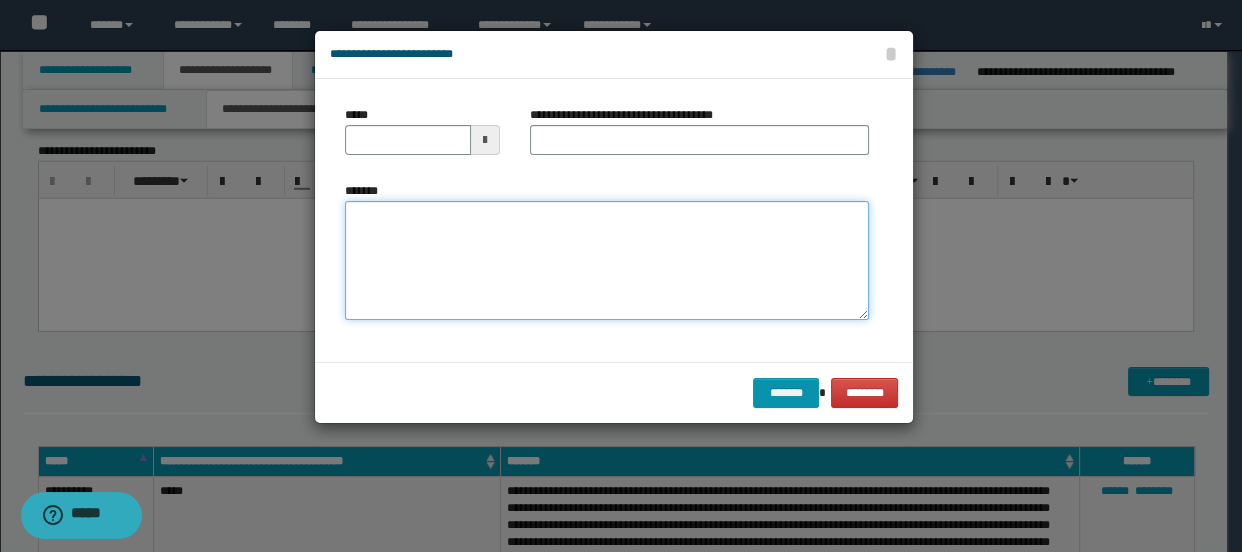 click on "*******" at bounding box center [607, 261] 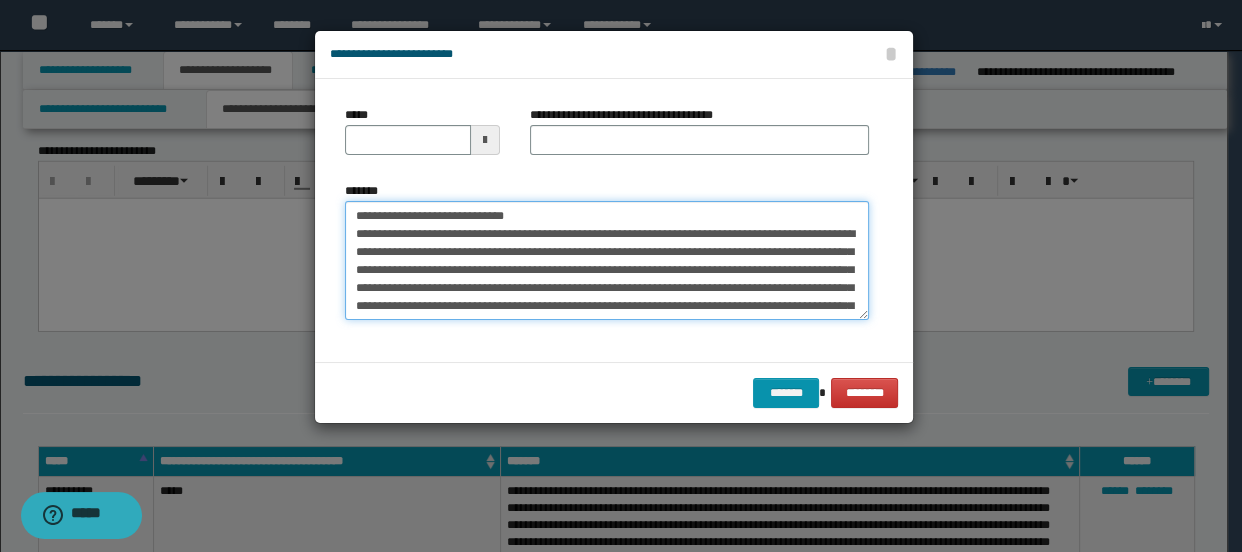 scroll, scrollTop: 1488, scrollLeft: 0, axis: vertical 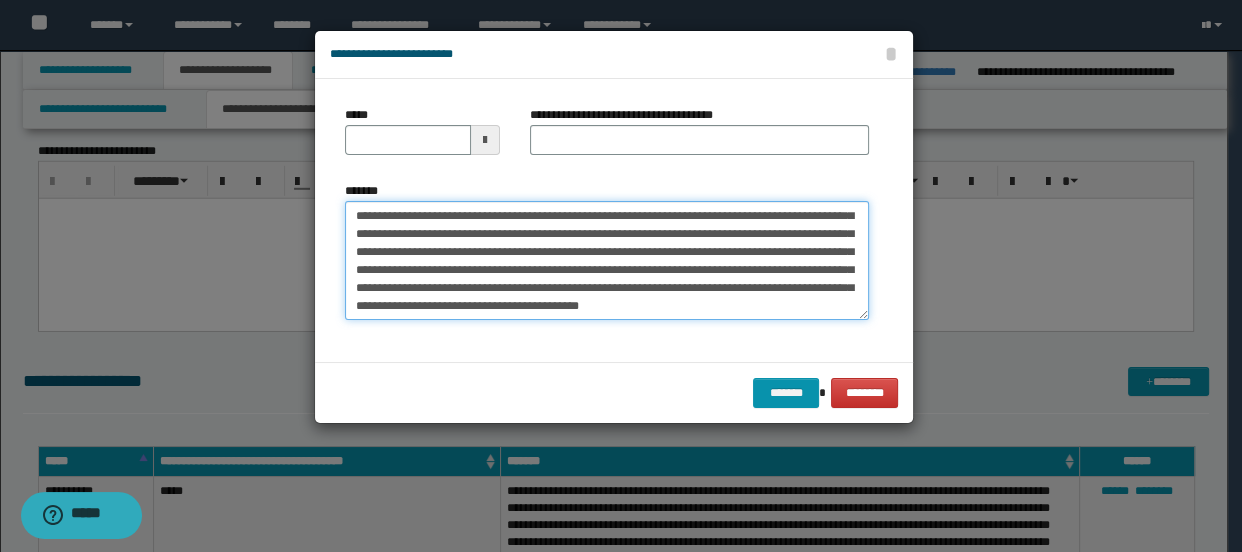 type 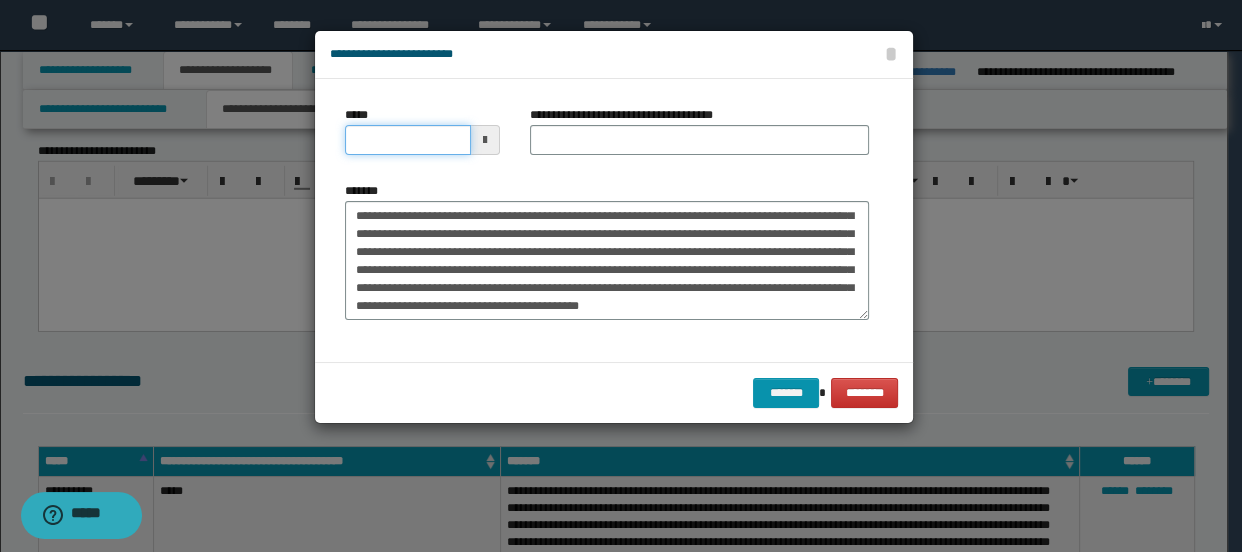click on "*****" at bounding box center [408, 140] 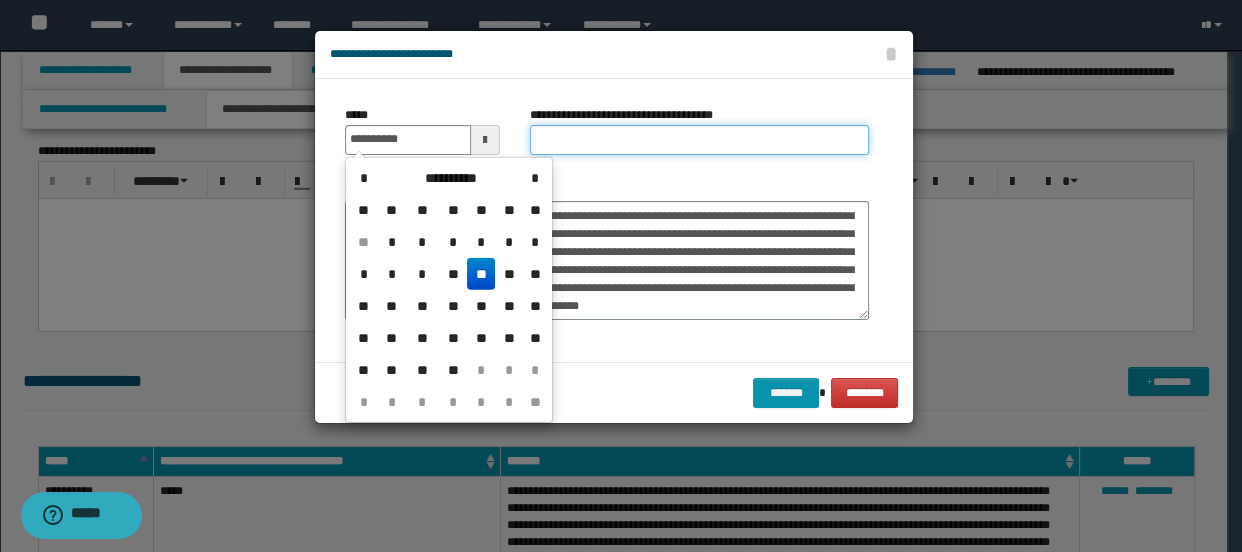 type on "**********" 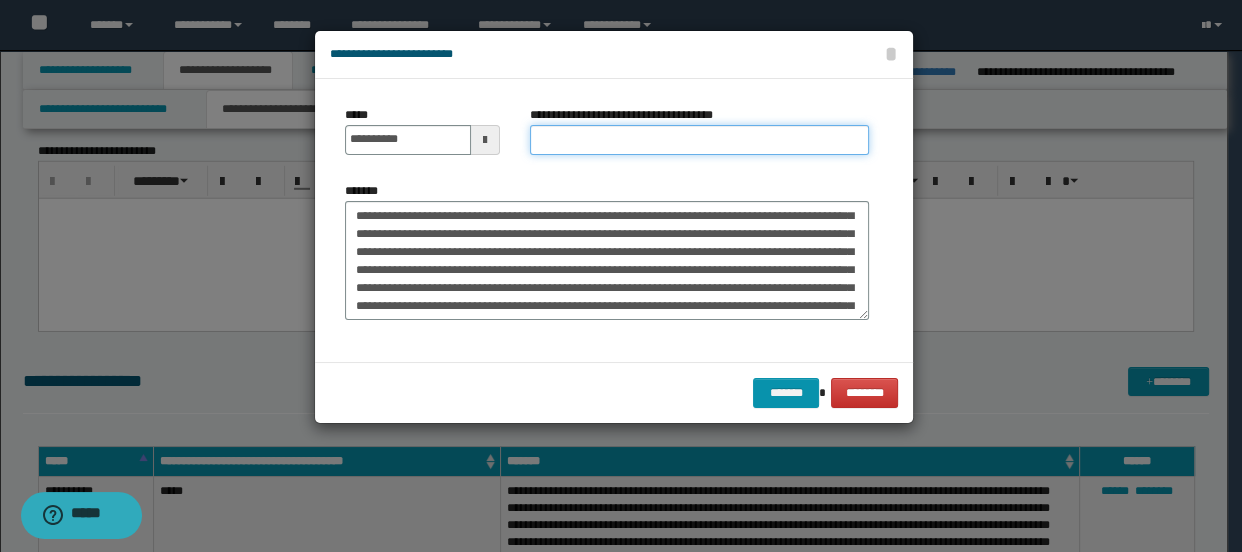 scroll, scrollTop: 0, scrollLeft: 0, axis: both 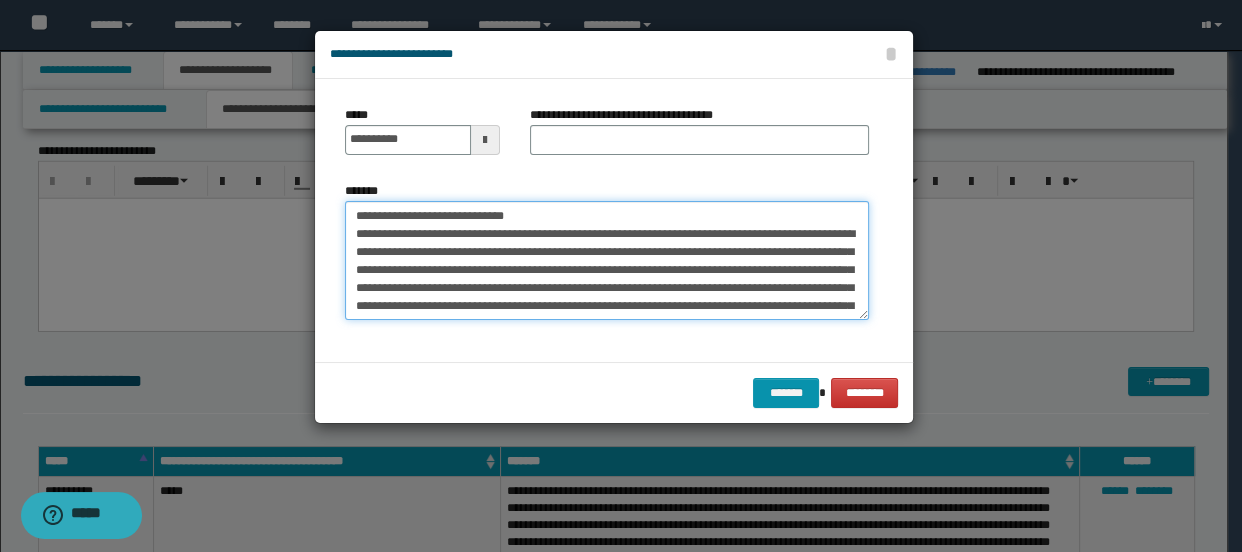 drag, startPoint x: 420, startPoint y: 216, endPoint x: 550, endPoint y: 217, distance: 130.00385 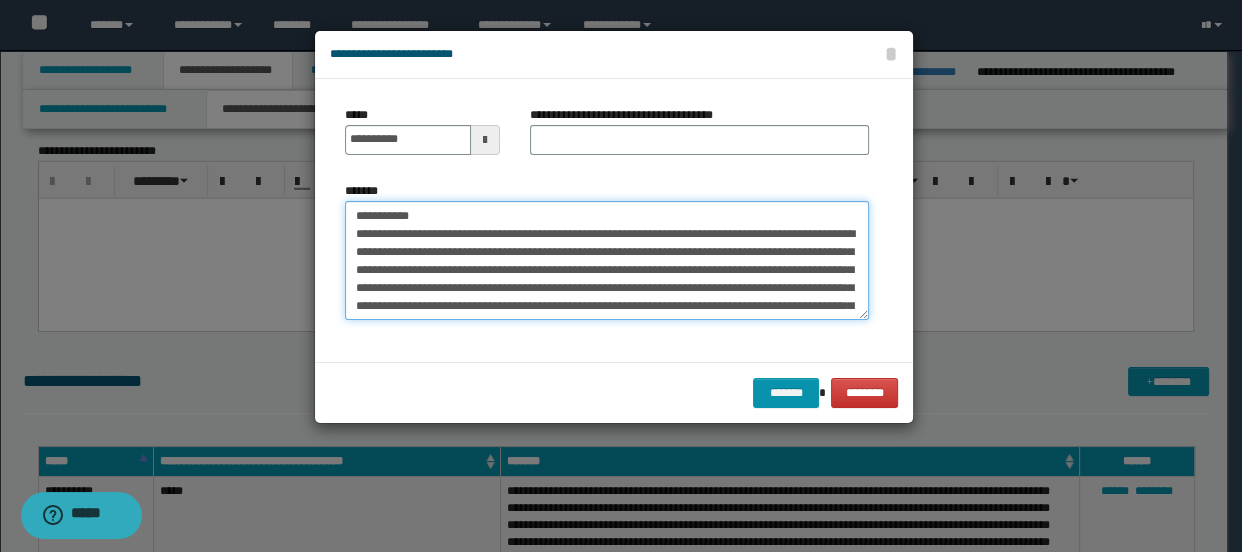 type on "**********" 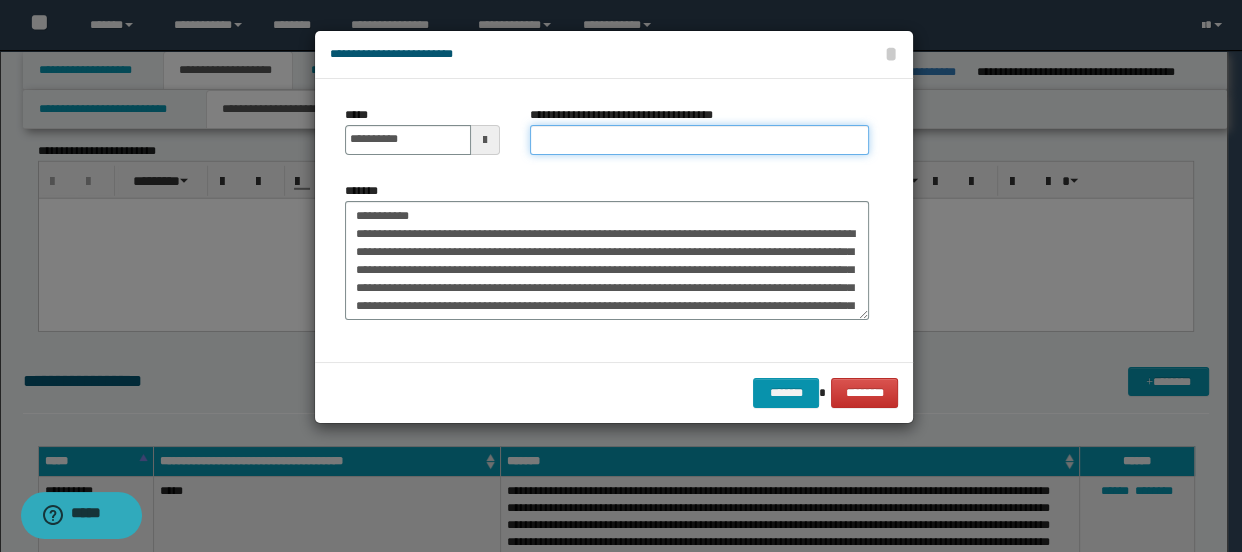 click on "**********" at bounding box center [700, 140] 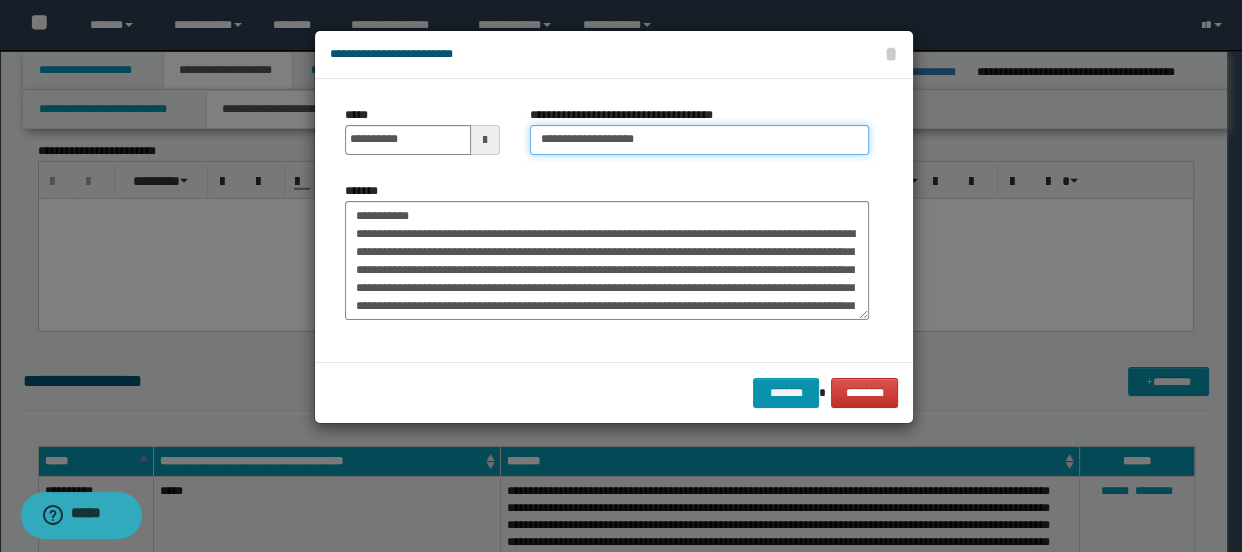 type on "**********" 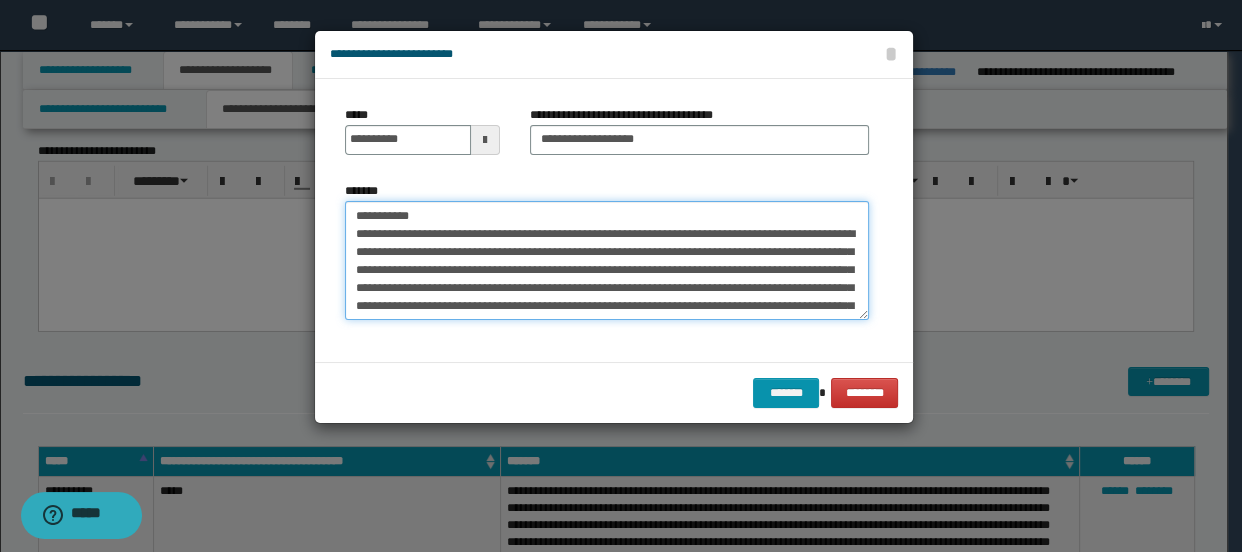 drag, startPoint x: 437, startPoint y: 212, endPoint x: 313, endPoint y: 212, distance: 124 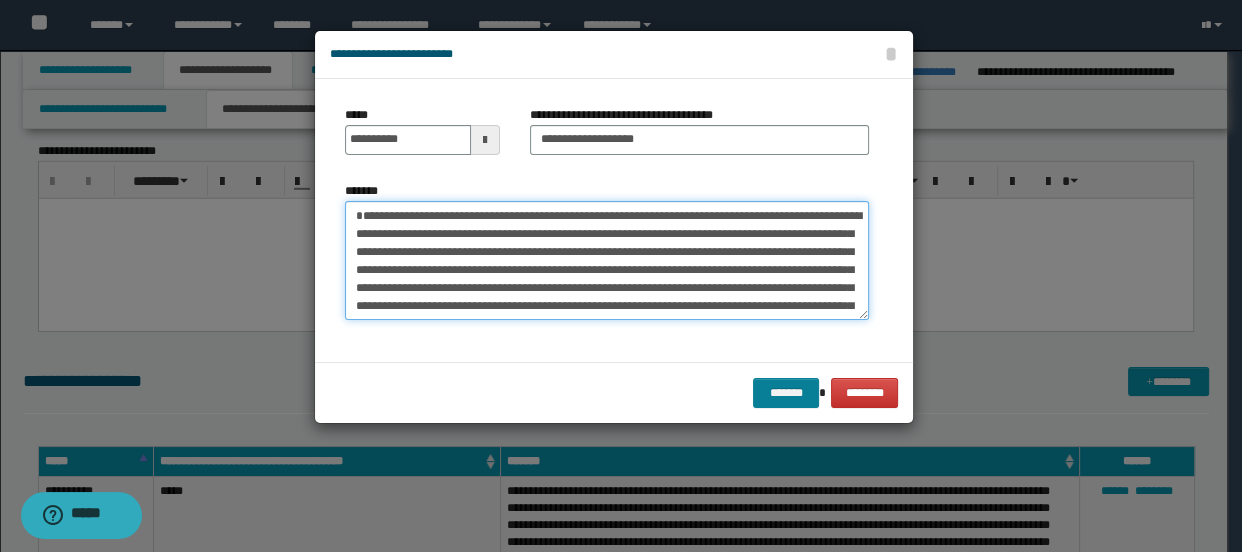 type on "**********" 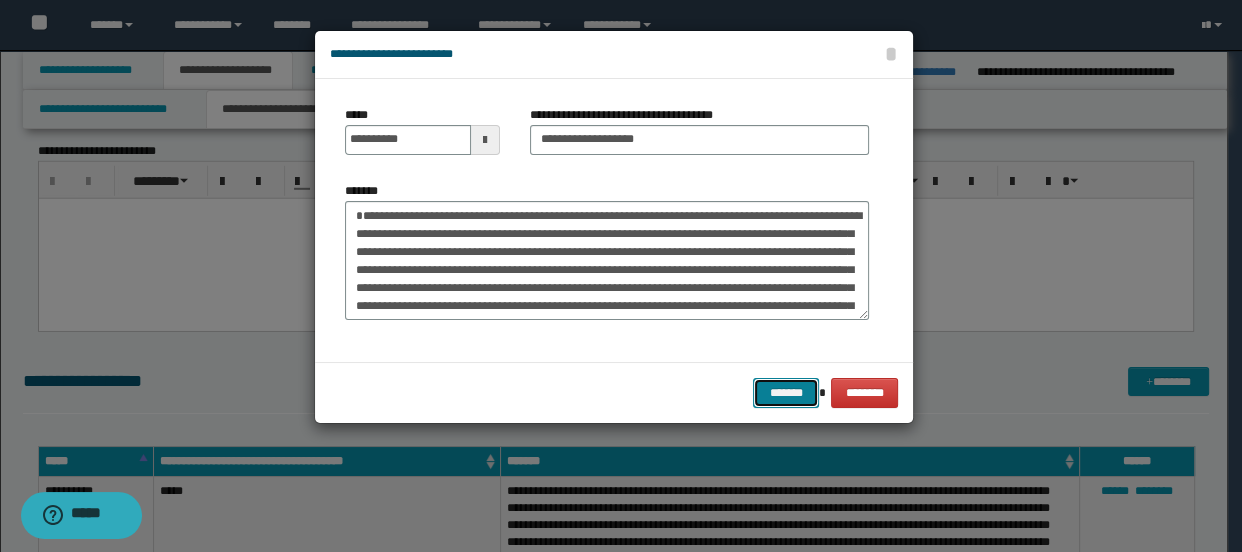 click on "*******" at bounding box center [785, 393] 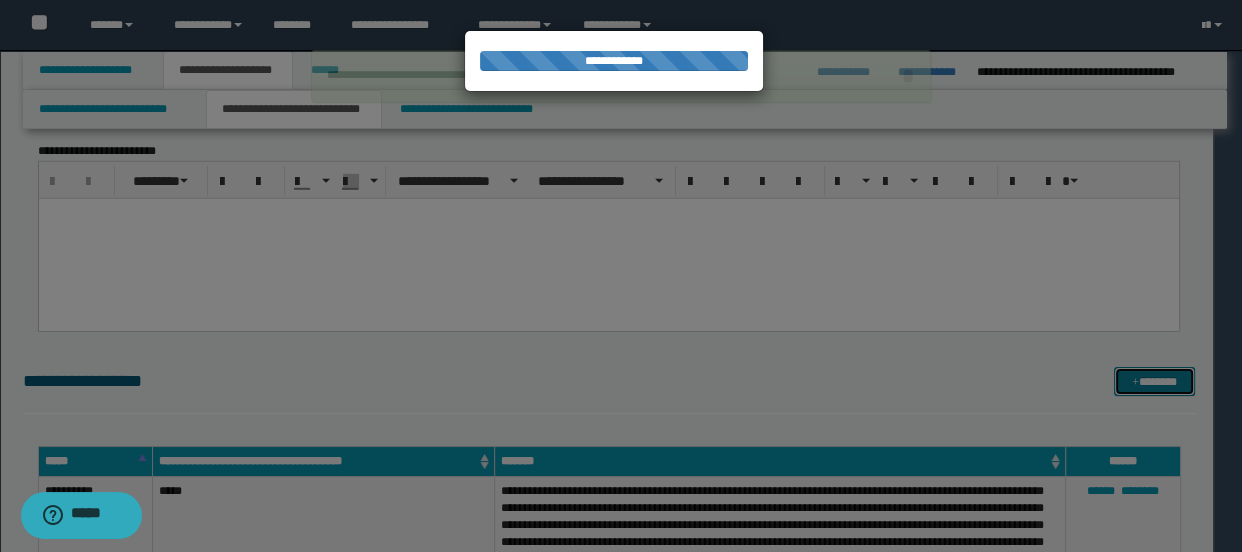type 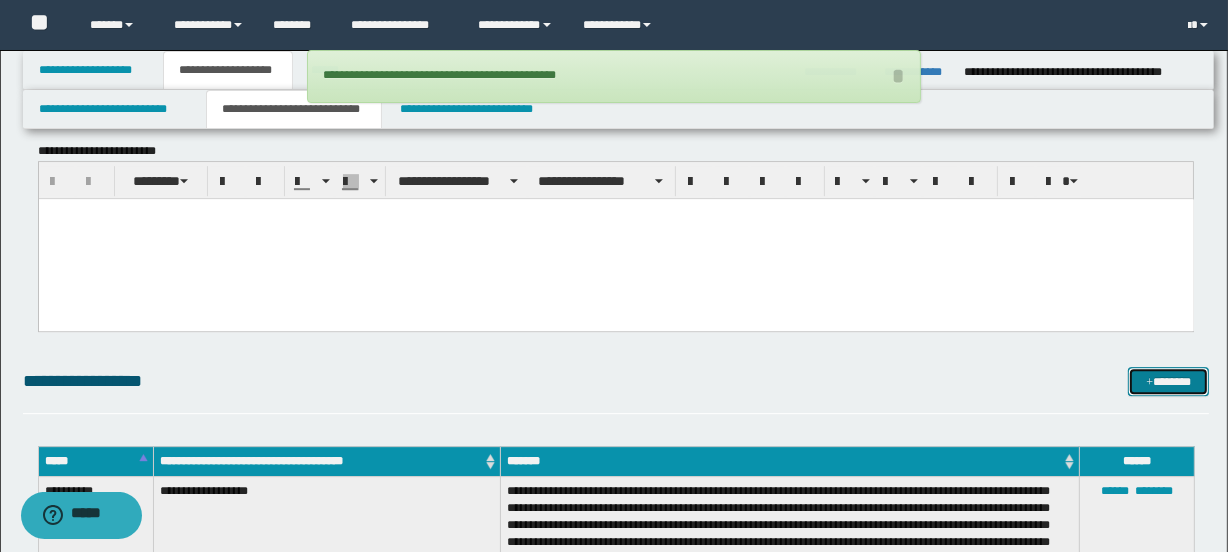 drag, startPoint x: 1173, startPoint y: 384, endPoint x: 1120, endPoint y: 423, distance: 65.802734 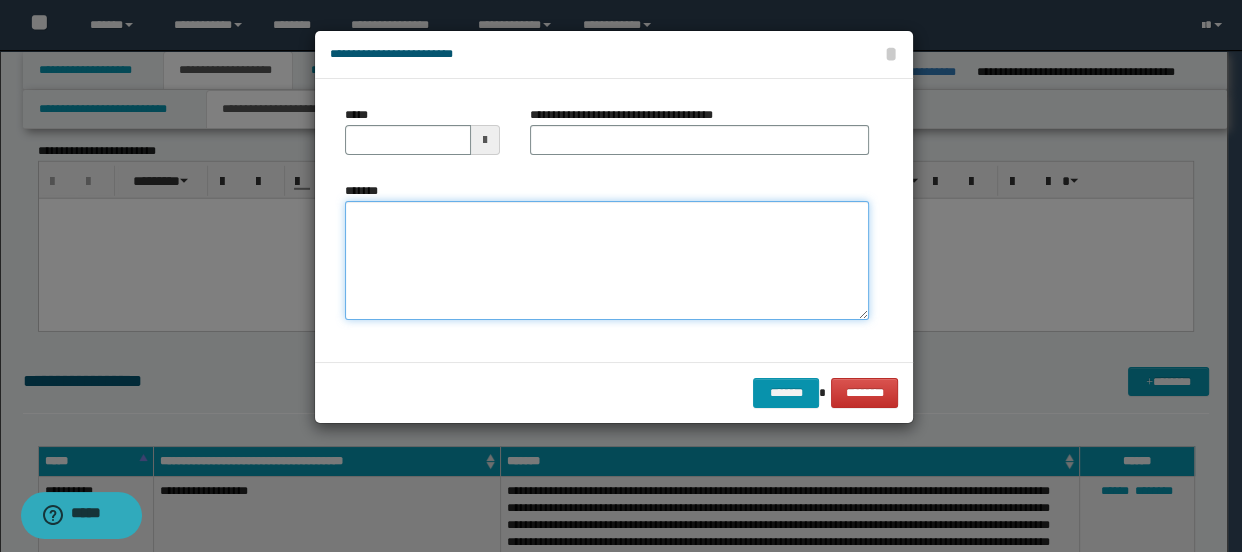 click on "*******" at bounding box center [607, 261] 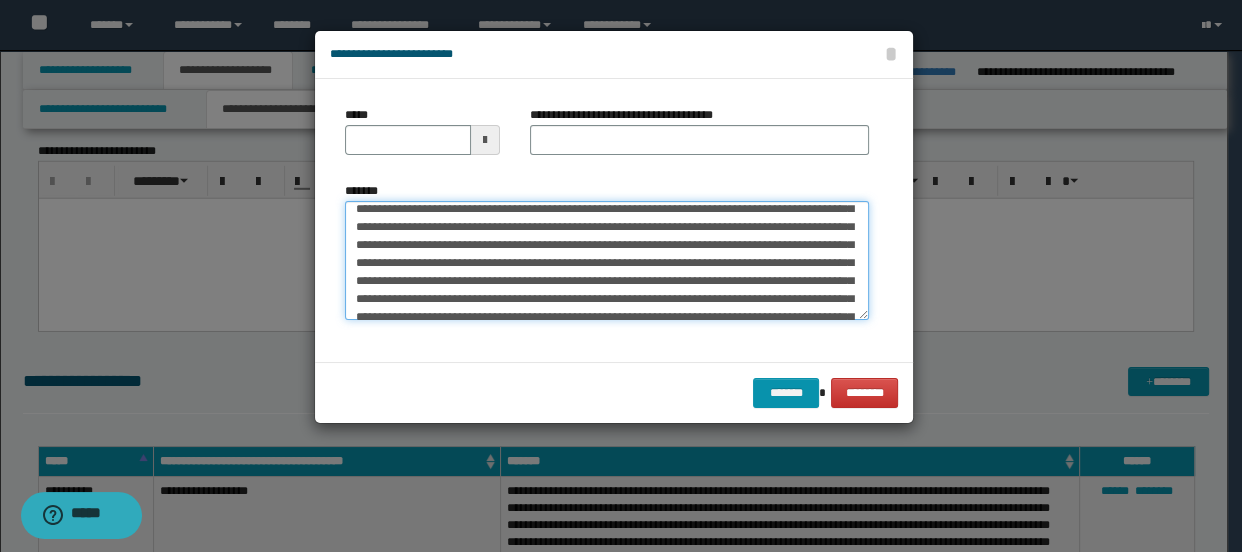 scroll, scrollTop: 0, scrollLeft: 0, axis: both 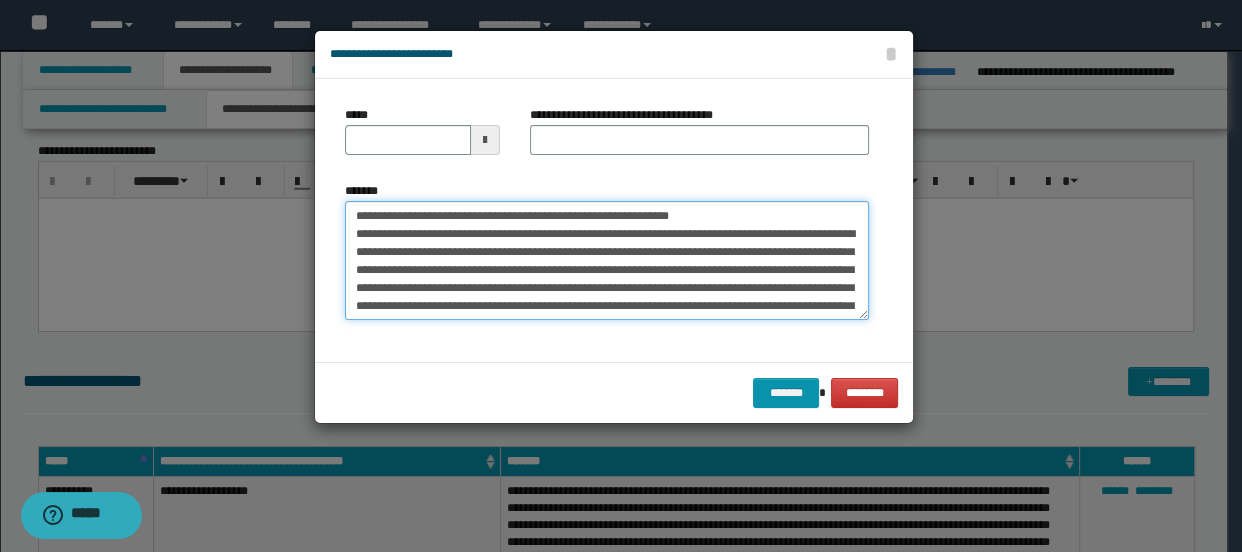 type 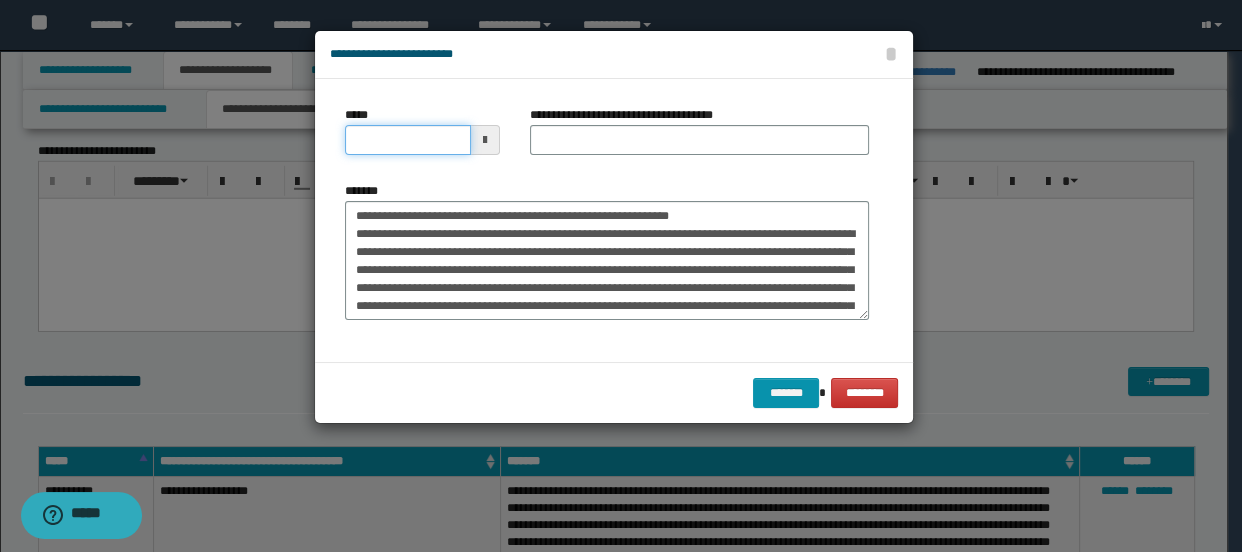 click on "*****" at bounding box center (408, 140) 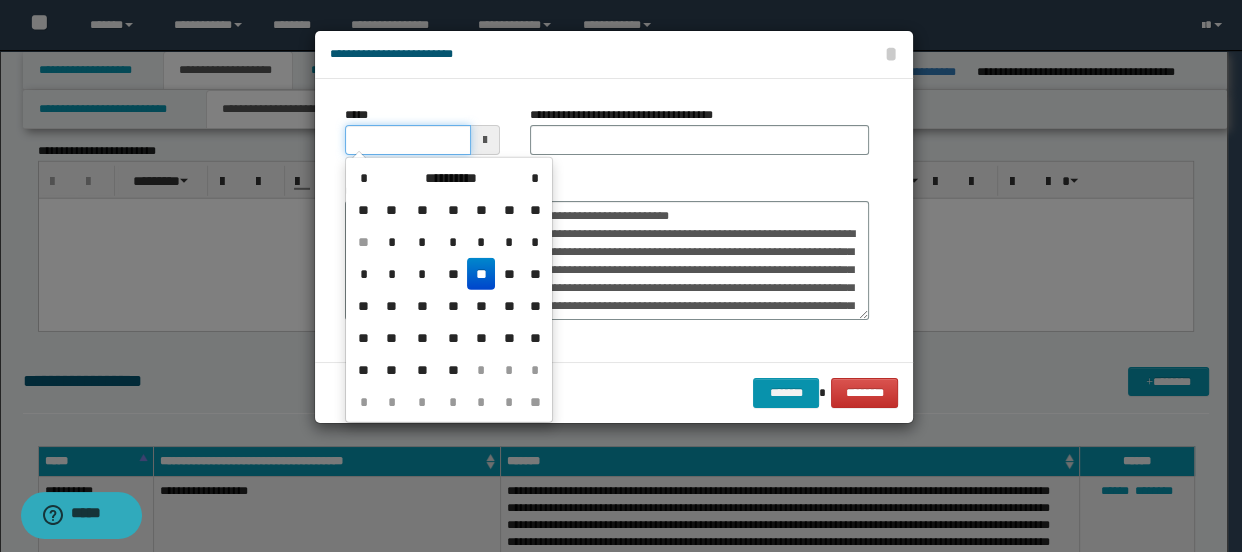 type on "**********" 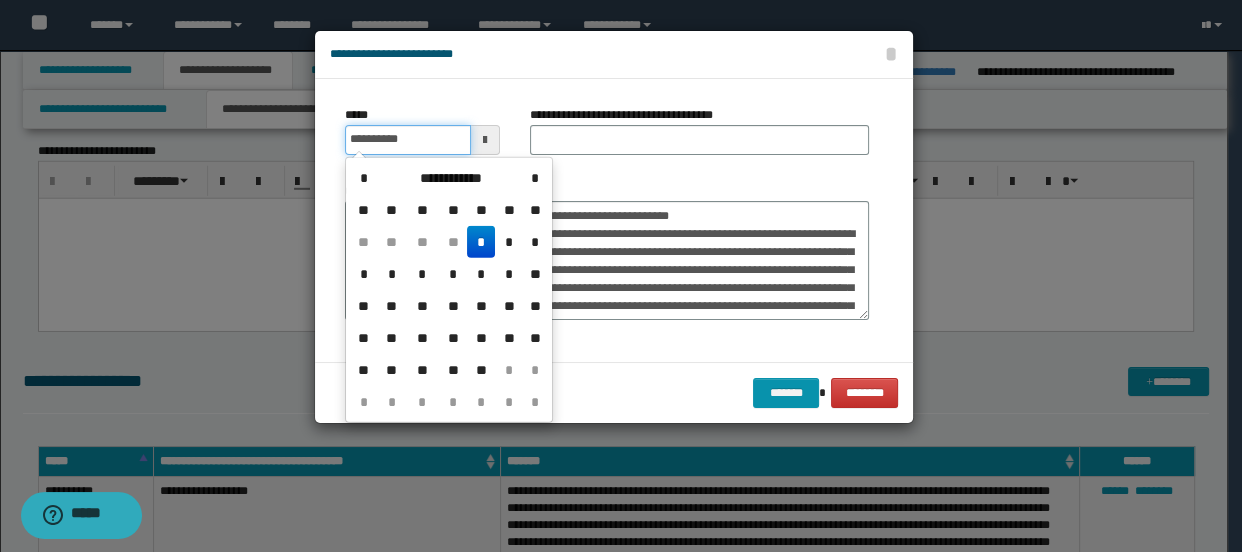 drag, startPoint x: 424, startPoint y: 137, endPoint x: 344, endPoint y: 138, distance: 80.00625 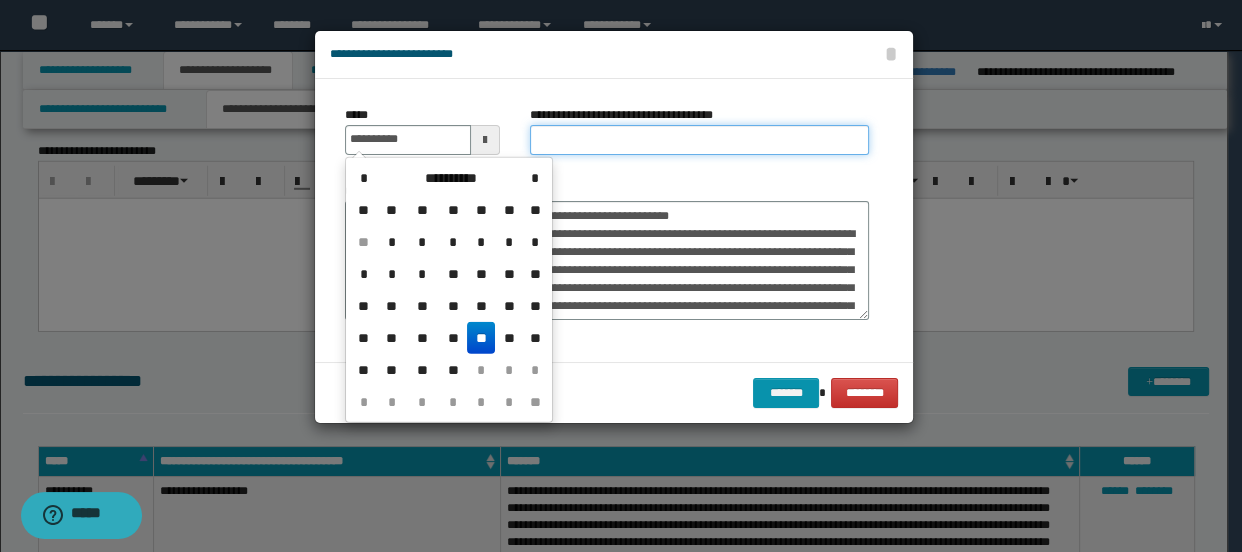 type on "**********" 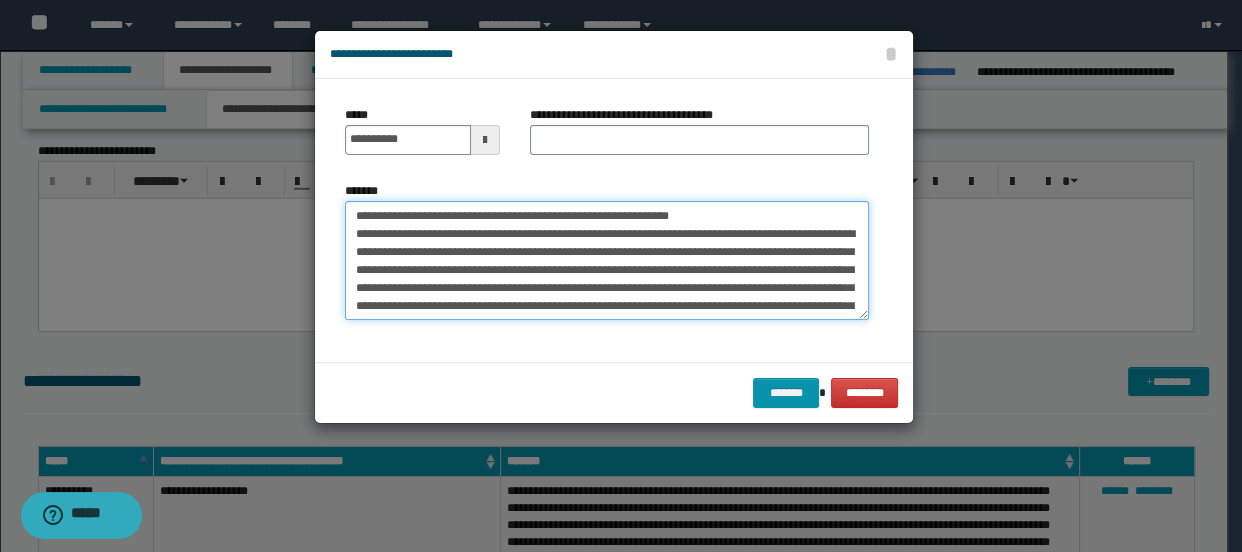 drag, startPoint x: 415, startPoint y: 210, endPoint x: 351, endPoint y: 212, distance: 64.03124 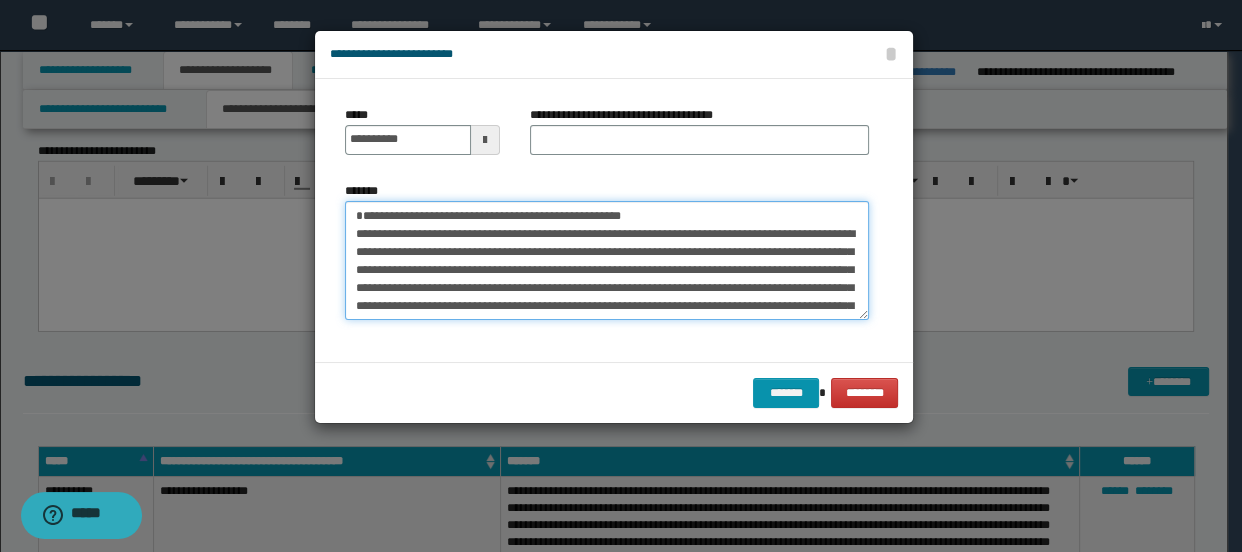 drag, startPoint x: 356, startPoint y: 207, endPoint x: 689, endPoint y: 207, distance: 333 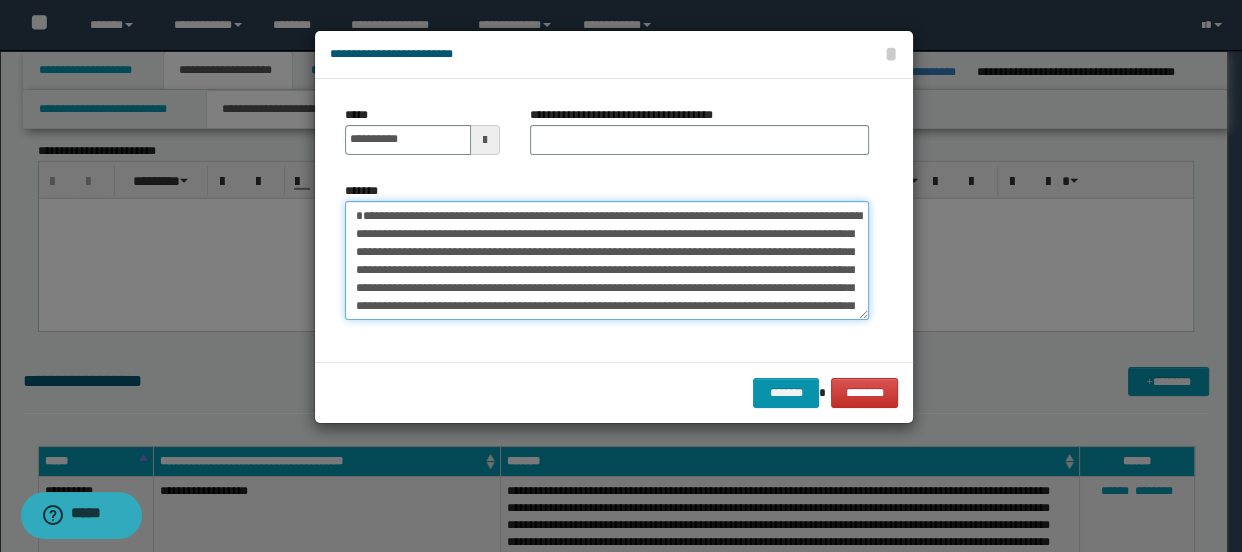 type on "**********" 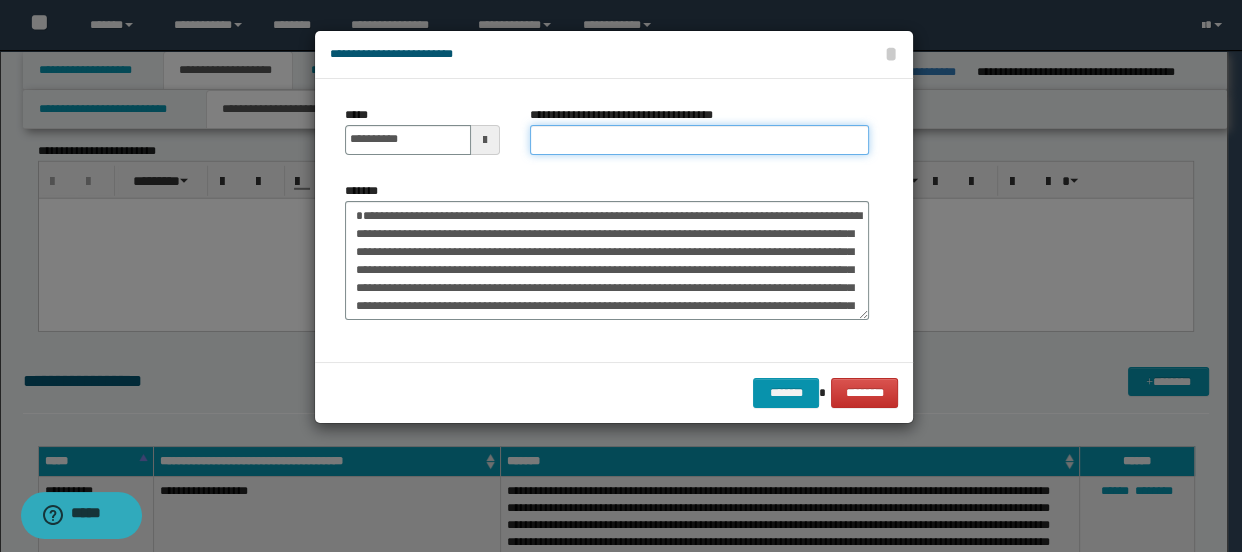 click on "**********" at bounding box center [700, 140] 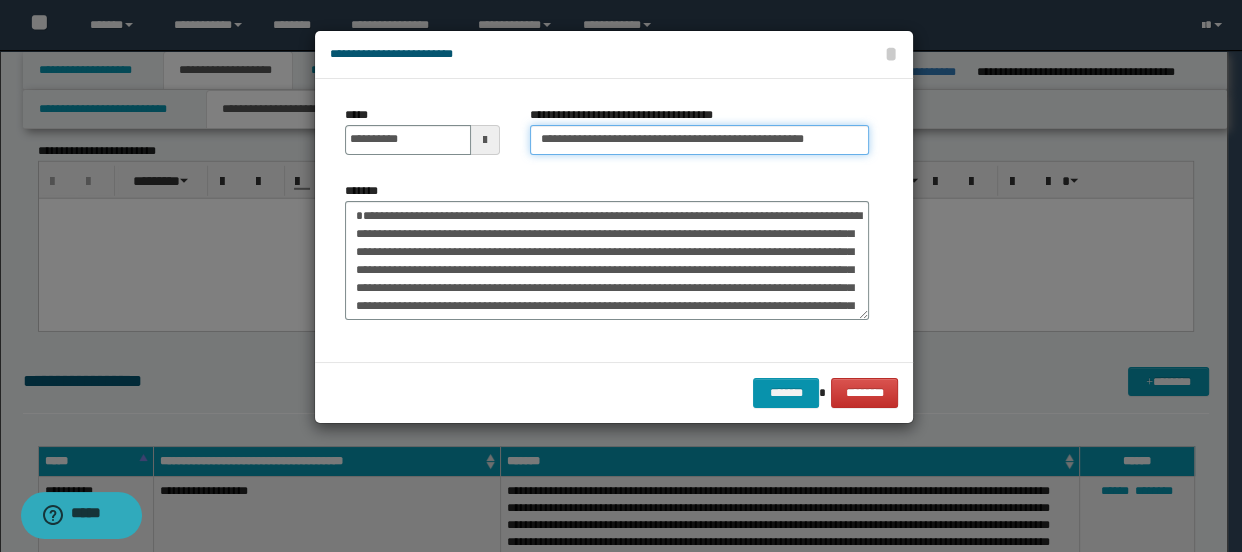 scroll, scrollTop: 0, scrollLeft: 11, axis: horizontal 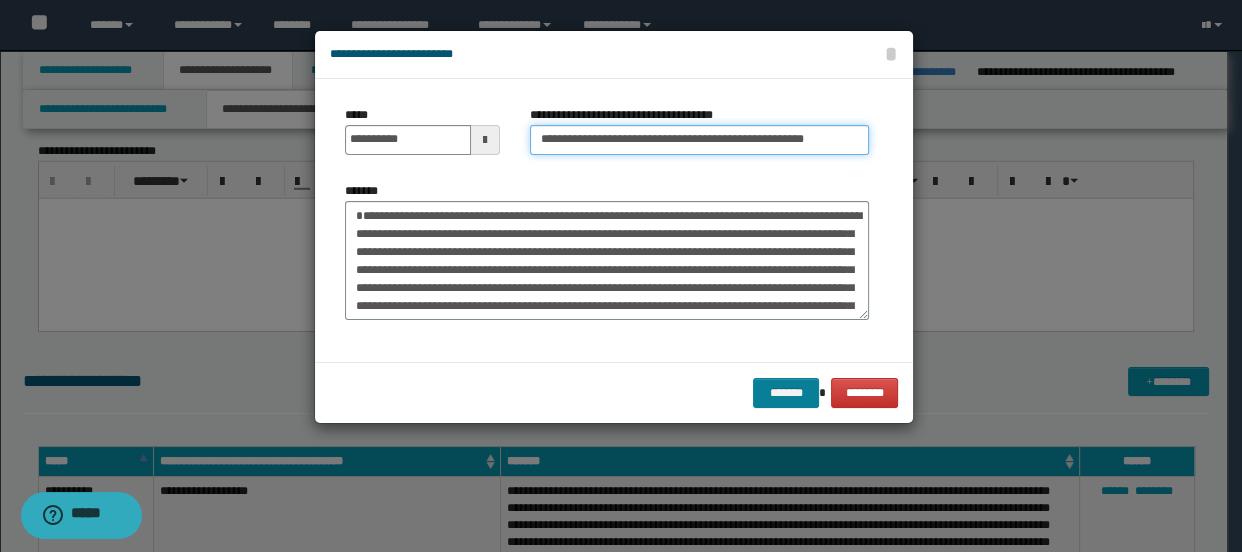 type on "**********" 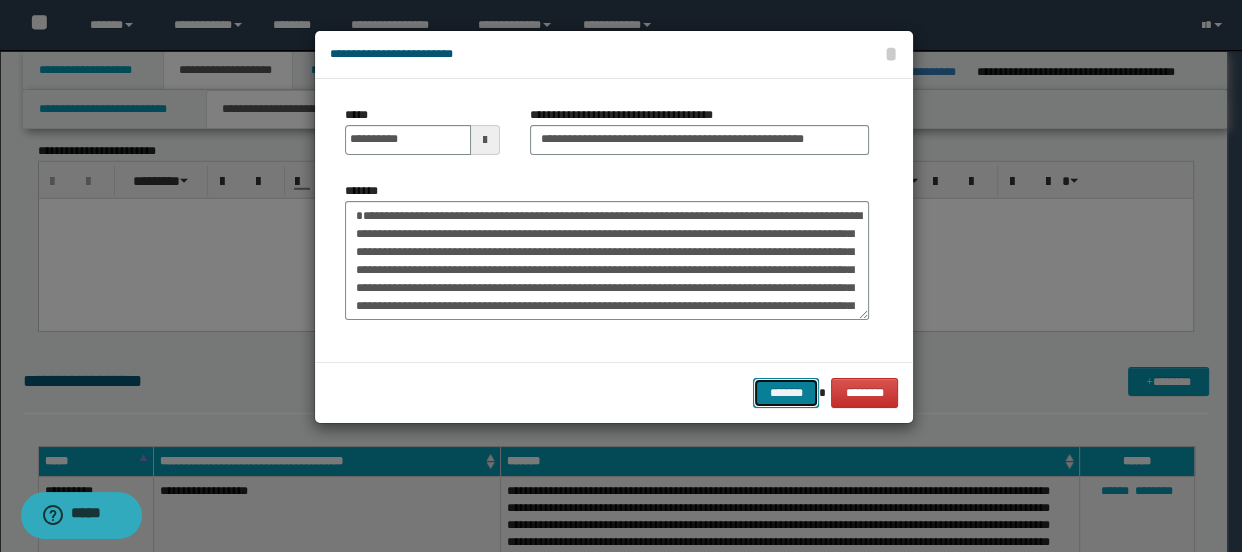 scroll, scrollTop: 0, scrollLeft: 0, axis: both 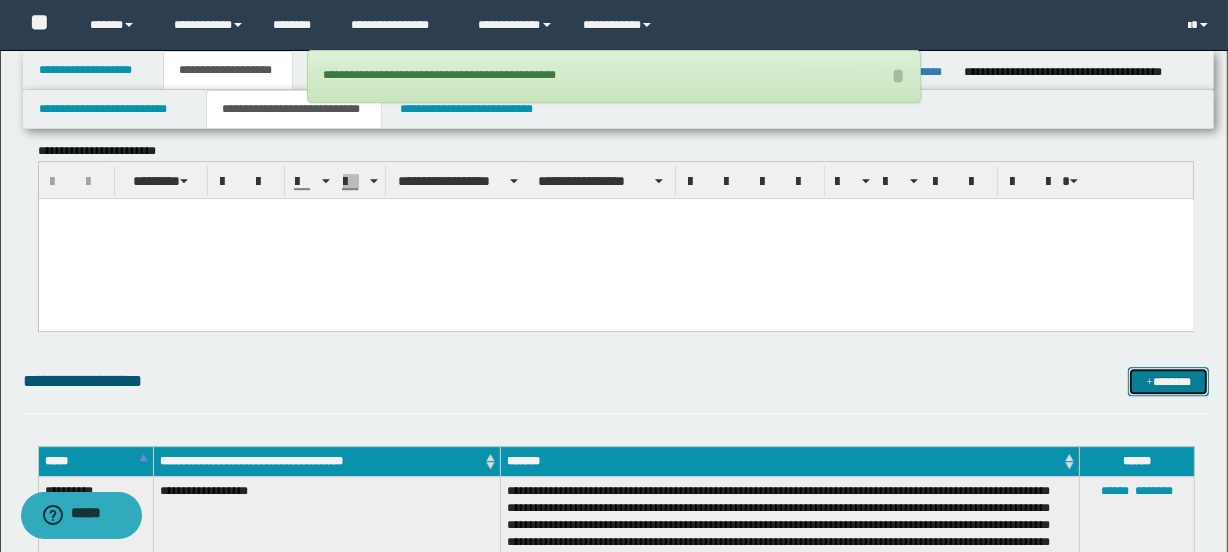 click on "*******" at bounding box center [1168, 382] 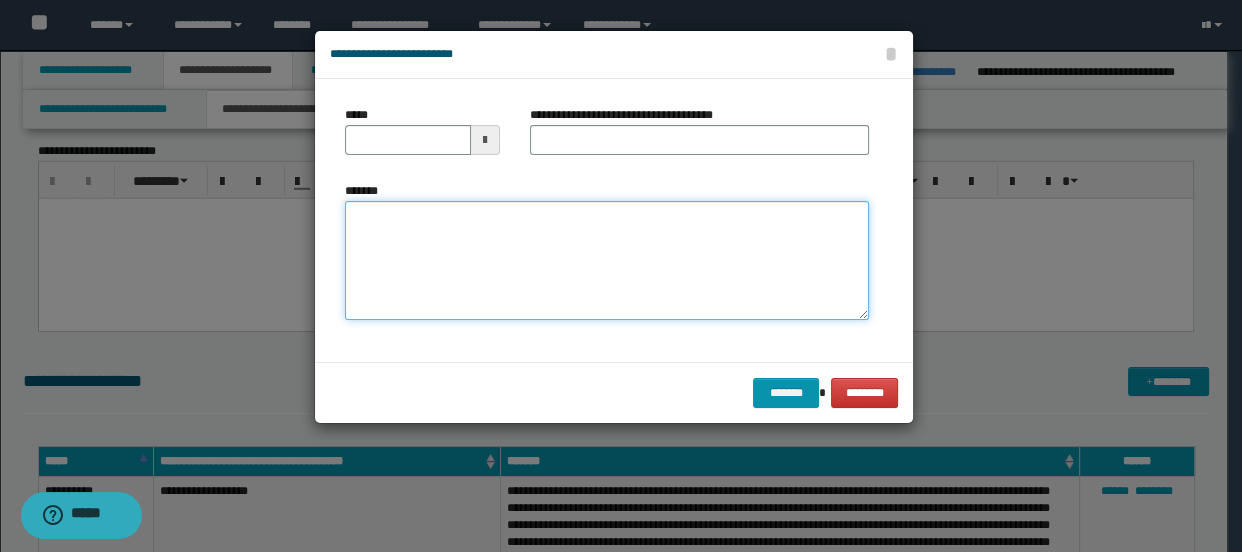 click on "*******" at bounding box center [607, 261] 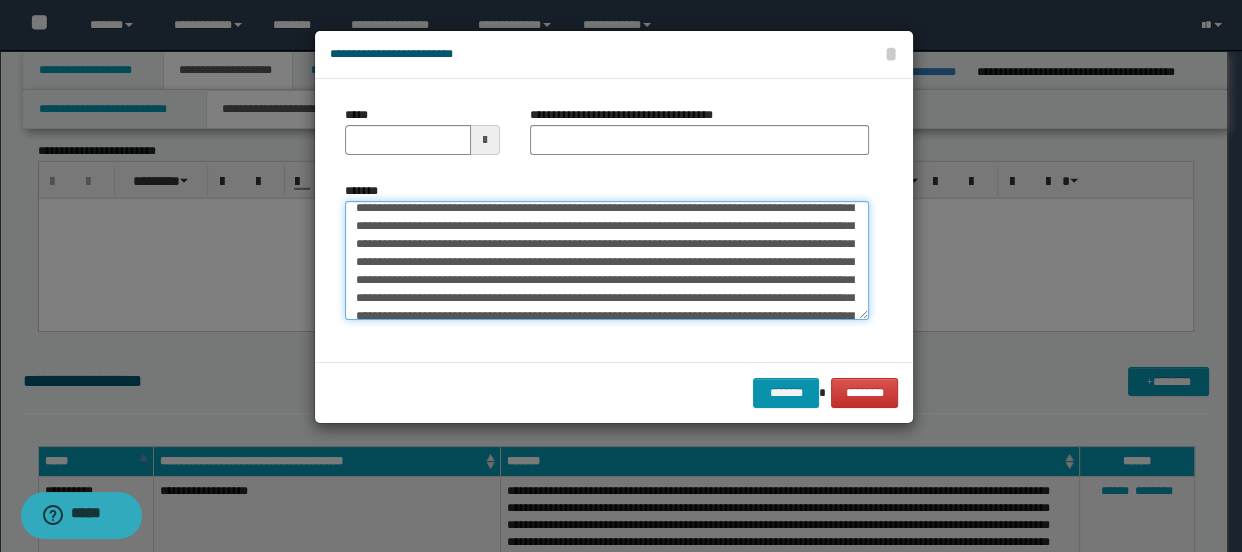 scroll, scrollTop: 0, scrollLeft: 0, axis: both 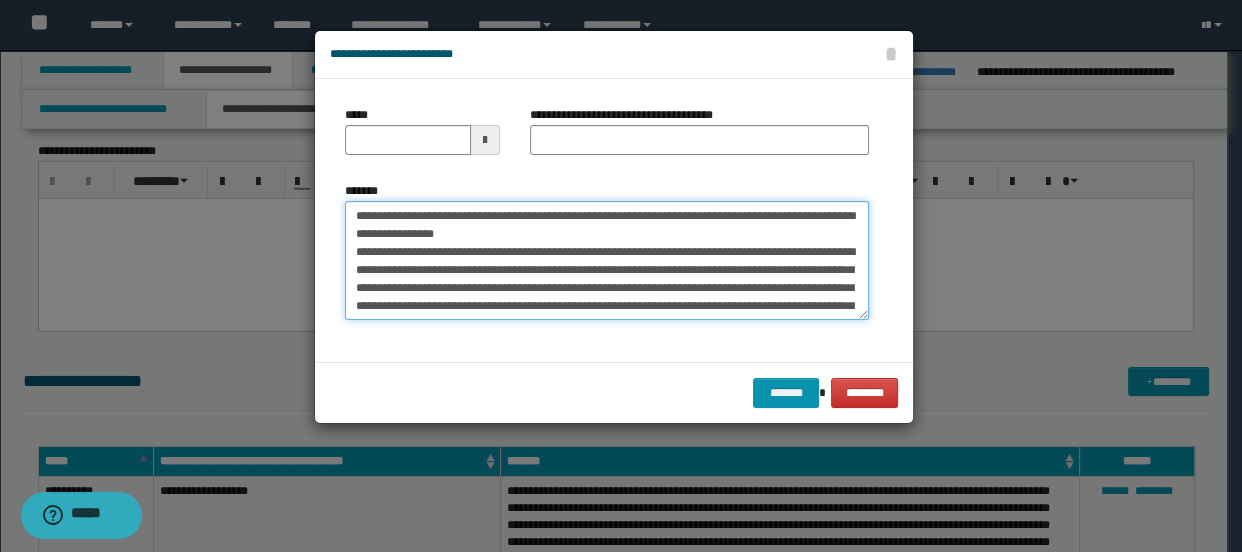 drag, startPoint x: 358, startPoint y: 205, endPoint x: 418, endPoint y: 219, distance: 61.611687 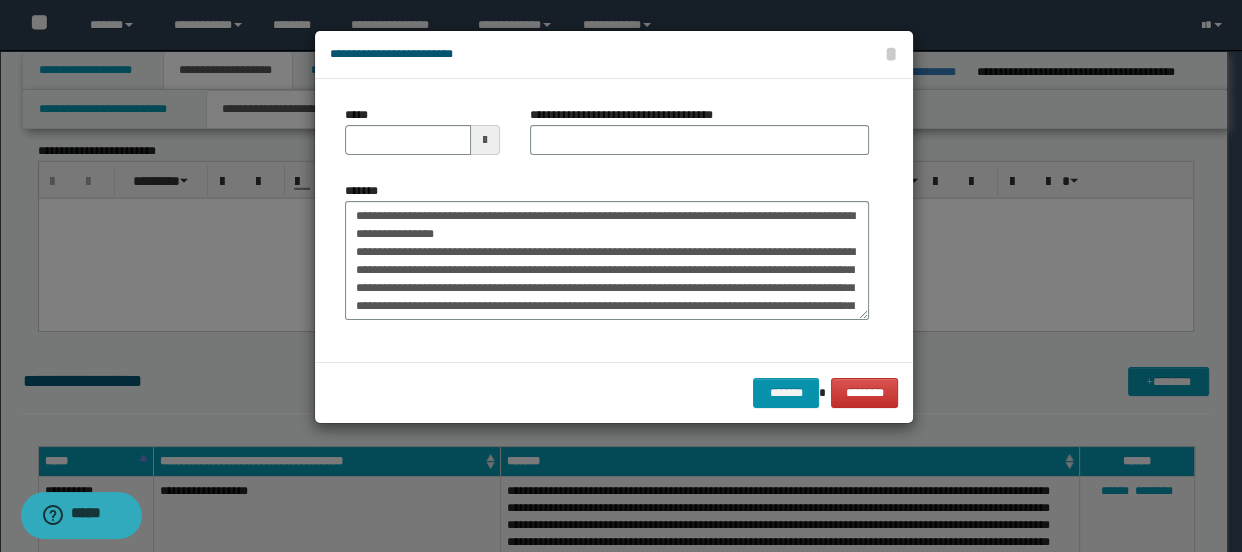 click on "*******" at bounding box center (607, 259) 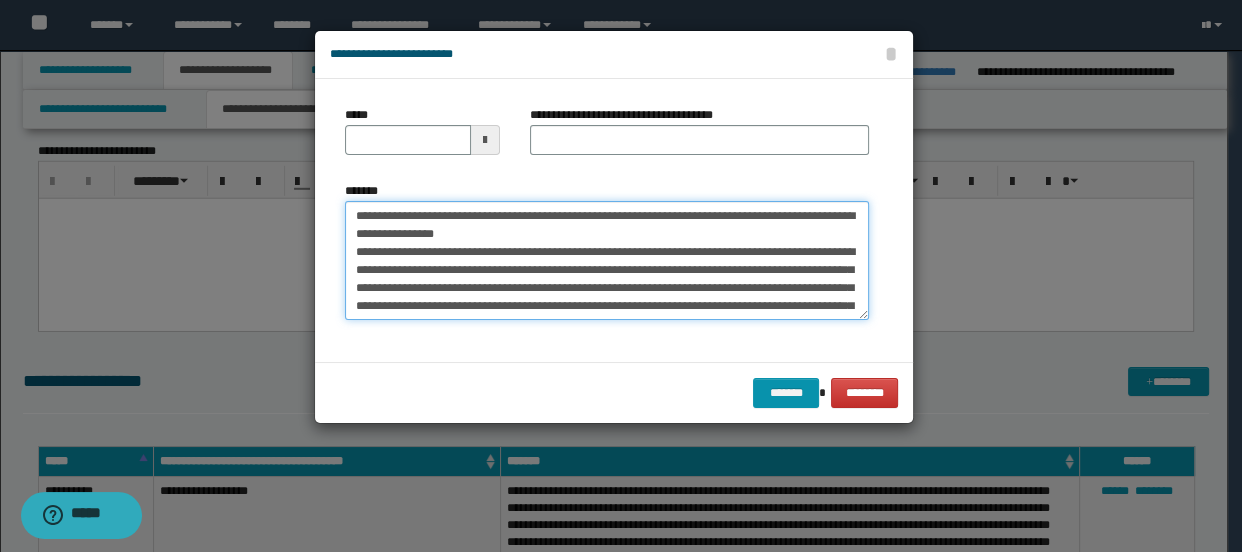 drag, startPoint x: 353, startPoint y: 210, endPoint x: 657, endPoint y: 235, distance: 305.0262 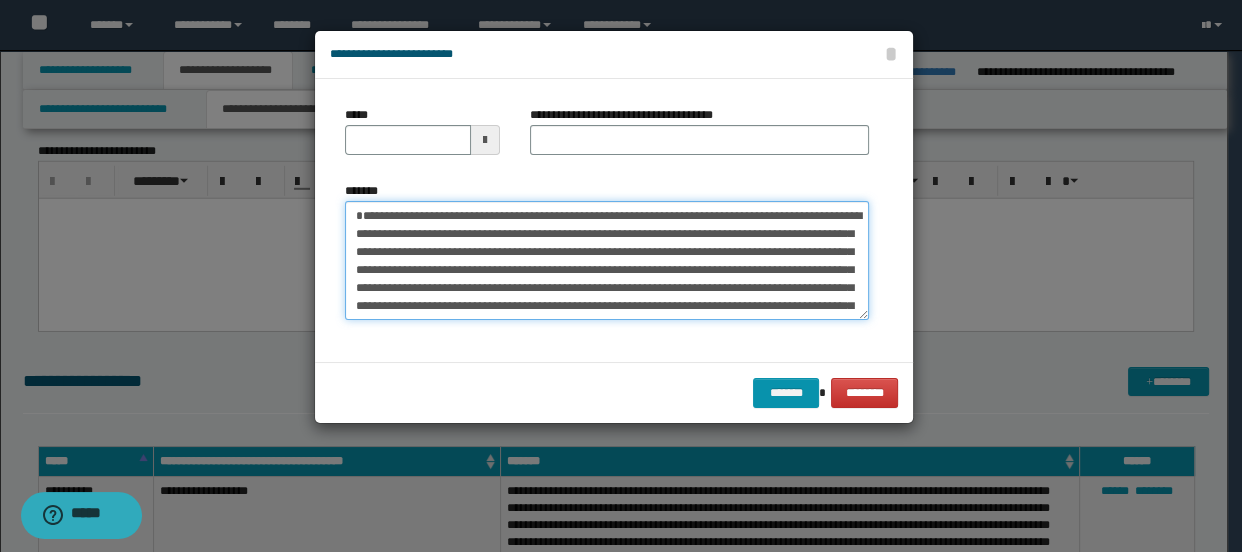 type on "**********" 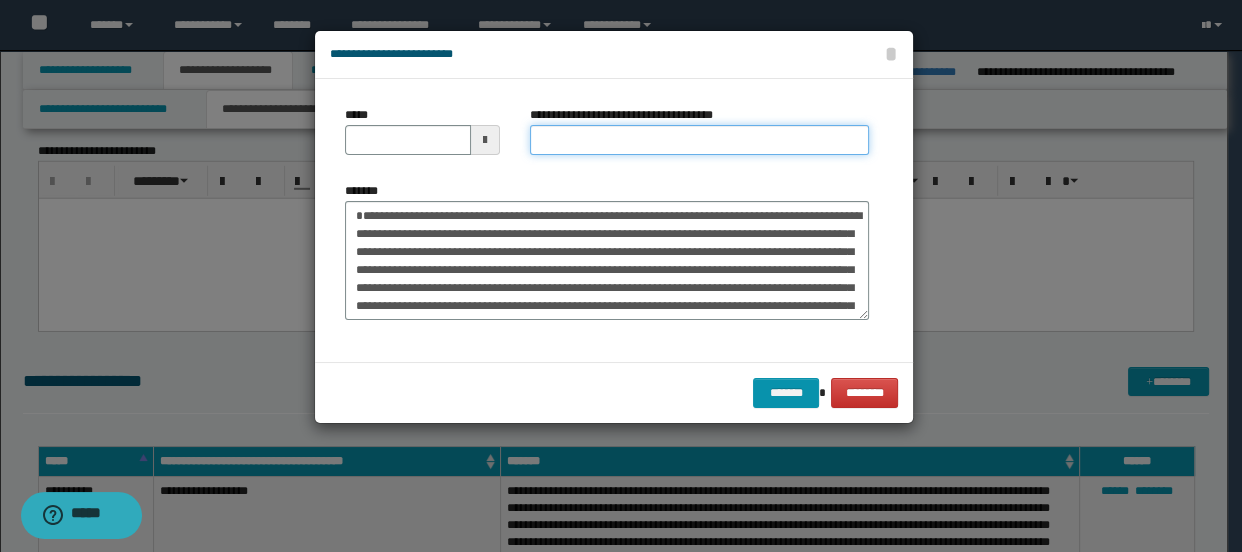 click on "**********" at bounding box center [700, 140] 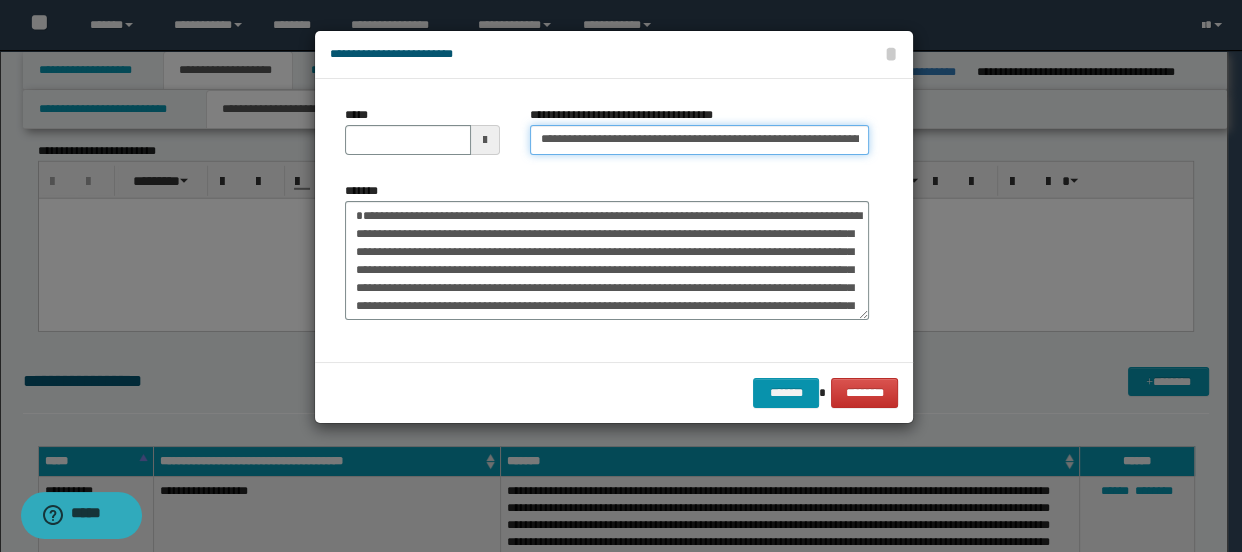 scroll, scrollTop: 0, scrollLeft: 414, axis: horizontal 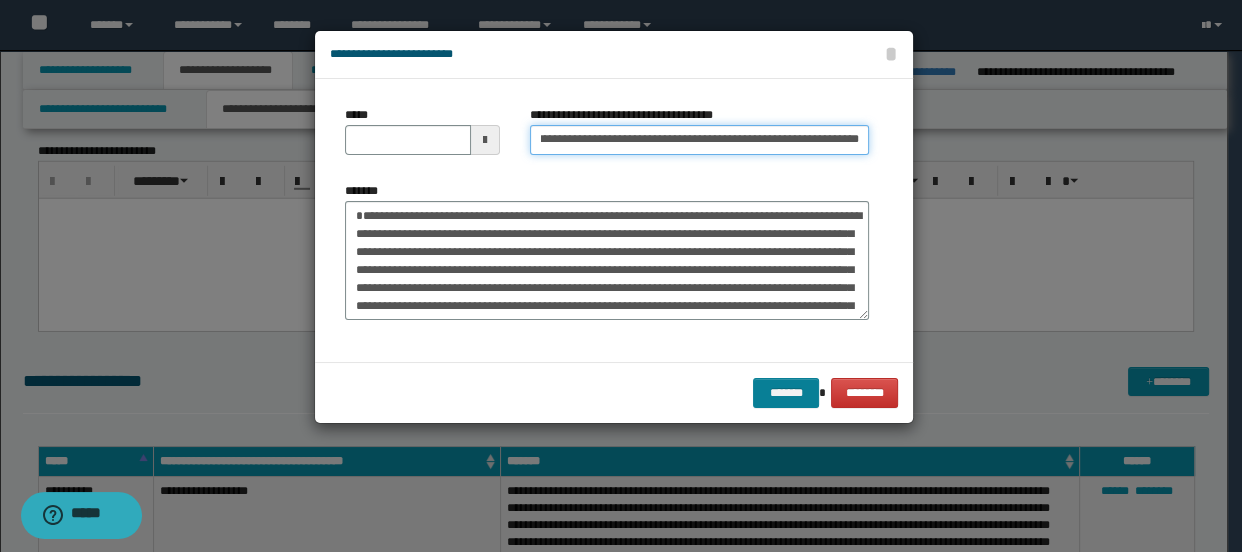 type on "**********" 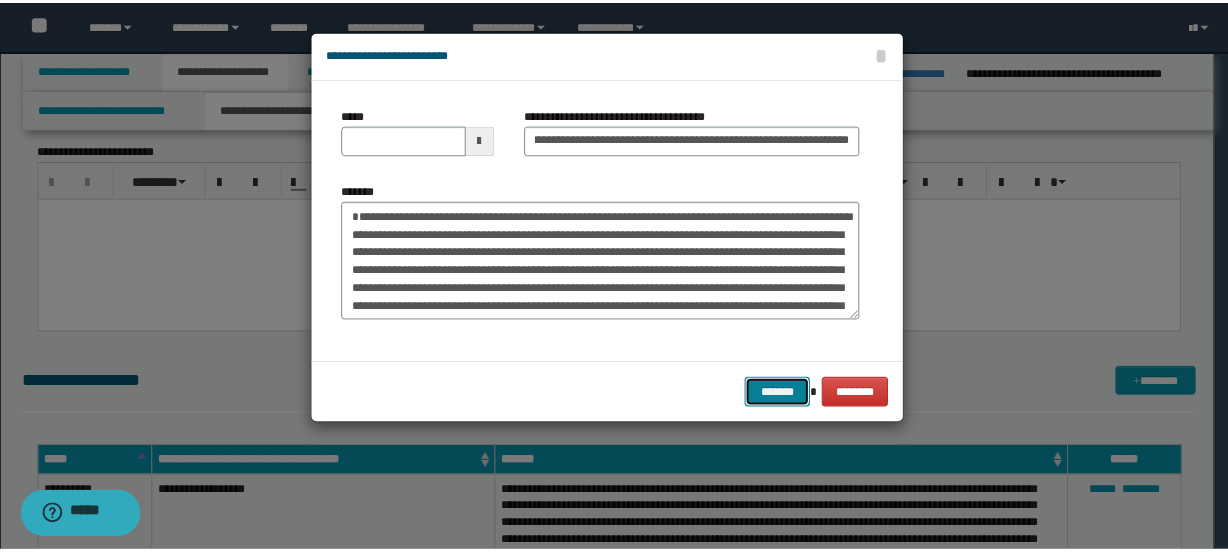 scroll, scrollTop: 0, scrollLeft: 0, axis: both 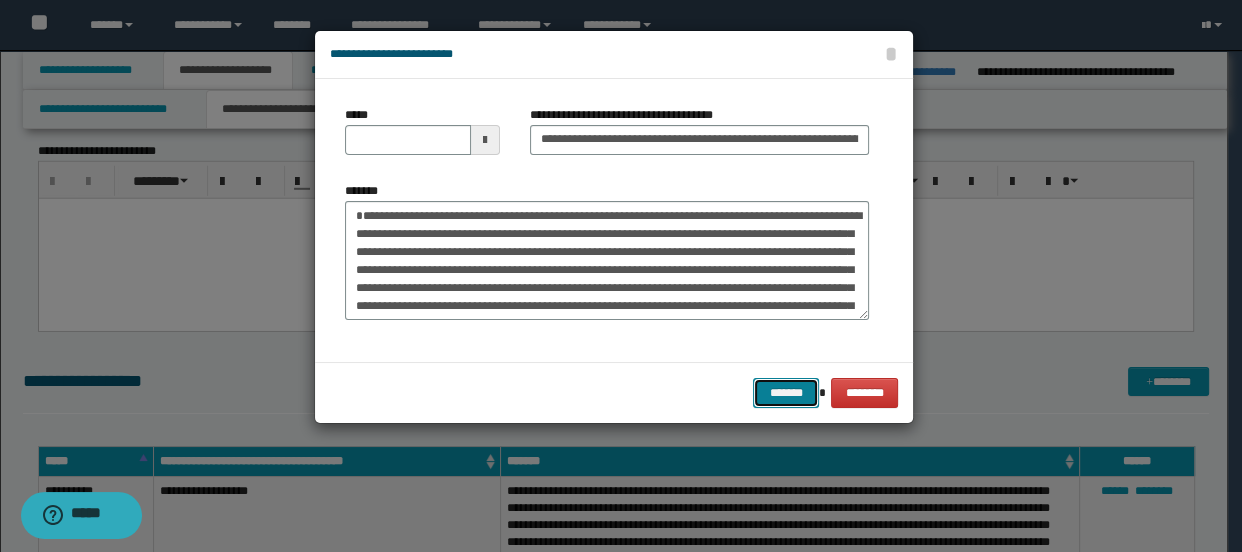 click on "*******" at bounding box center [785, 393] 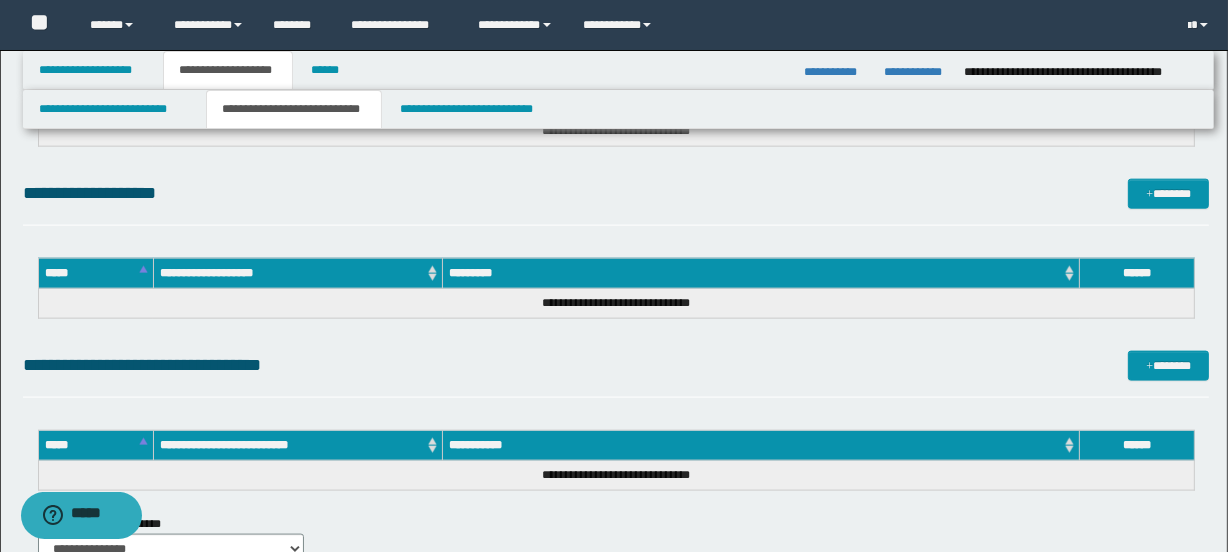 scroll, scrollTop: 9346, scrollLeft: 0, axis: vertical 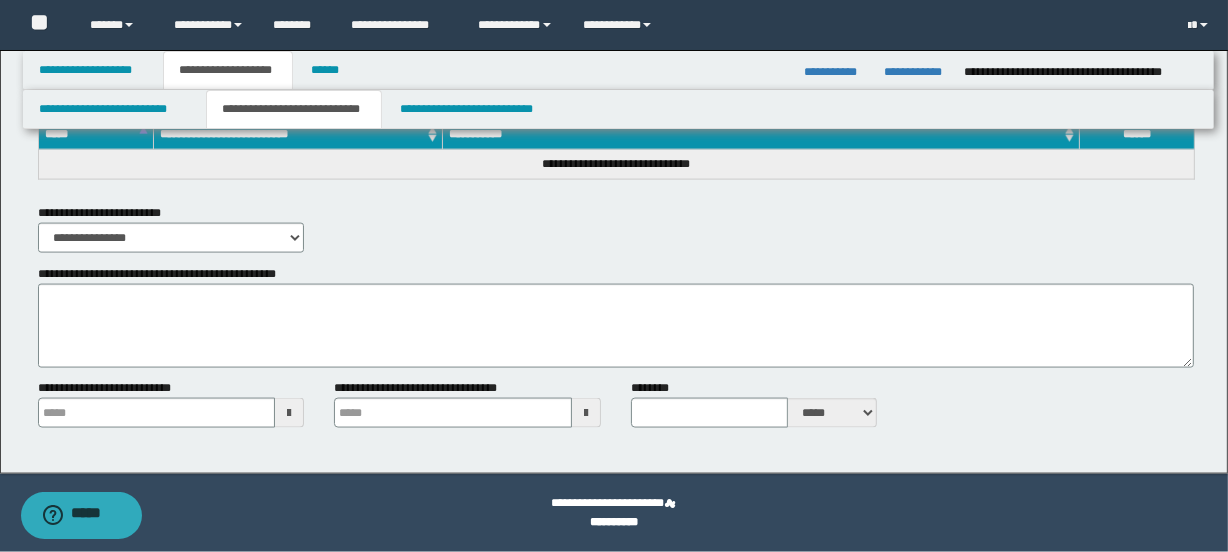type 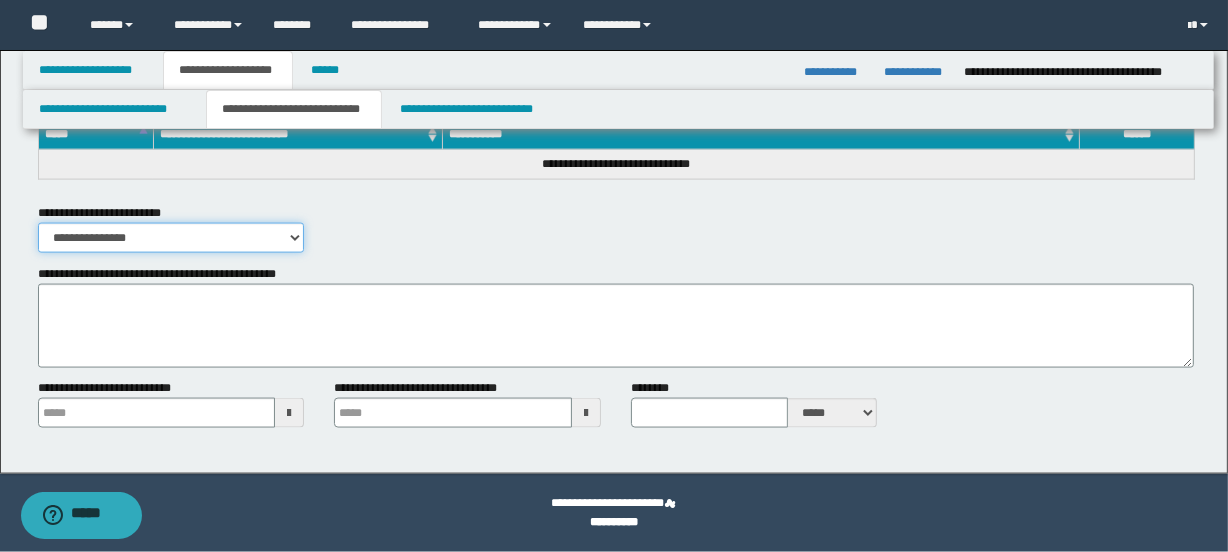 click on "**********" at bounding box center [171, 238] 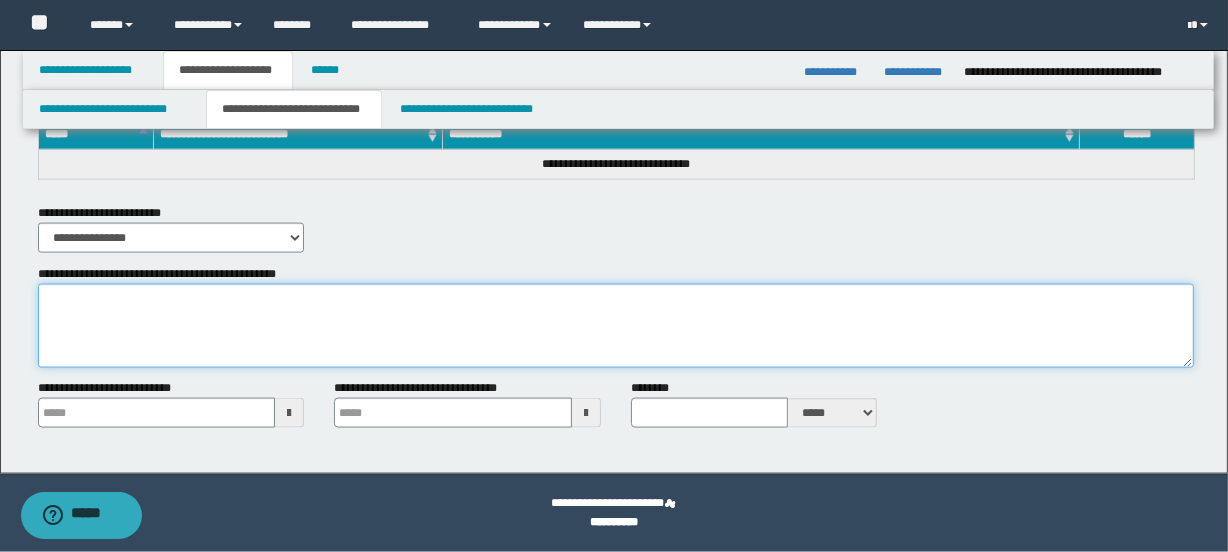 click on "**********" at bounding box center (616, 326) 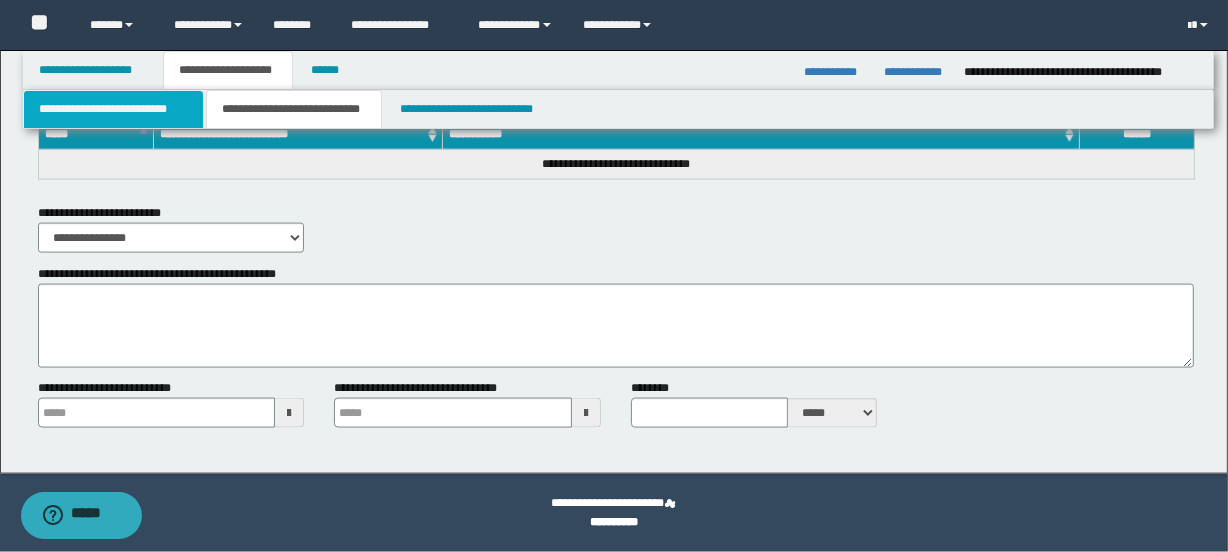 click on "**********" at bounding box center [114, 109] 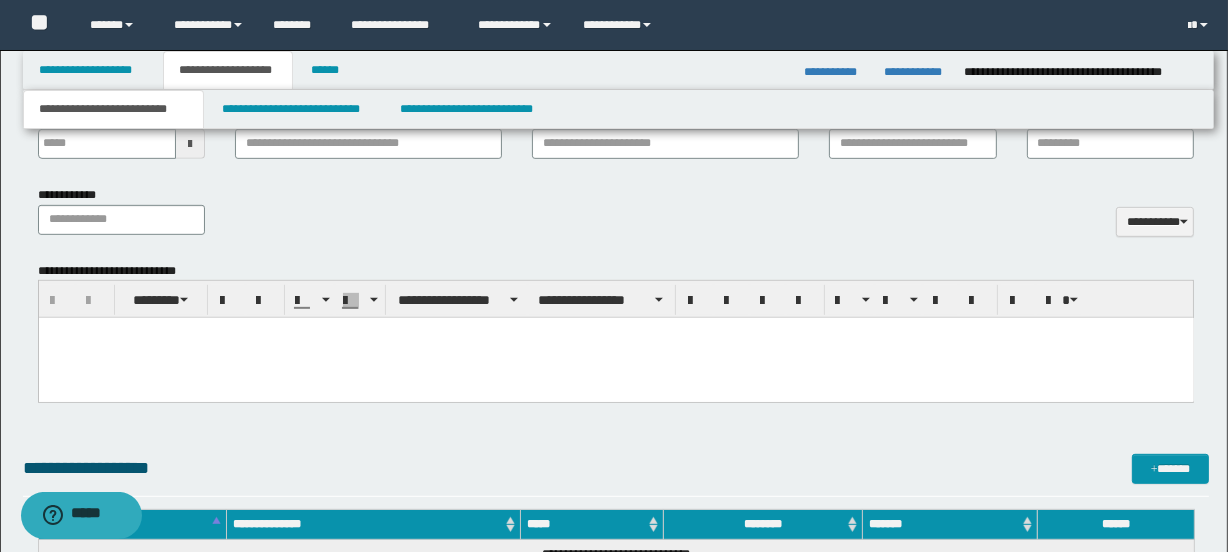 scroll, scrollTop: 462, scrollLeft: 0, axis: vertical 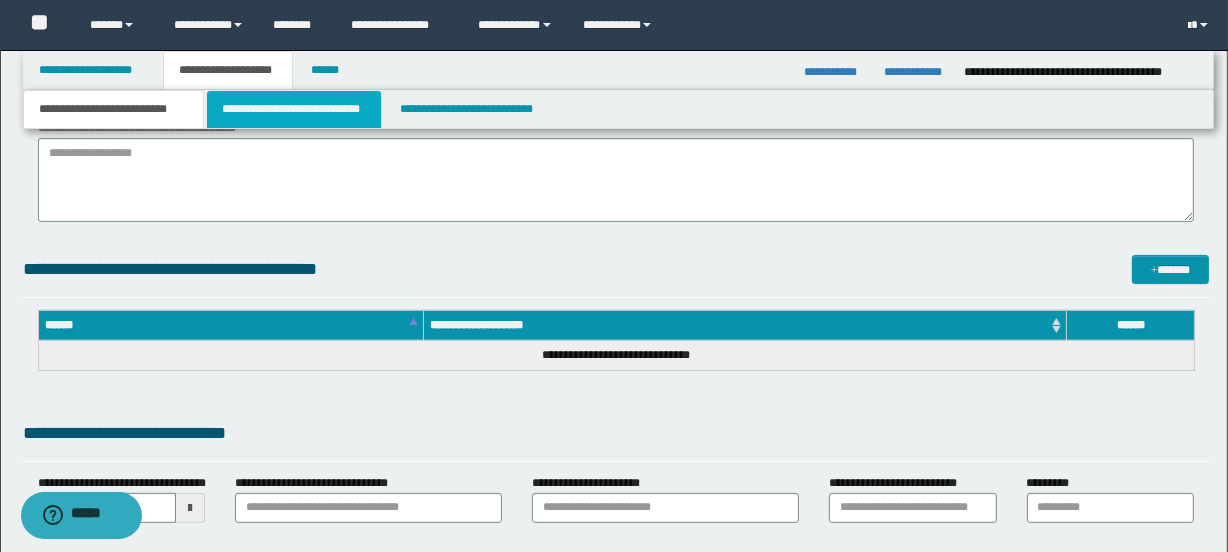click on "**********" at bounding box center [293, 109] 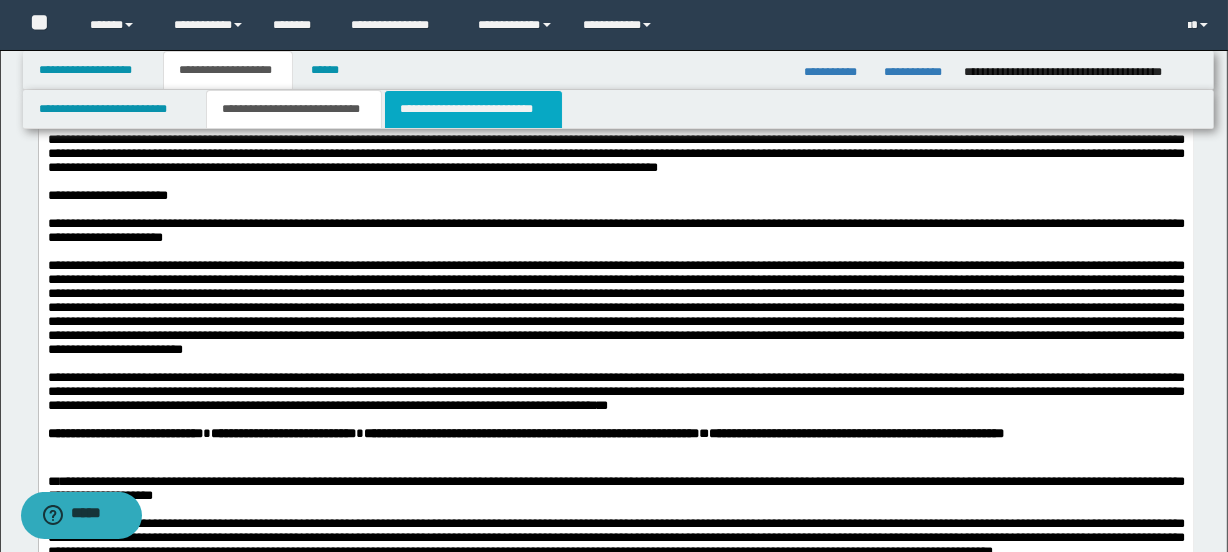 click on "**********" at bounding box center [473, 109] 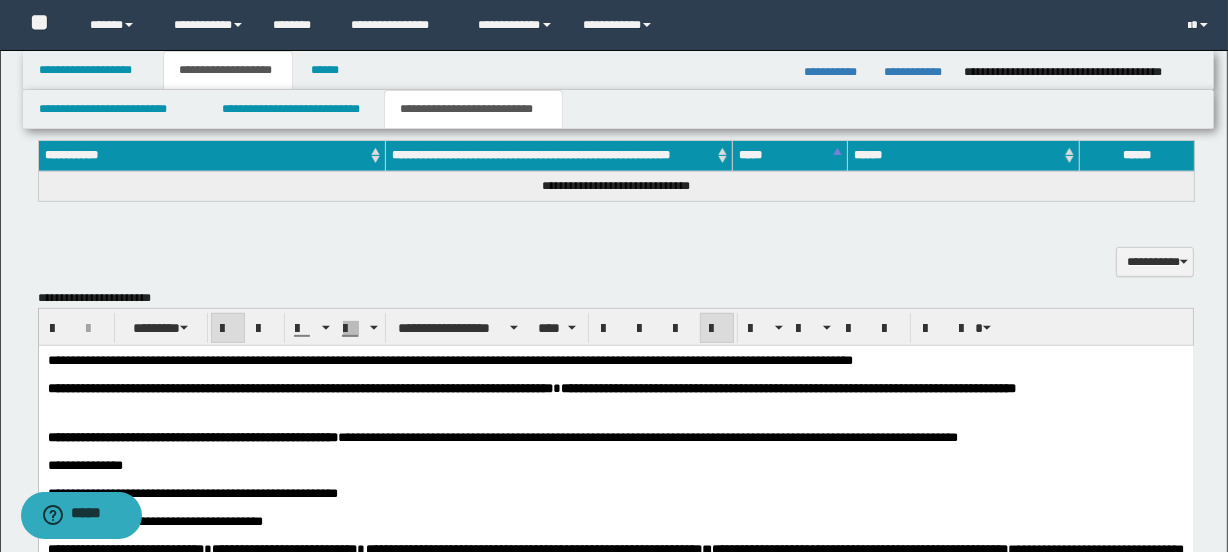 scroll, scrollTop: 735, scrollLeft: 0, axis: vertical 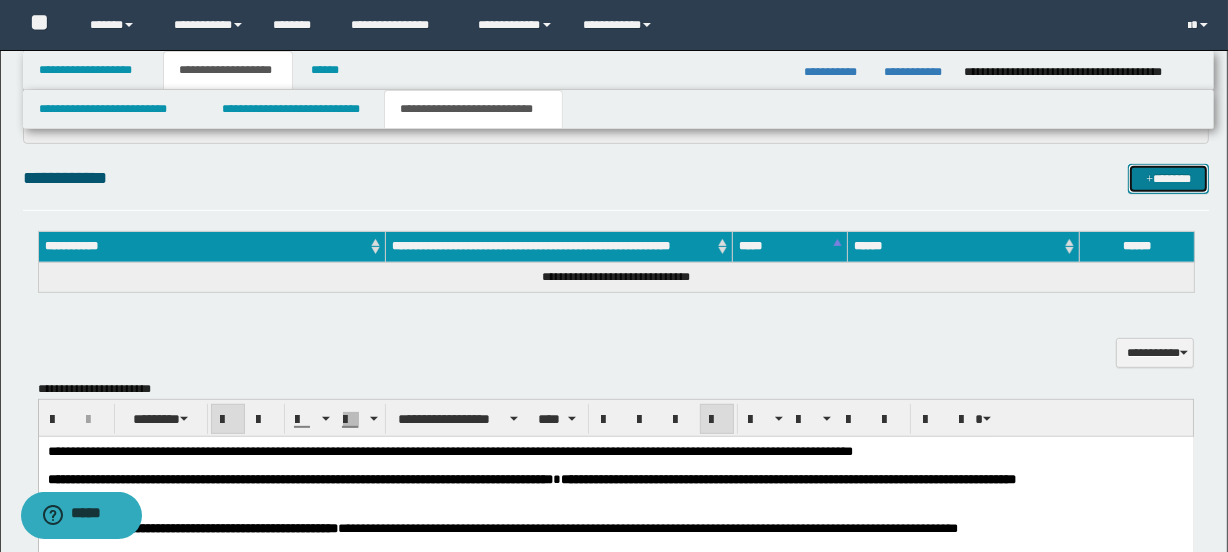 click on "*******" at bounding box center [1168, 179] 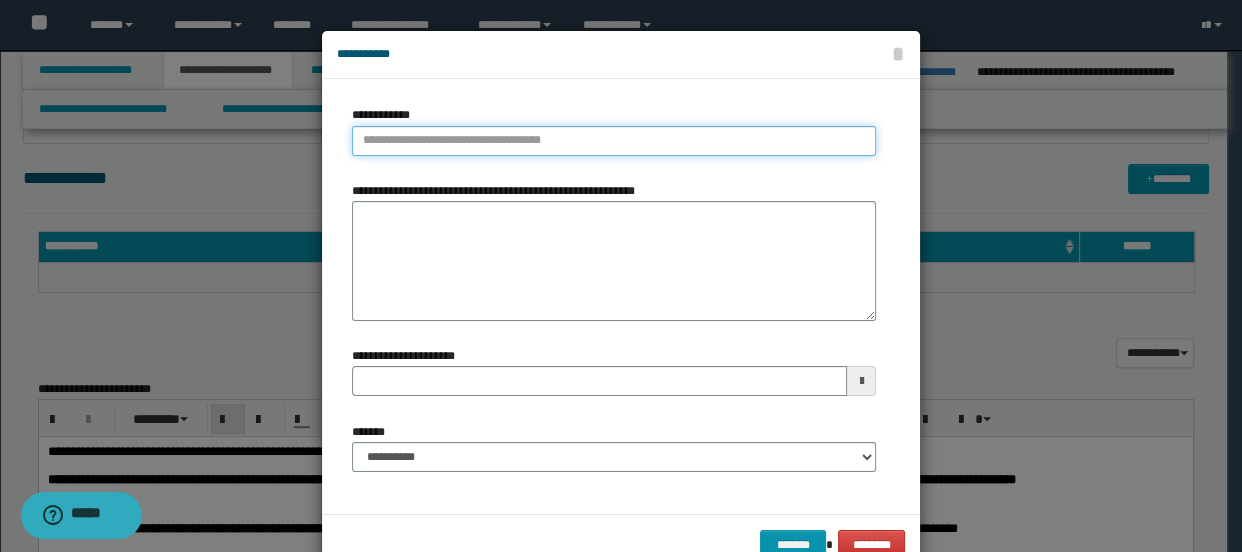 click on "**********" at bounding box center [614, 141] 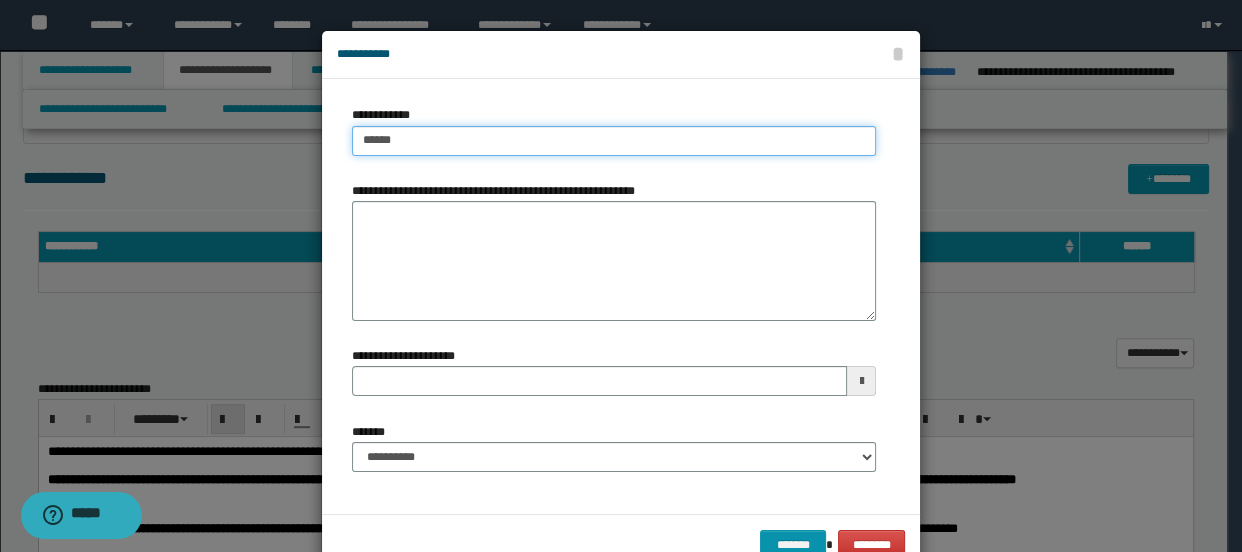 click on "*****" at bounding box center [614, 141] 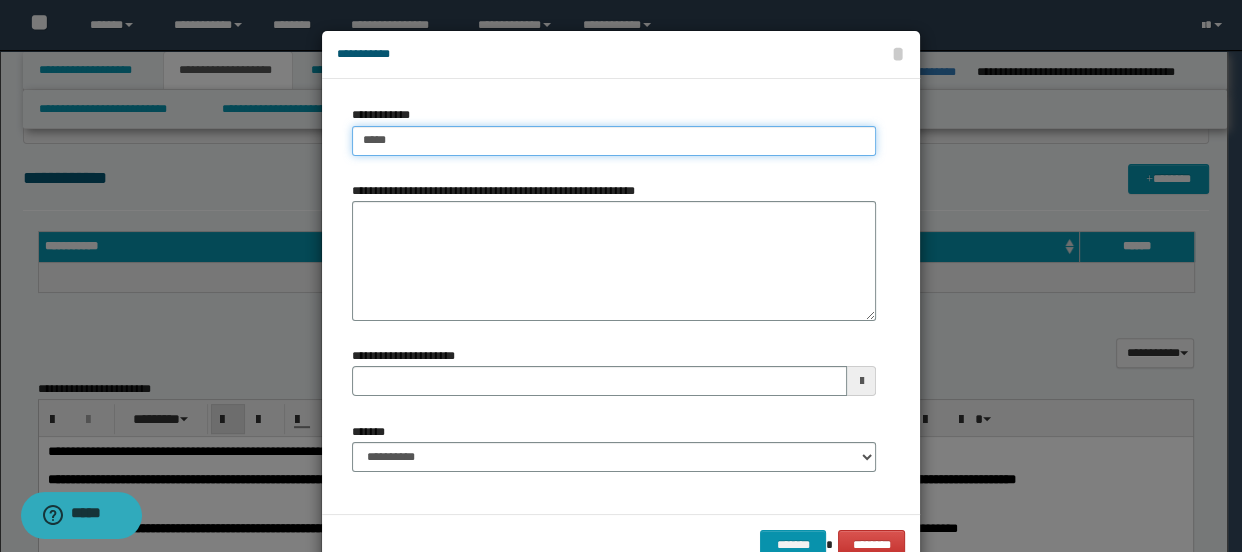 click on "****" at bounding box center [614, 141] 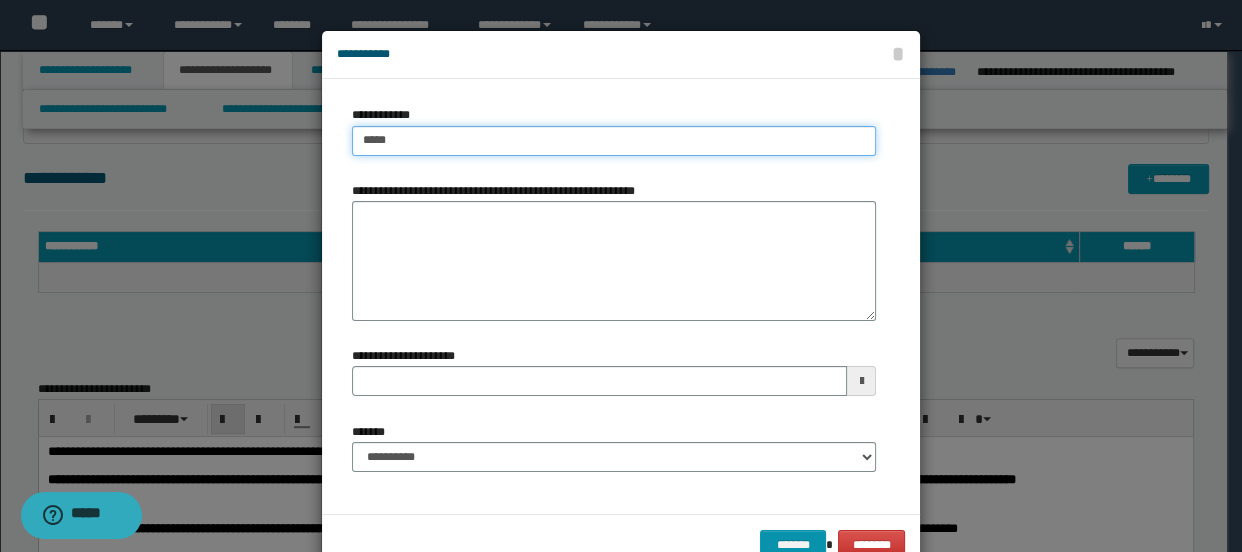click on "****" at bounding box center [614, 141] 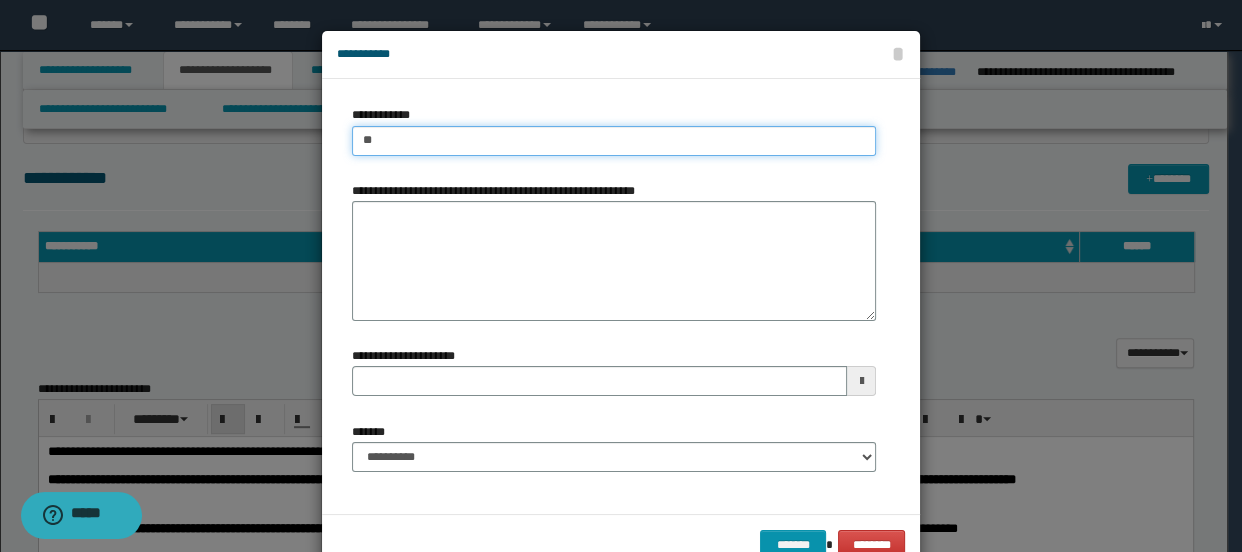 type on "*" 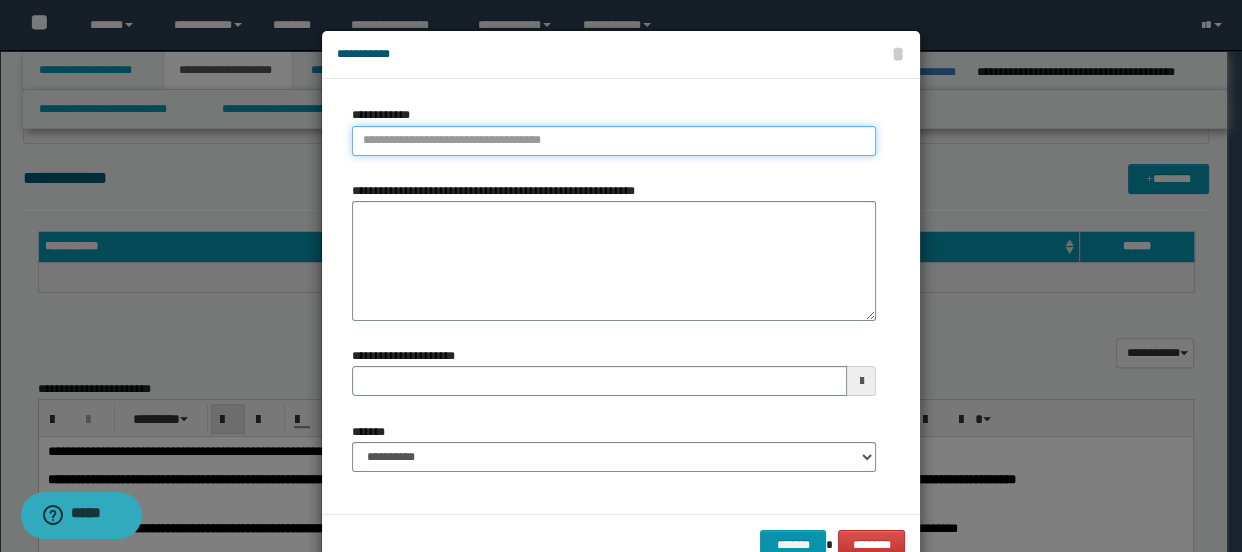 paste on "**********" 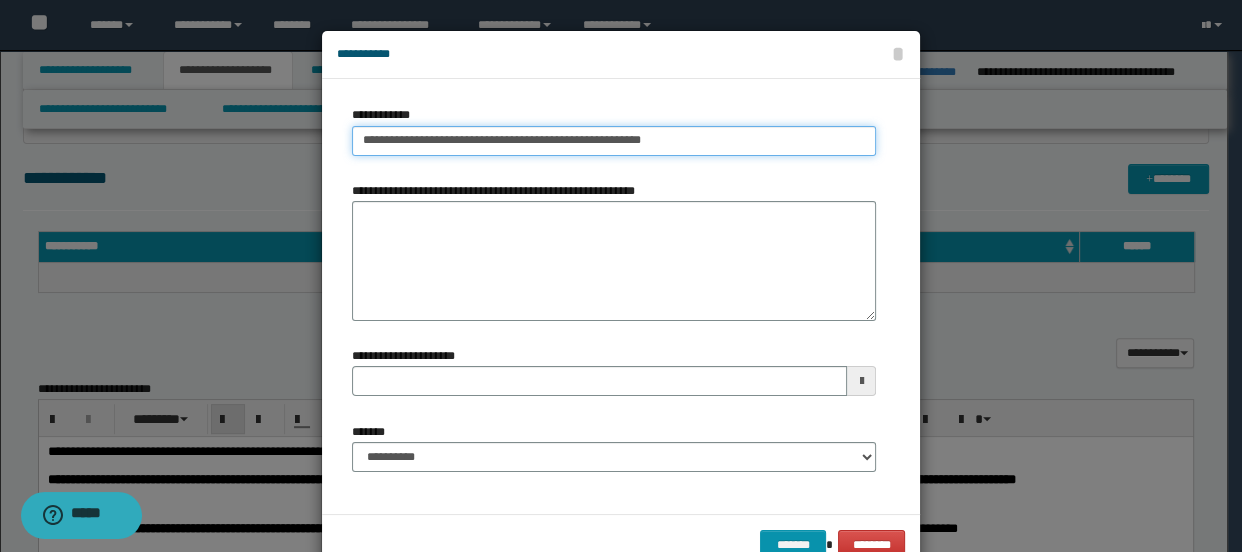 type on "**********" 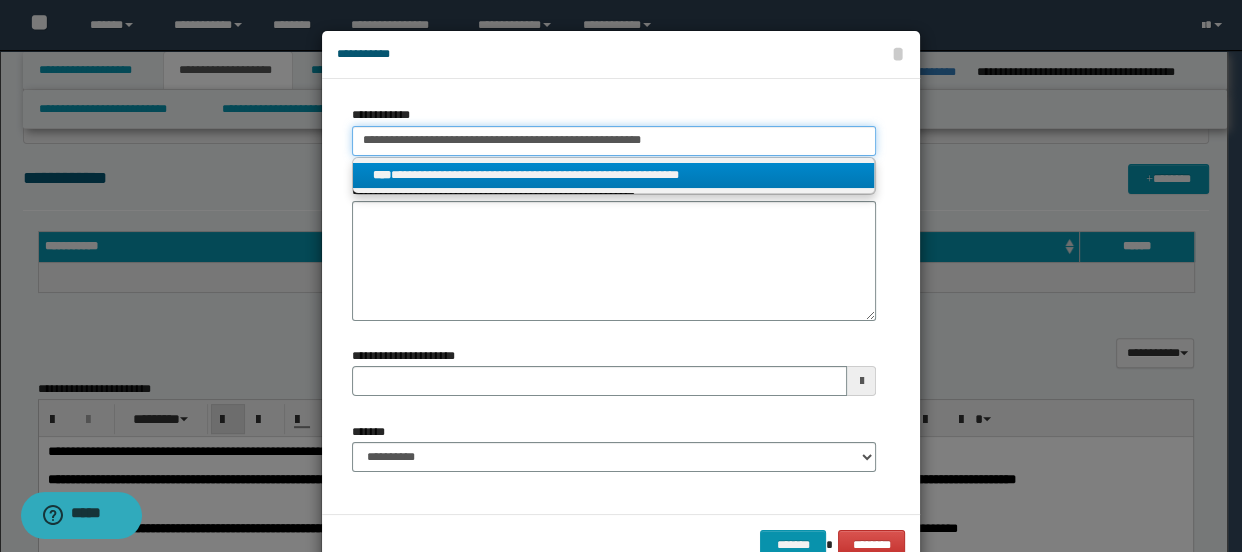 type on "**********" 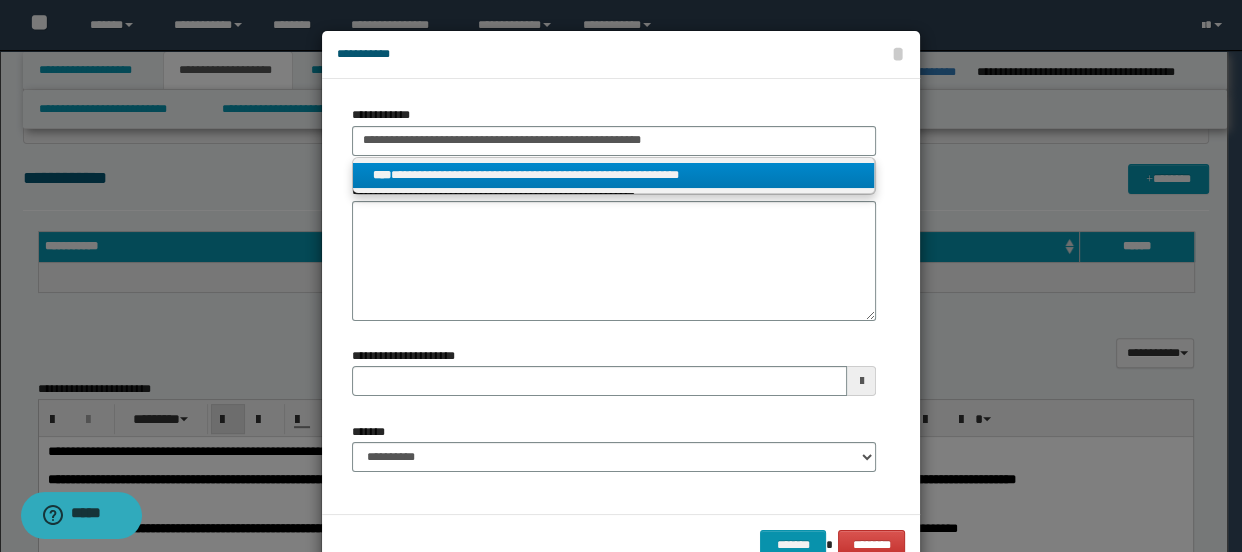 click on "**********" at bounding box center [614, 175] 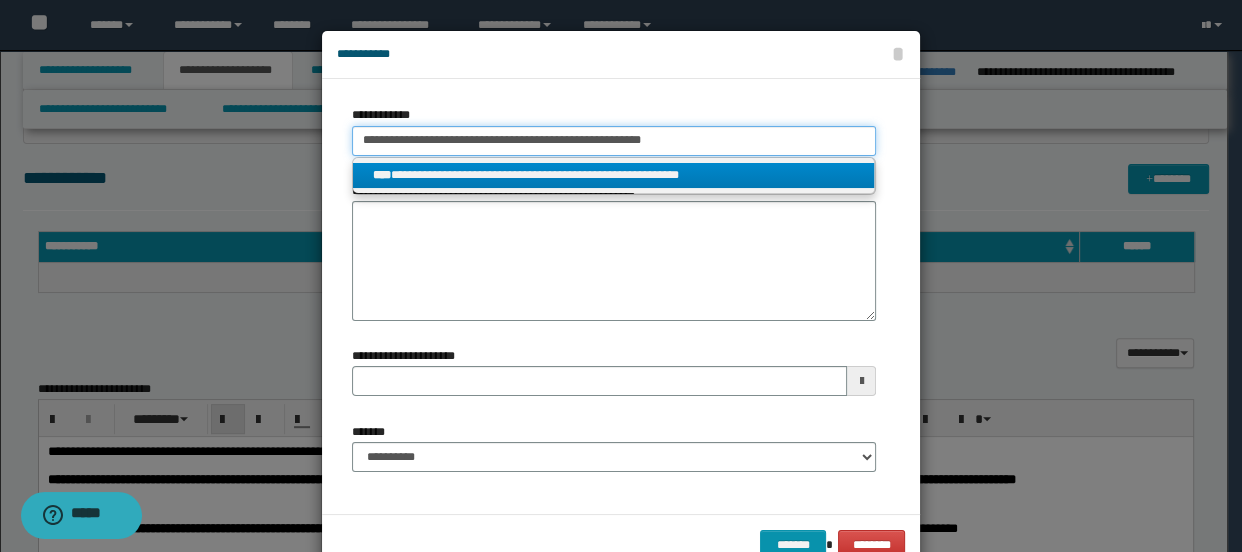 type 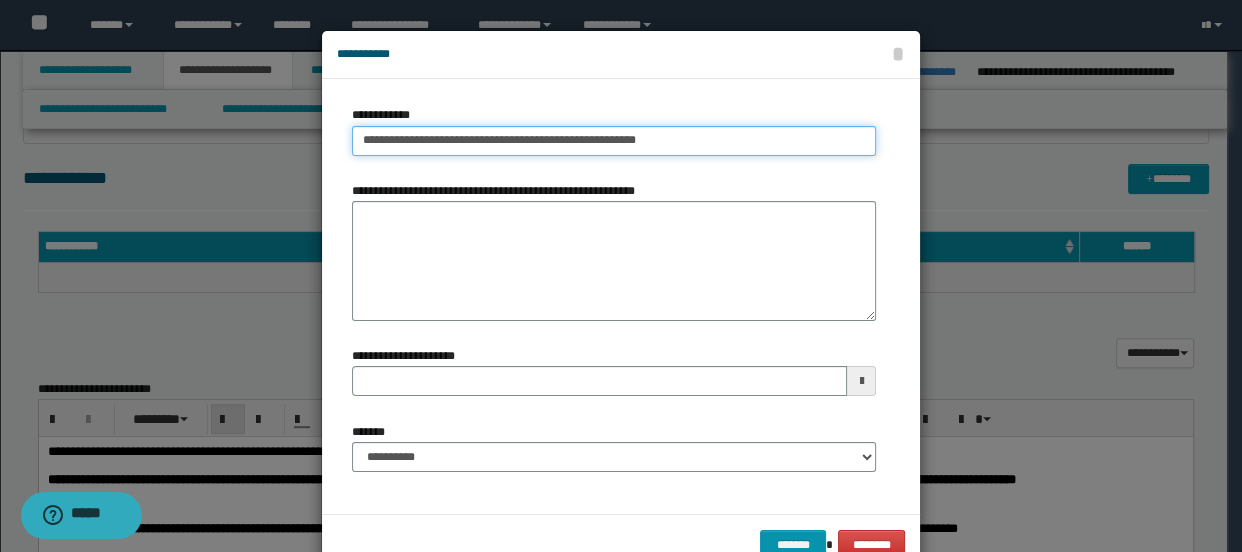 type 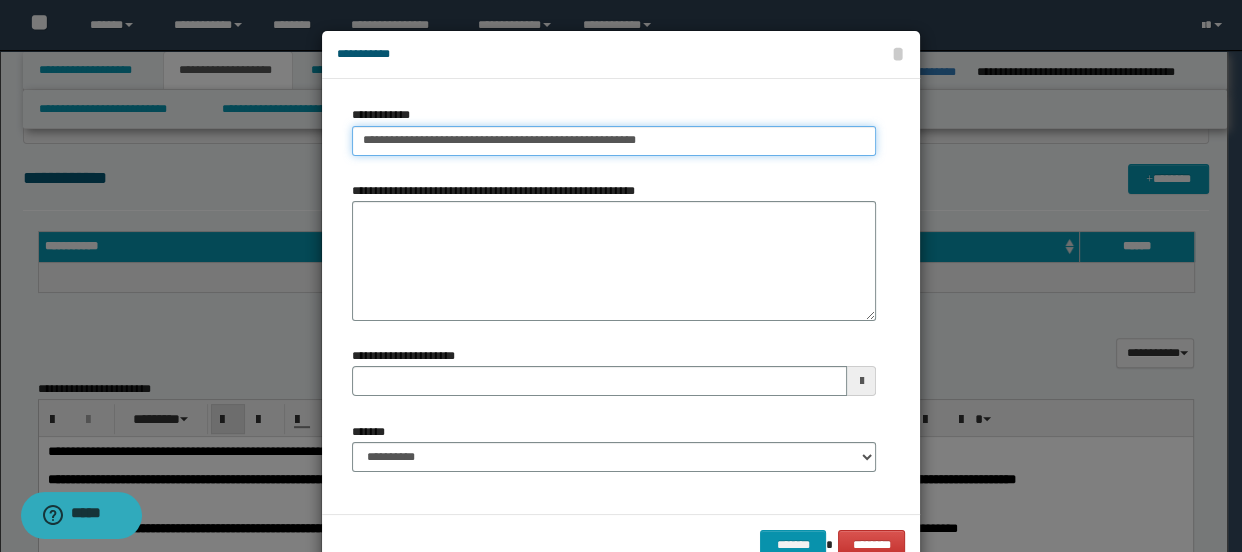 type on "**********" 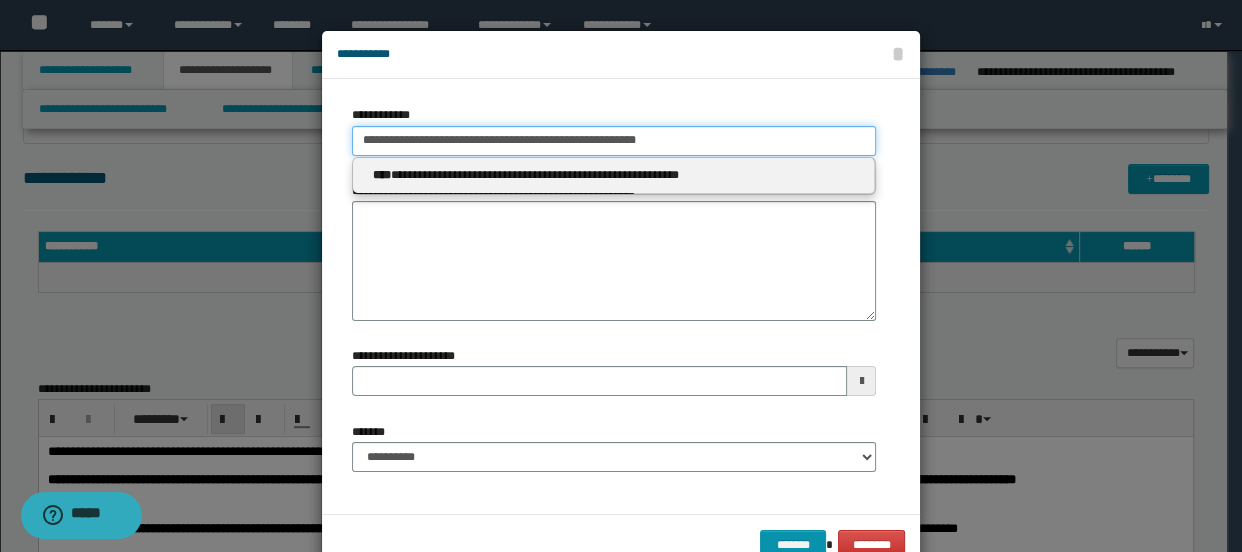 type 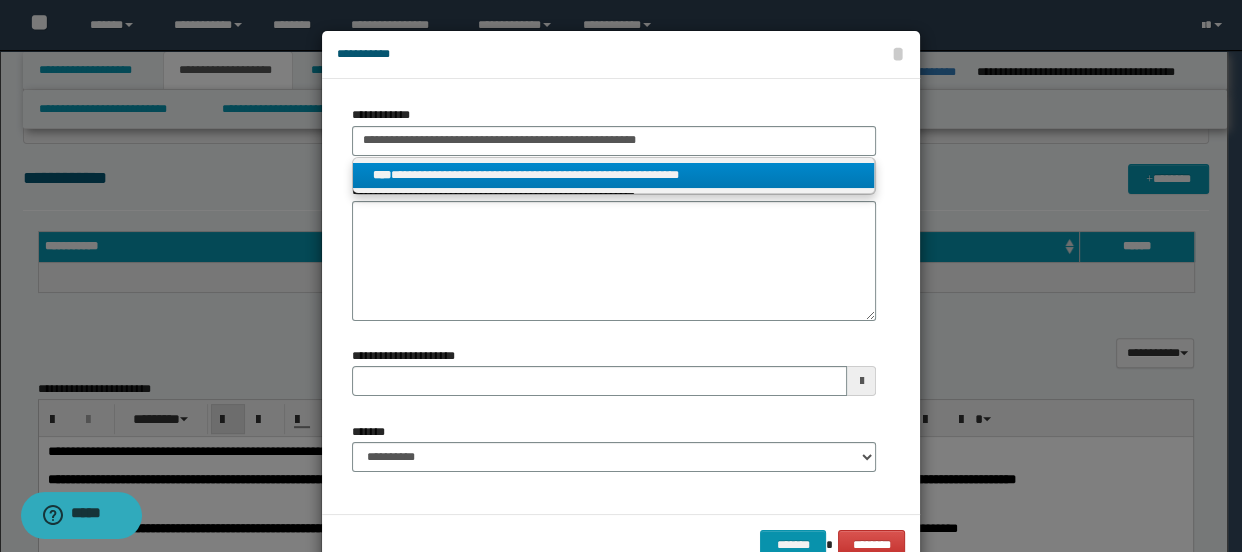 click on "**********" at bounding box center (614, 175) 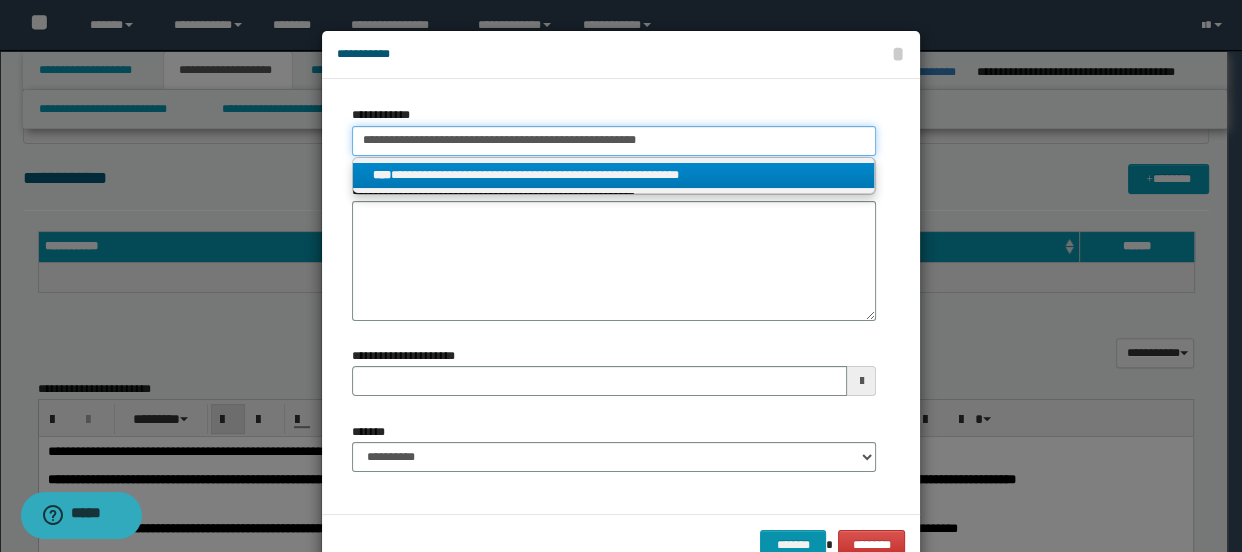 type 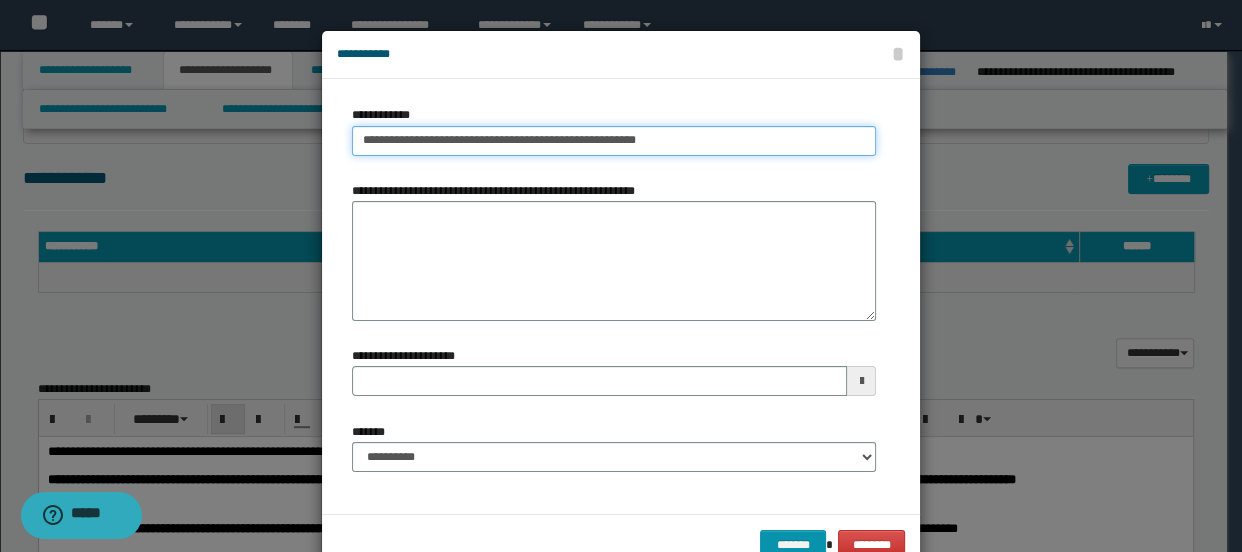 type 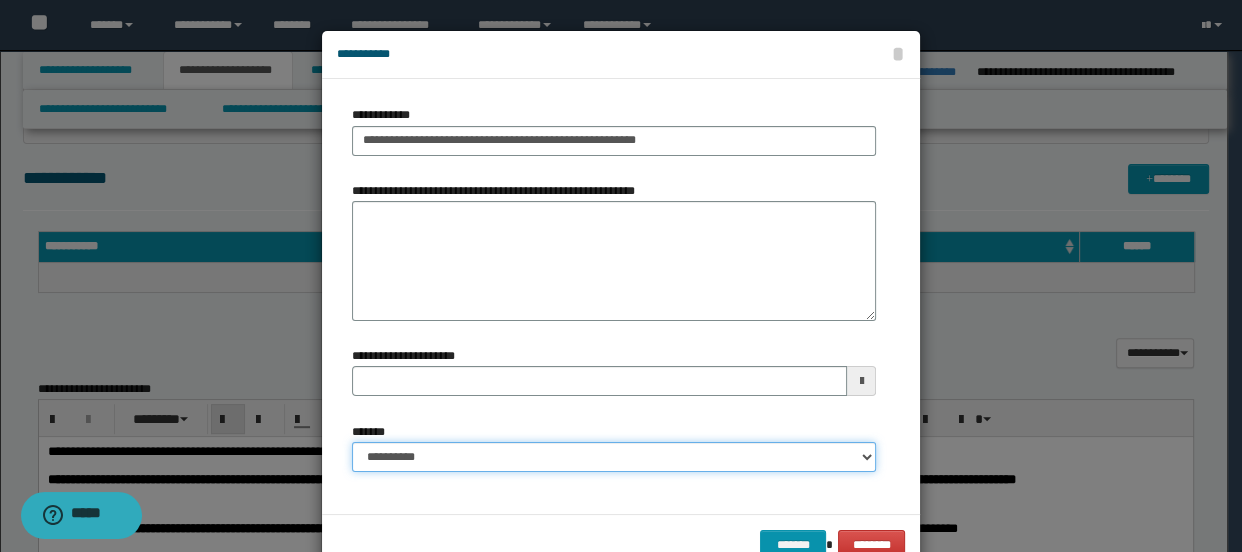 click on "**********" at bounding box center [614, 457] 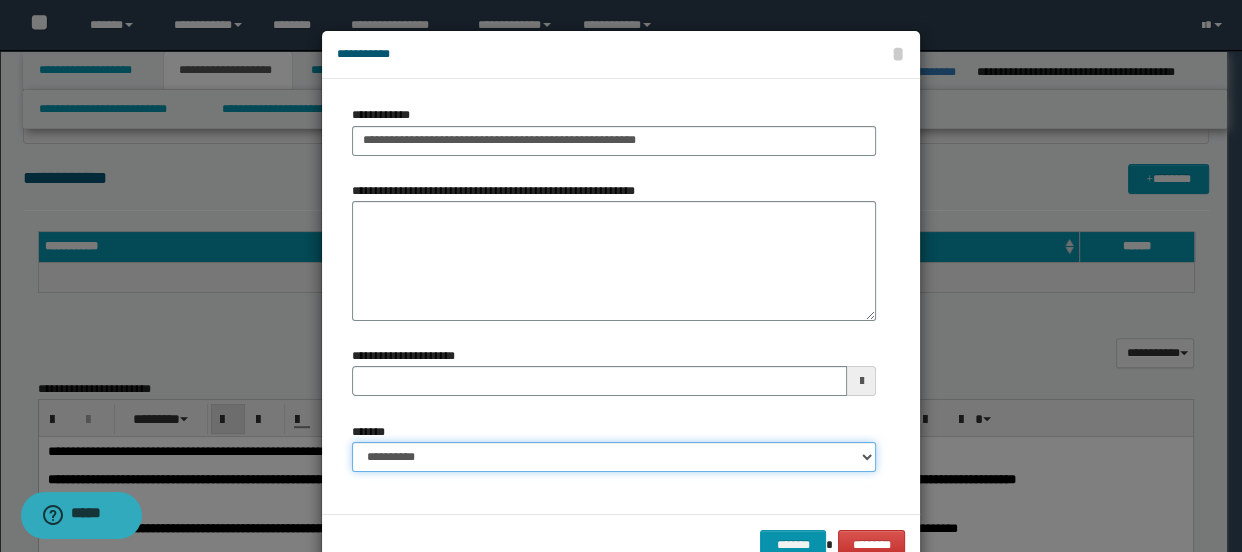 select on "*" 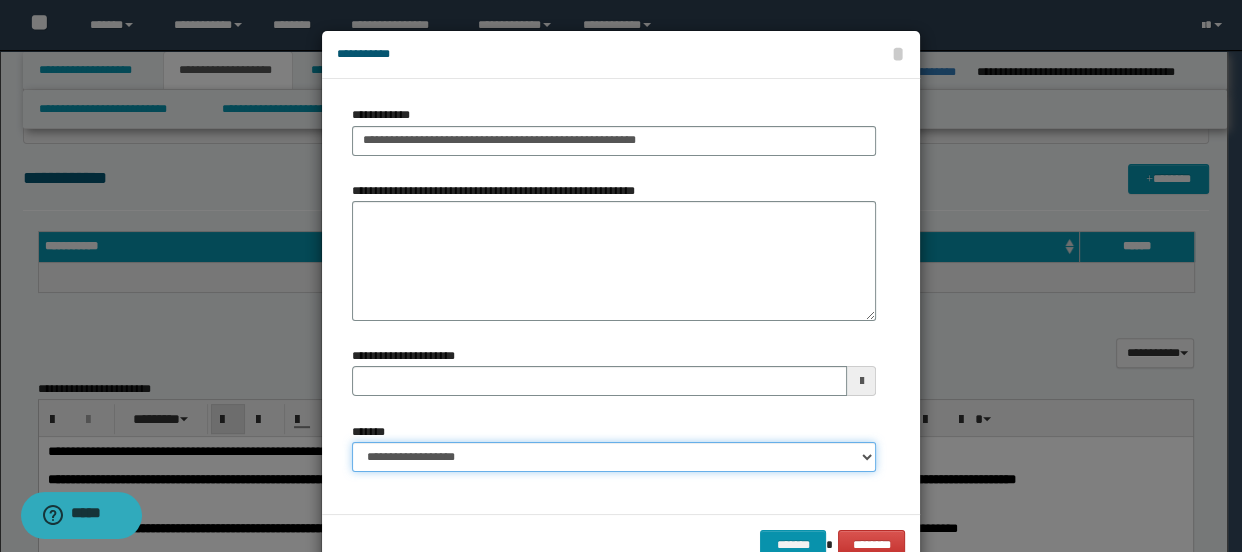 type 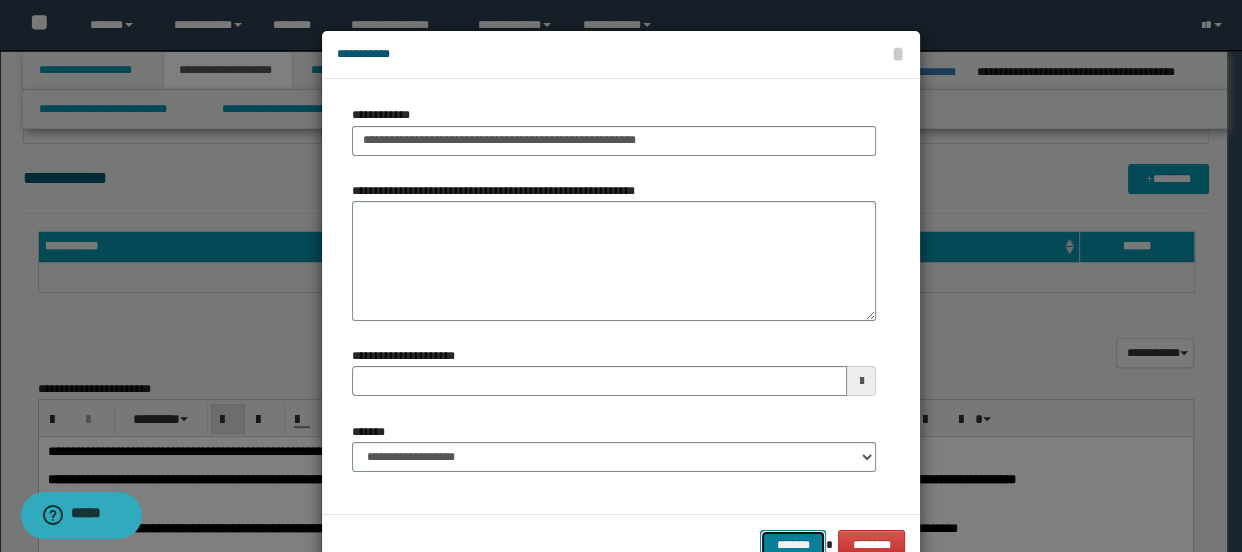 click on "*******" at bounding box center [792, 545] 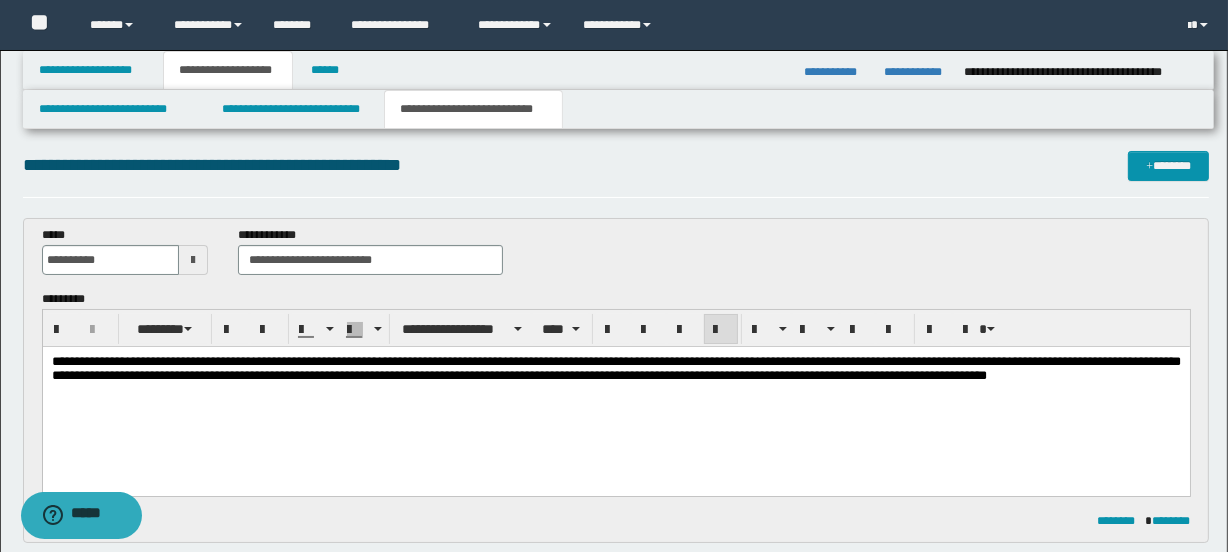 scroll, scrollTop: 0, scrollLeft: 0, axis: both 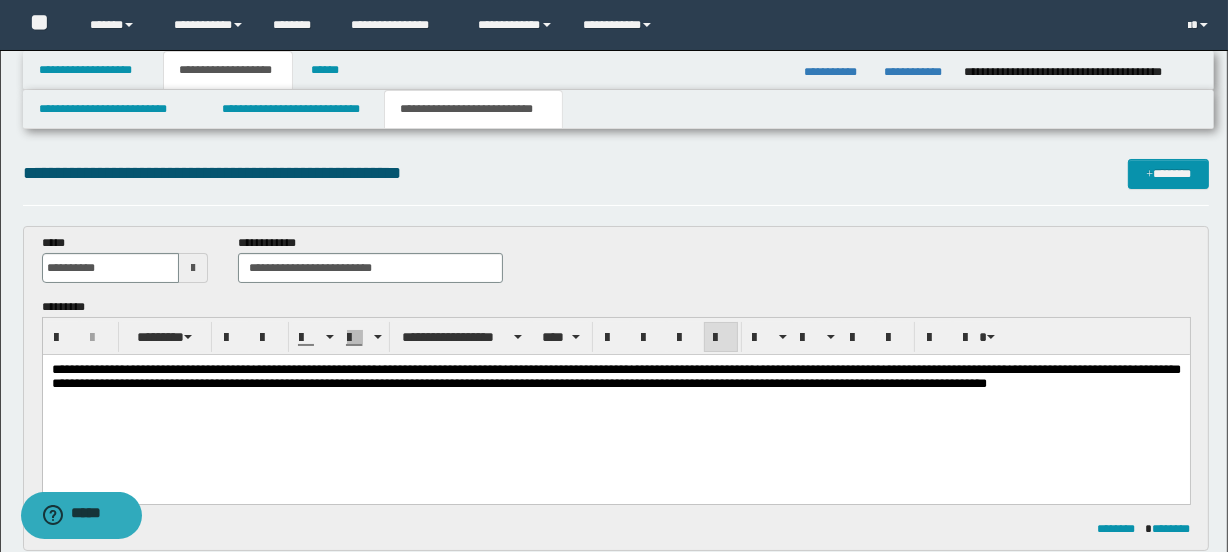 type 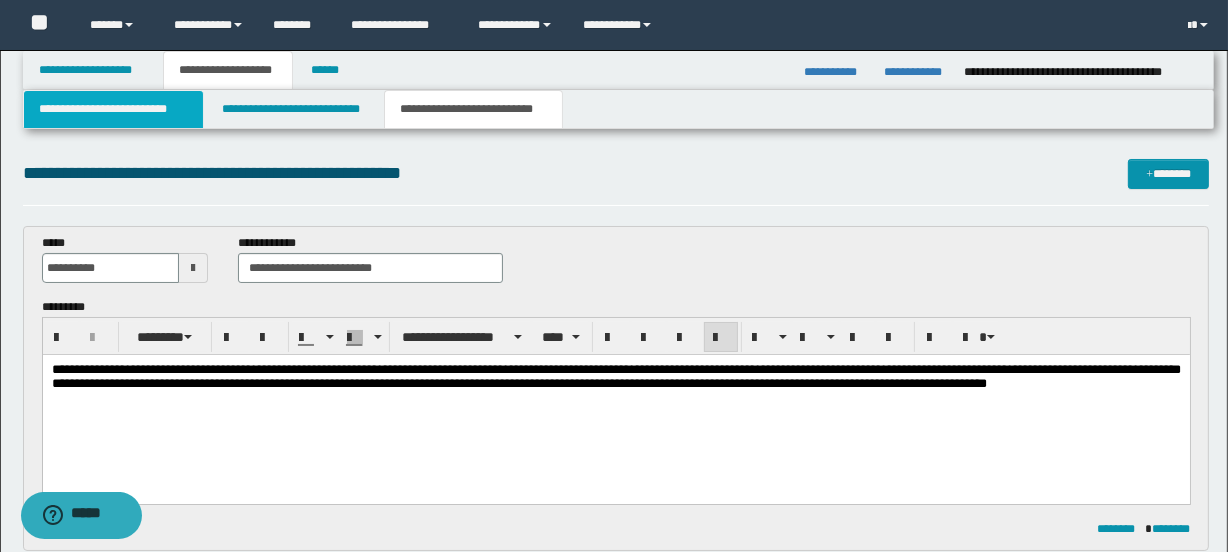 click on "**********" at bounding box center (114, 109) 